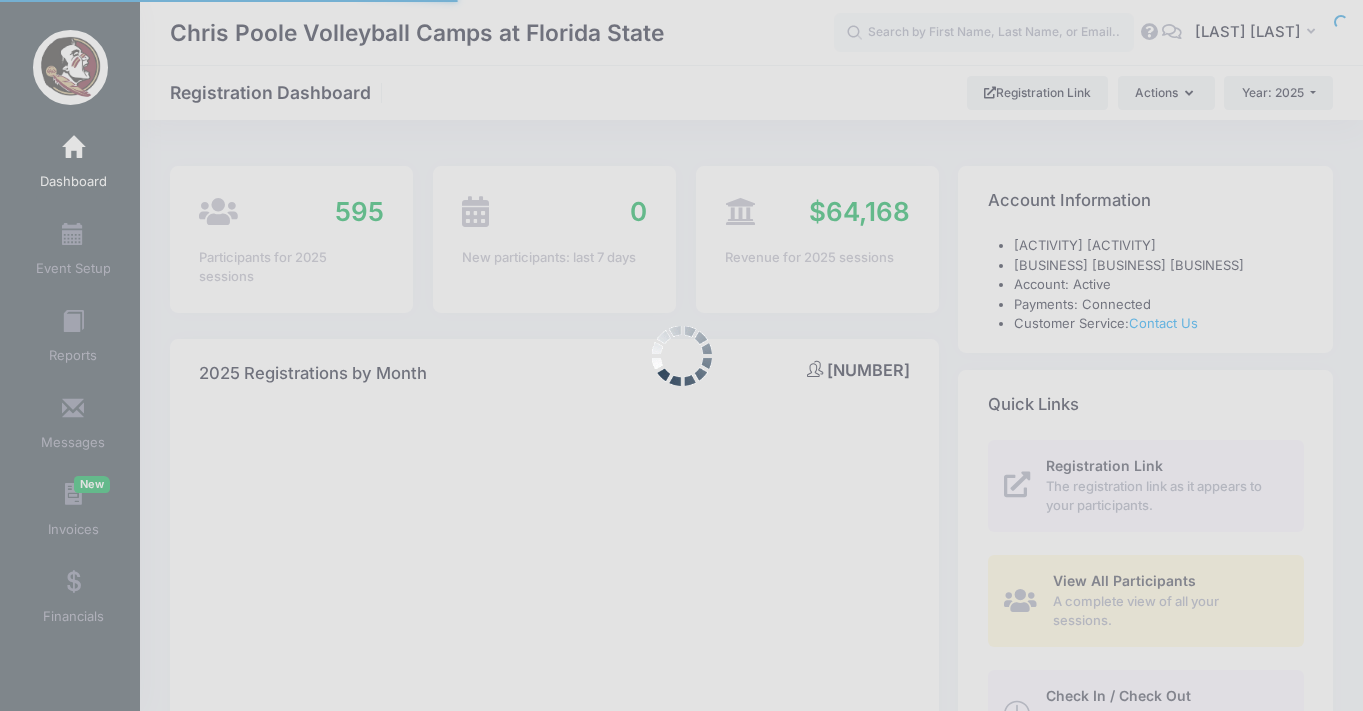 select 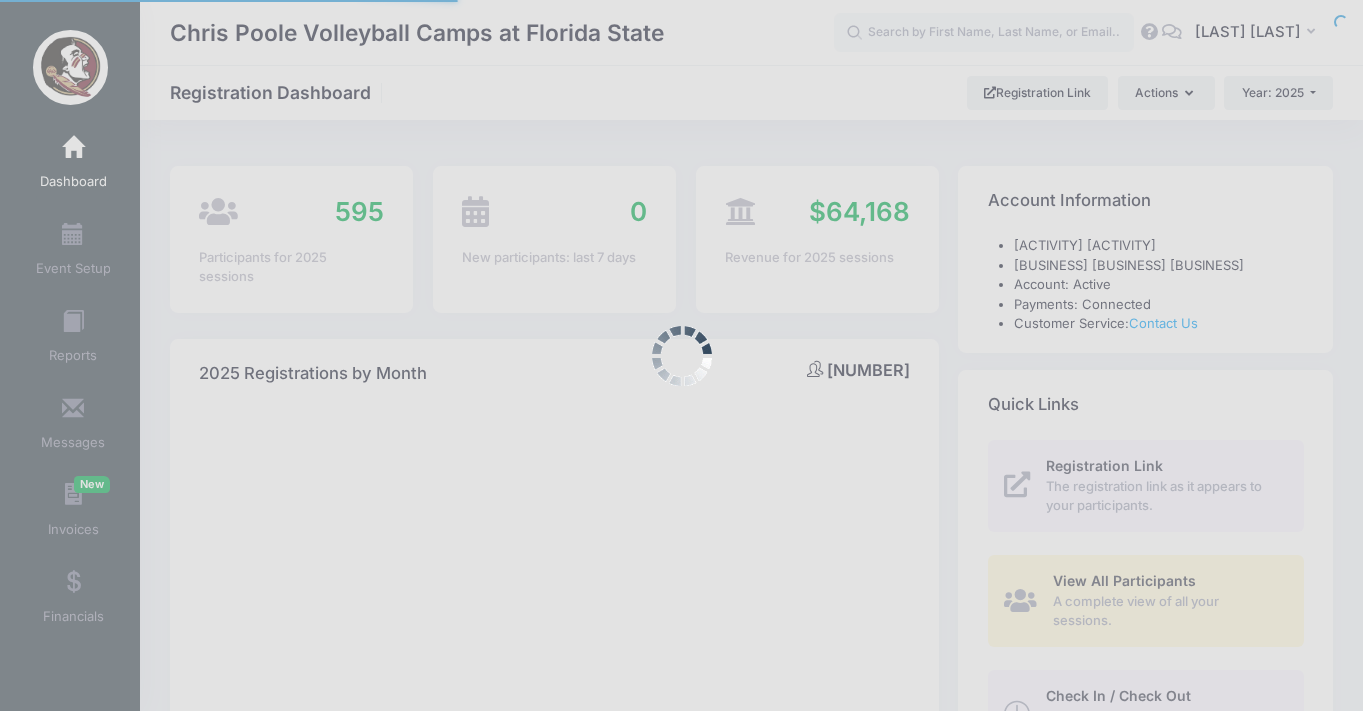 scroll, scrollTop: 0, scrollLeft: 0, axis: both 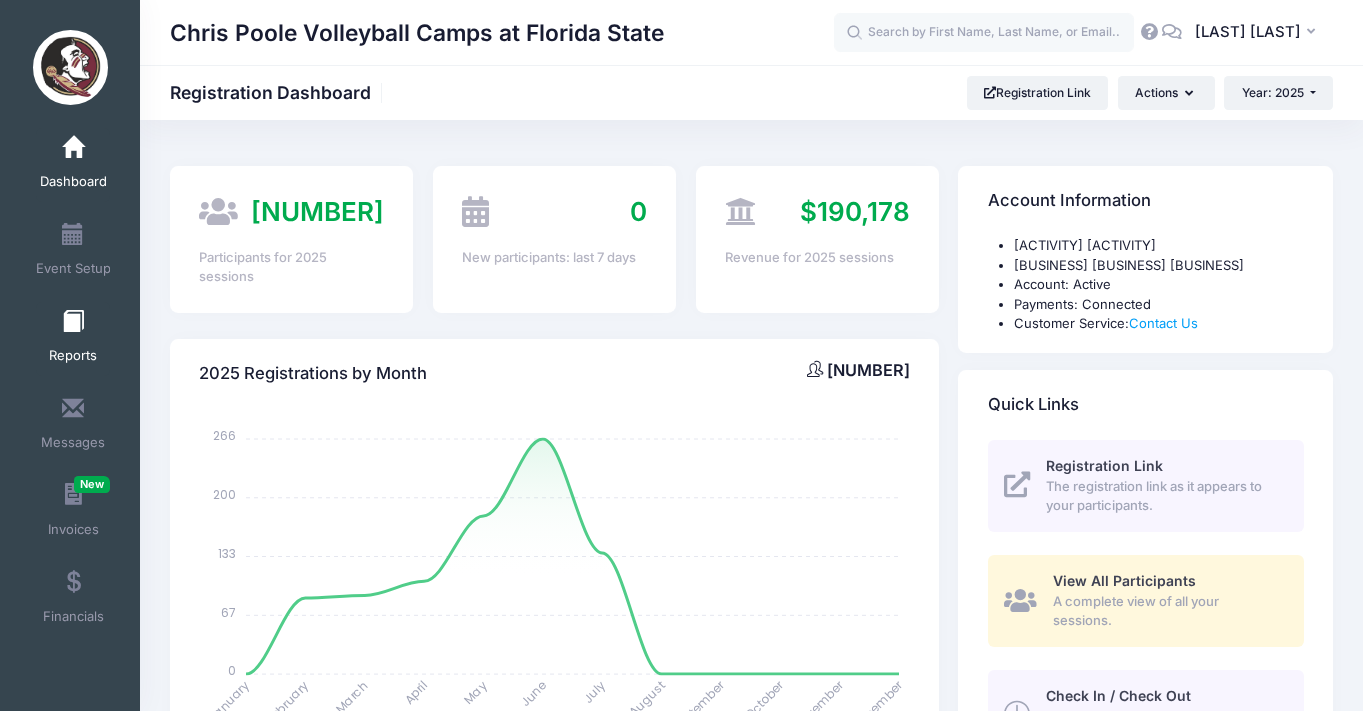 click at bounding box center (73, 322) 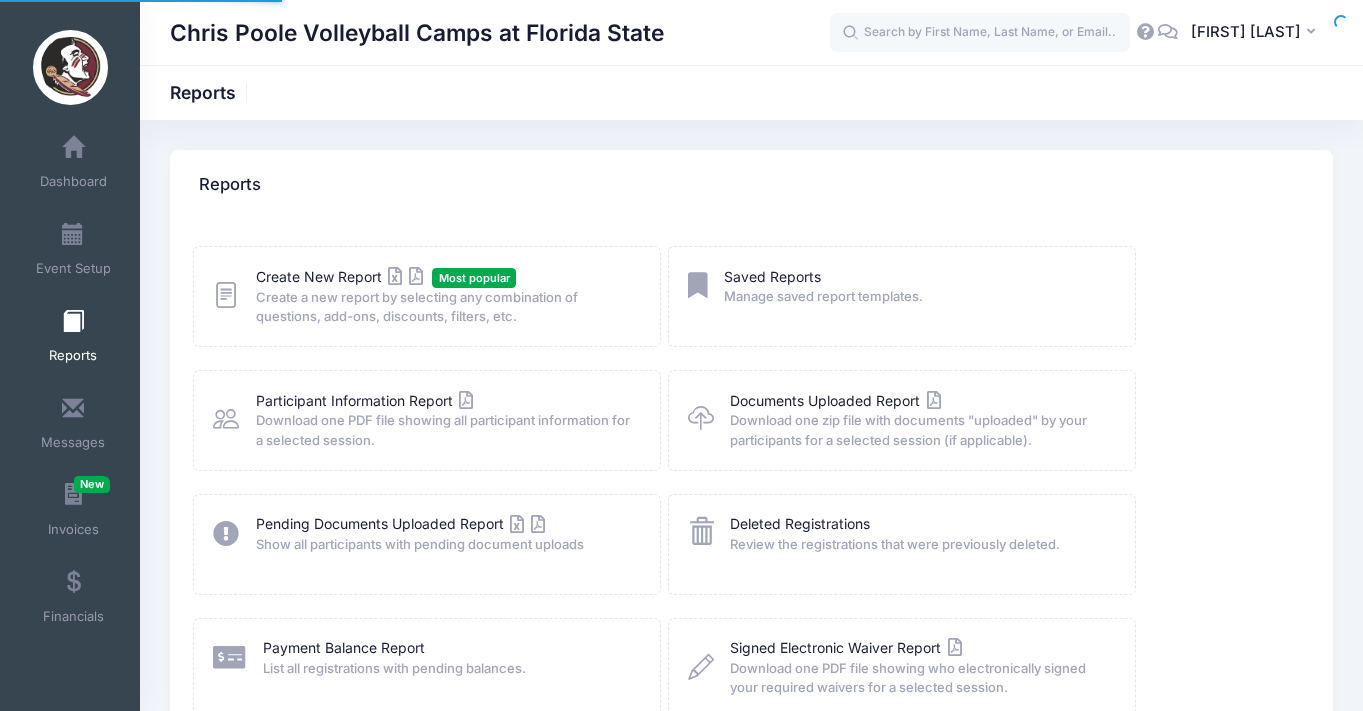 scroll, scrollTop: 0, scrollLeft: 0, axis: both 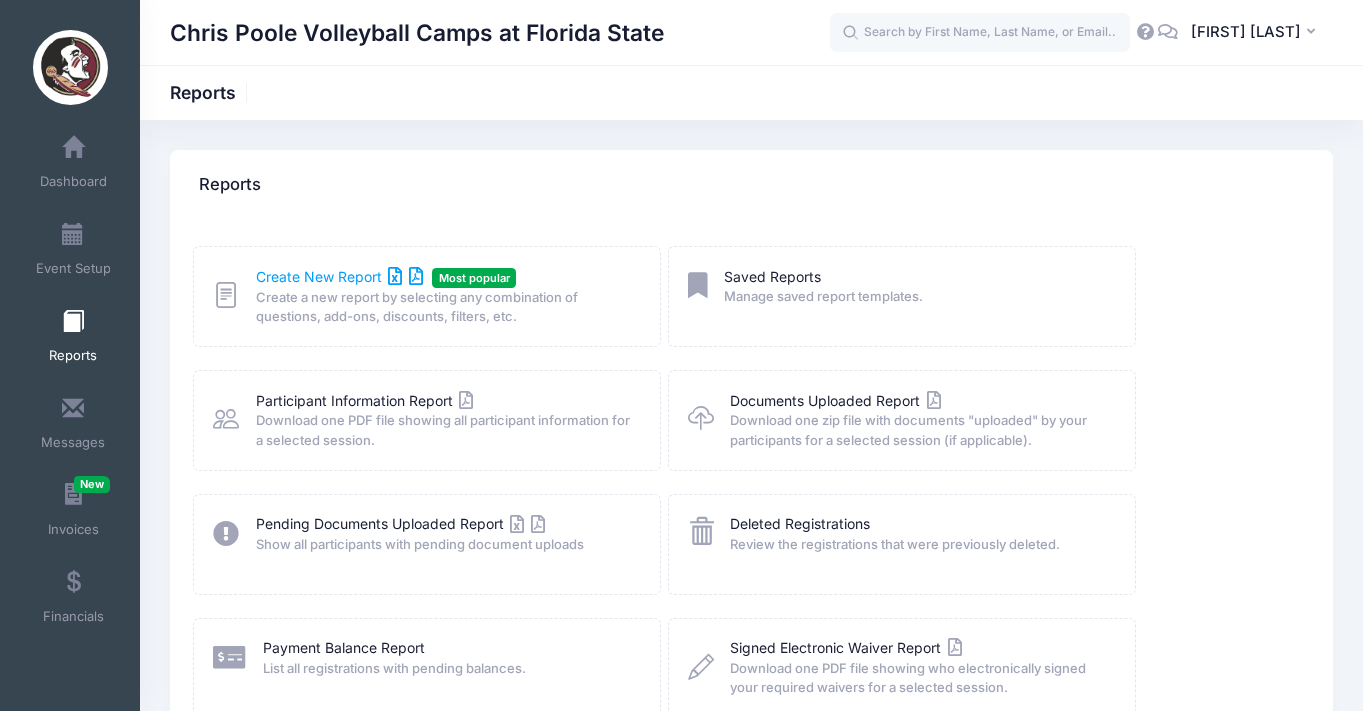 click on "Create New Report" at bounding box center [339, 276] 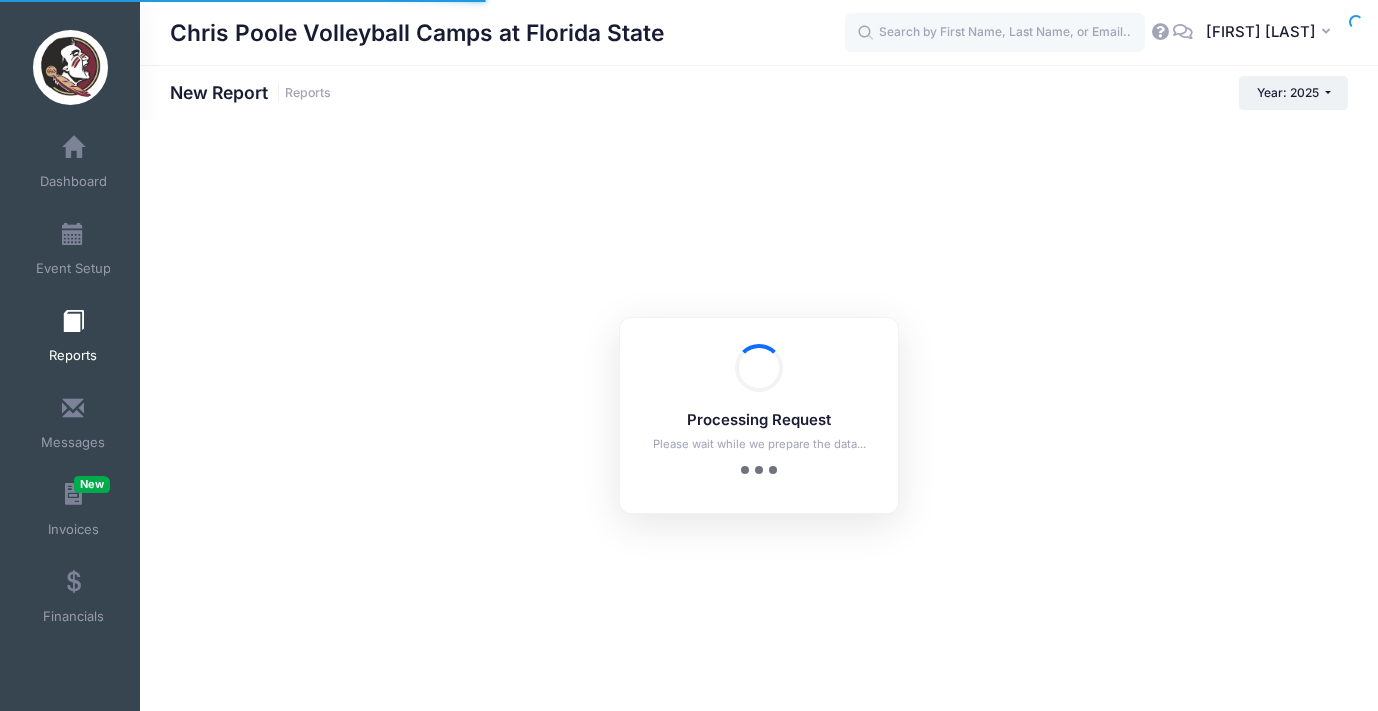 scroll, scrollTop: 0, scrollLeft: 0, axis: both 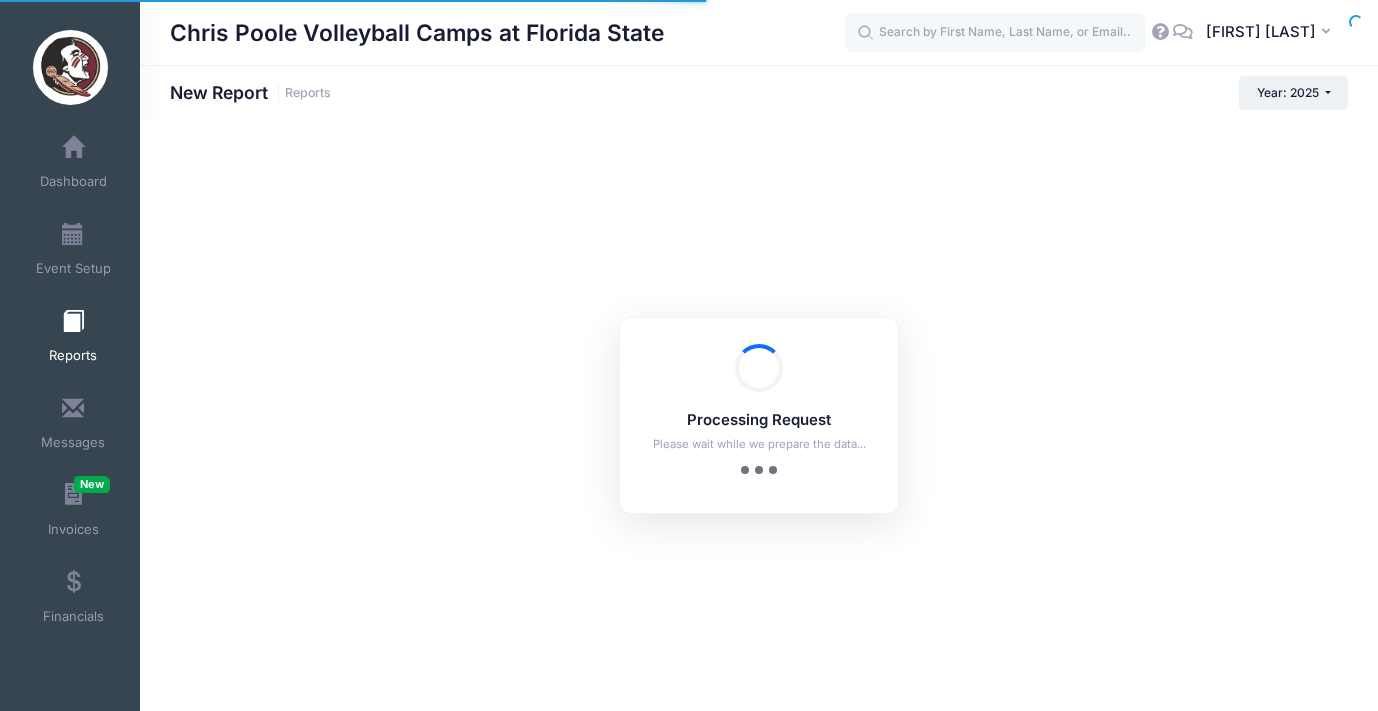 checkbox on "true" 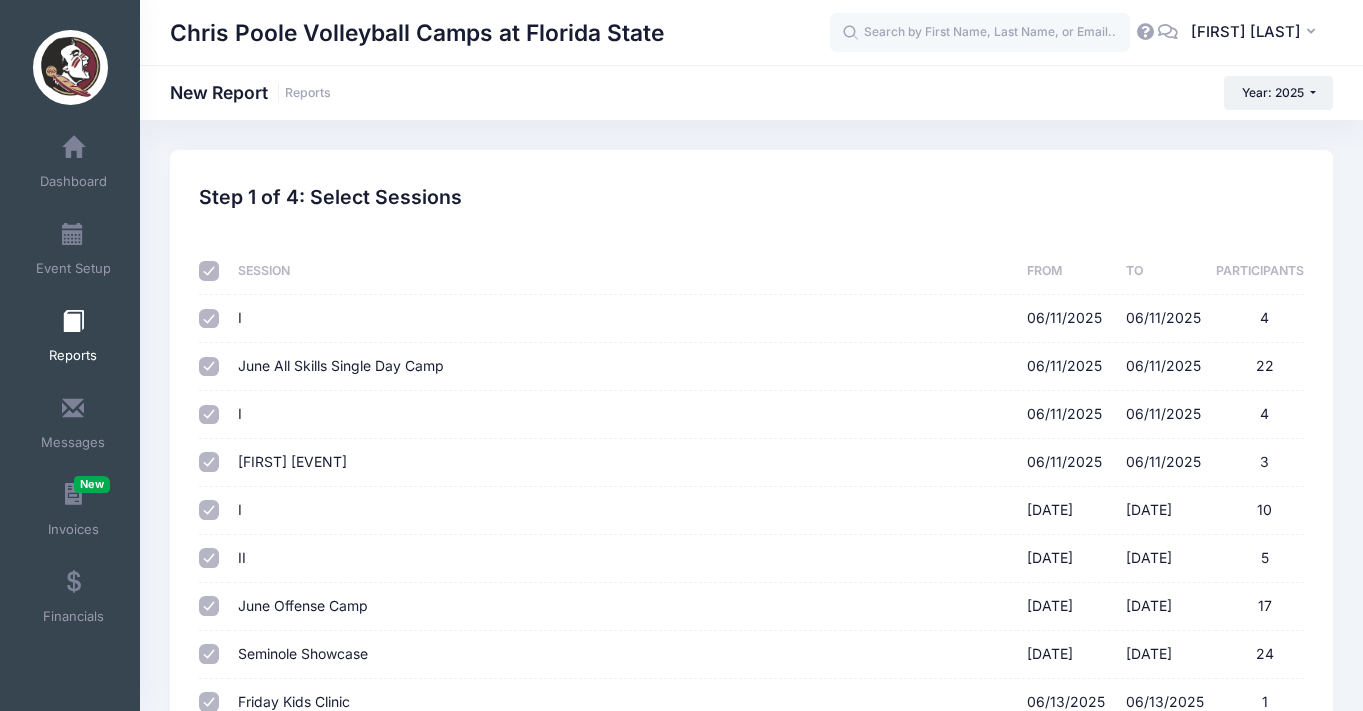 click at bounding box center (209, 271) 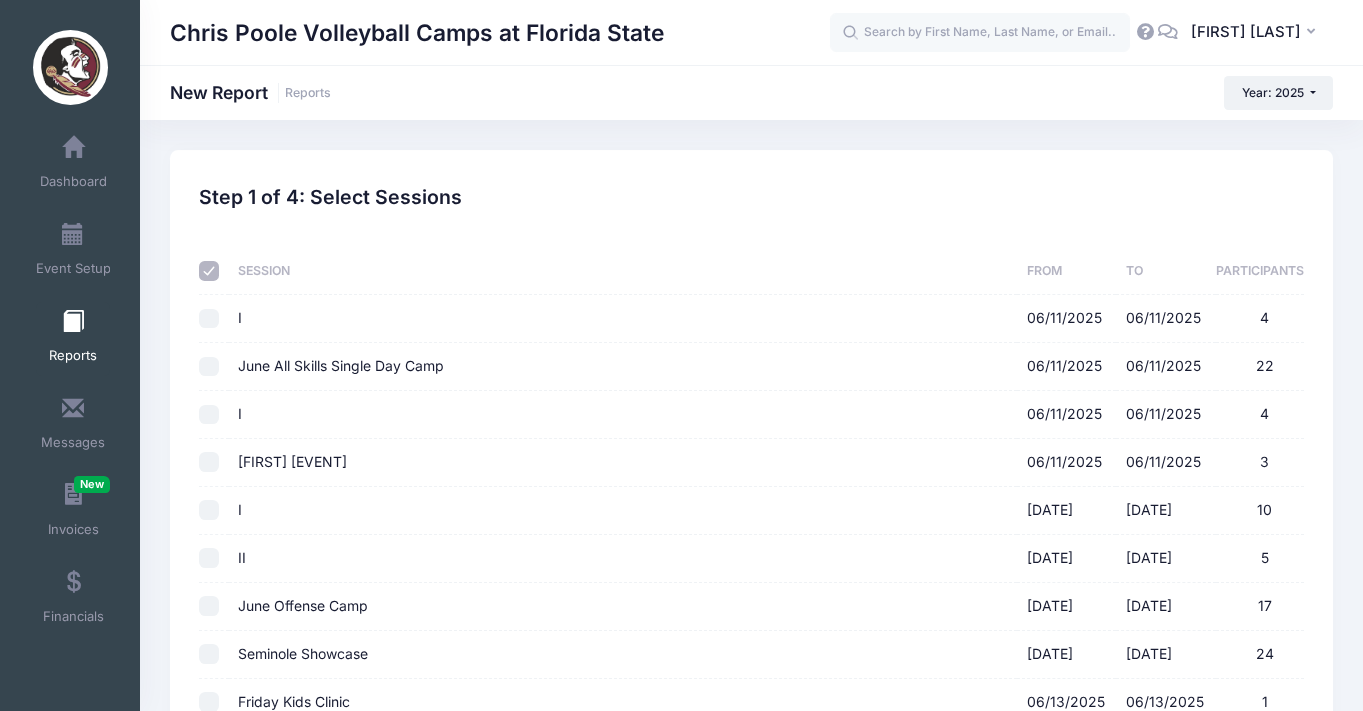 checkbox on "false" 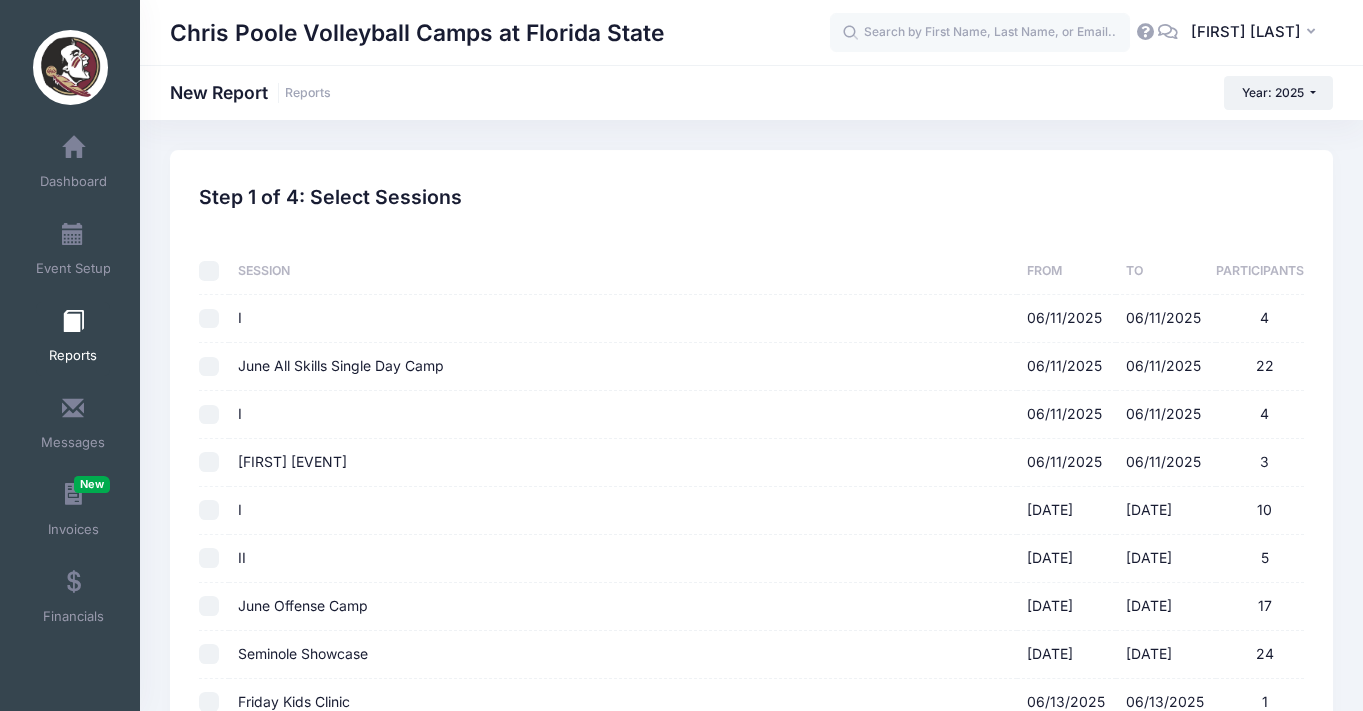 checkbox on "false" 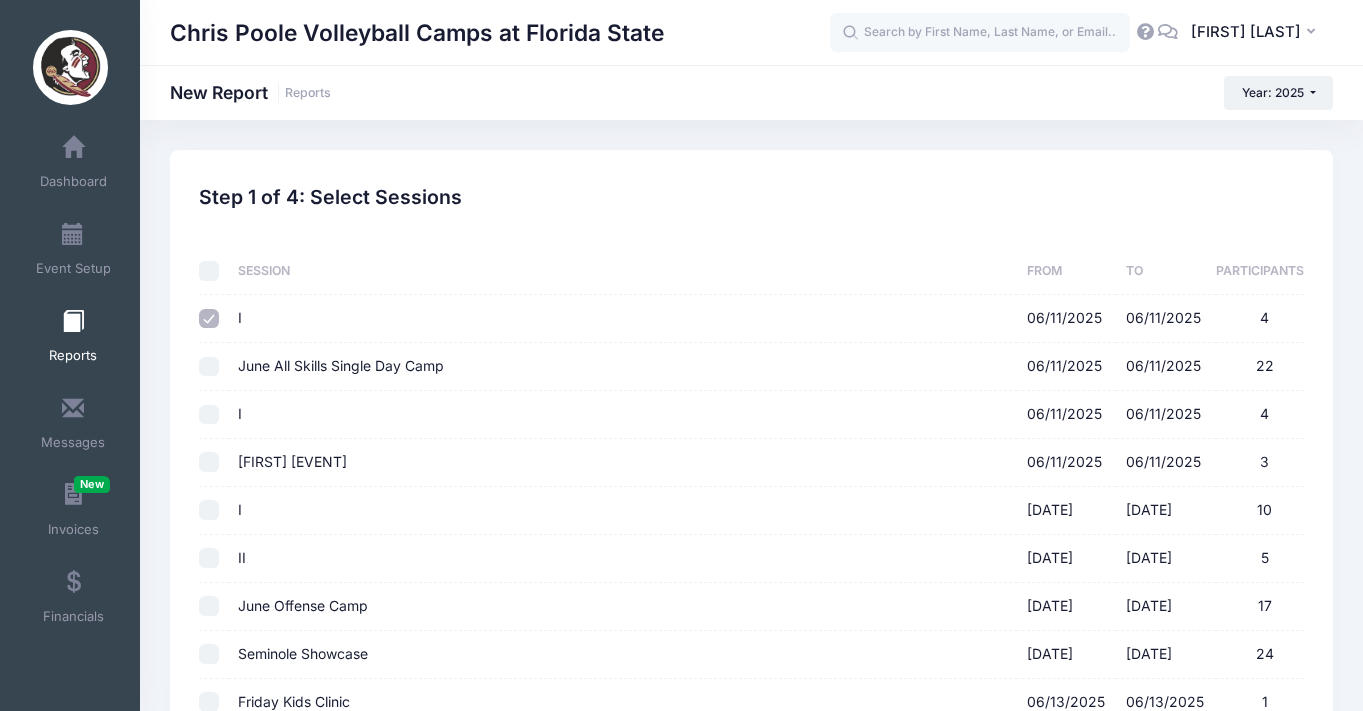 click on "June All Skills Single Day Camp 06/11/2025 - 06/11/2025  22" at bounding box center (209, 367) 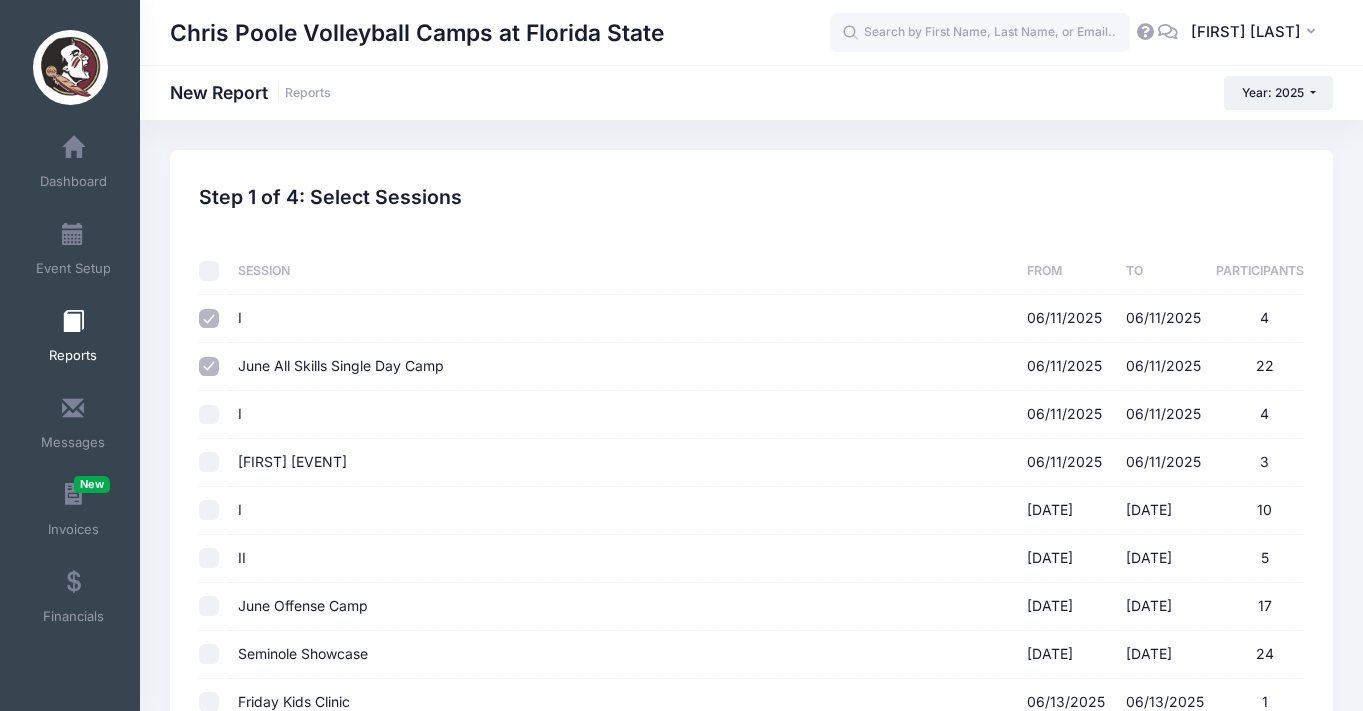 click on "June morning Serving / Passing / Setting Clinic I 06/11/2025 - 06/11/2025  4" at bounding box center [209, 415] 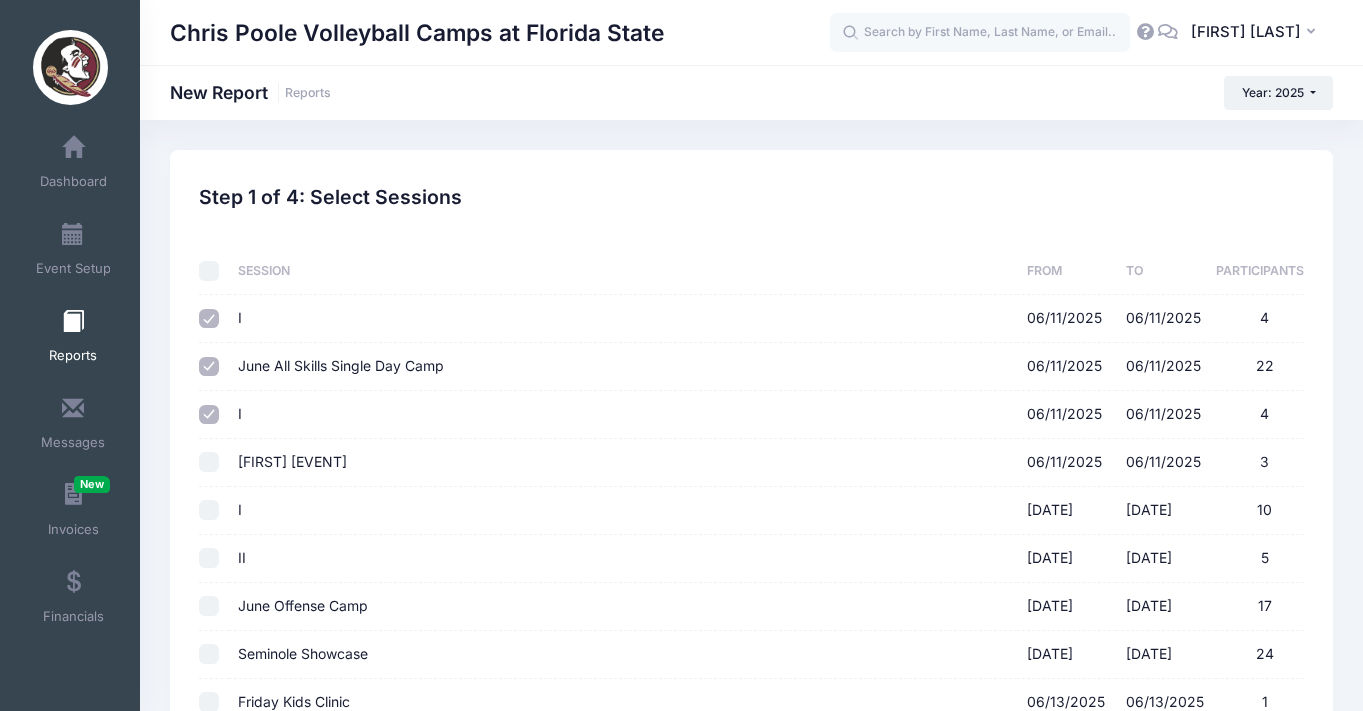 click on "Wednesday Kids Clinic 06/11/2025 - 06/11/2025  3" at bounding box center [209, 462] 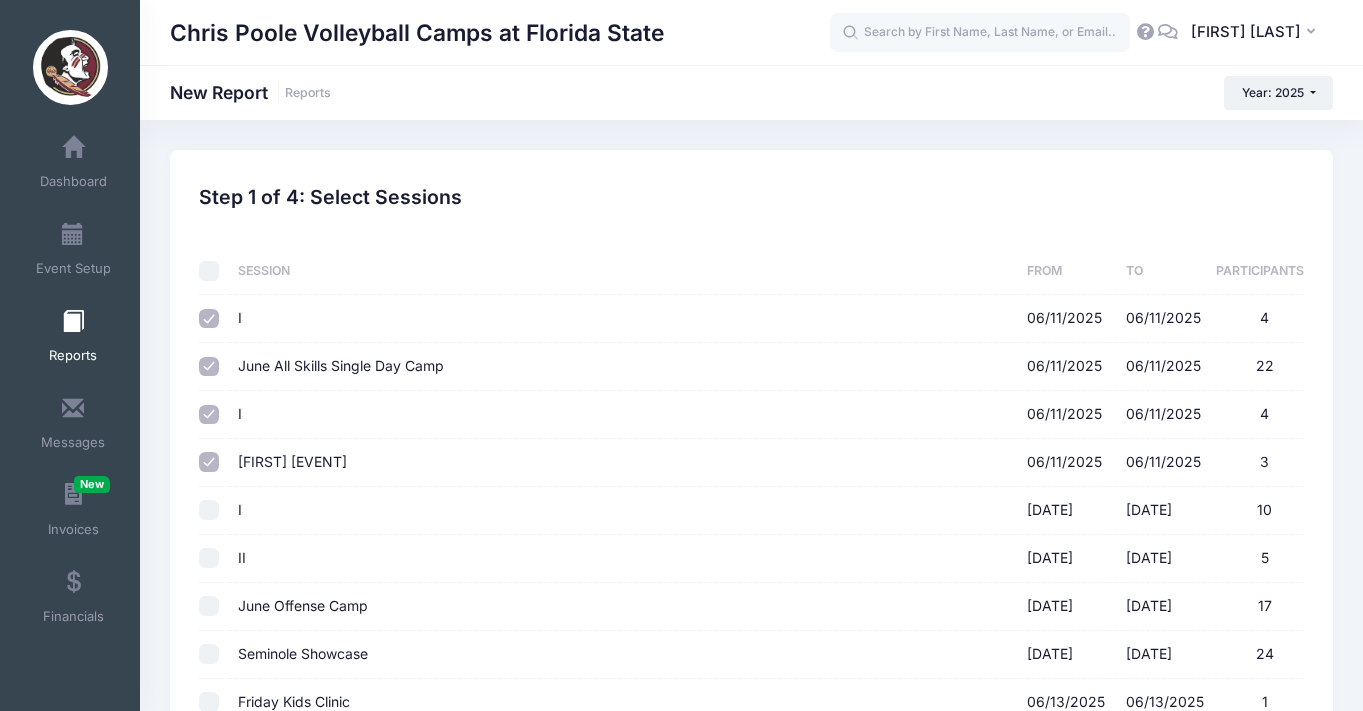 click on "June afternoon Hitting/Serve Receive/Serving Clinic 06/12/2025 - 06/12/2025  10" at bounding box center [209, 510] 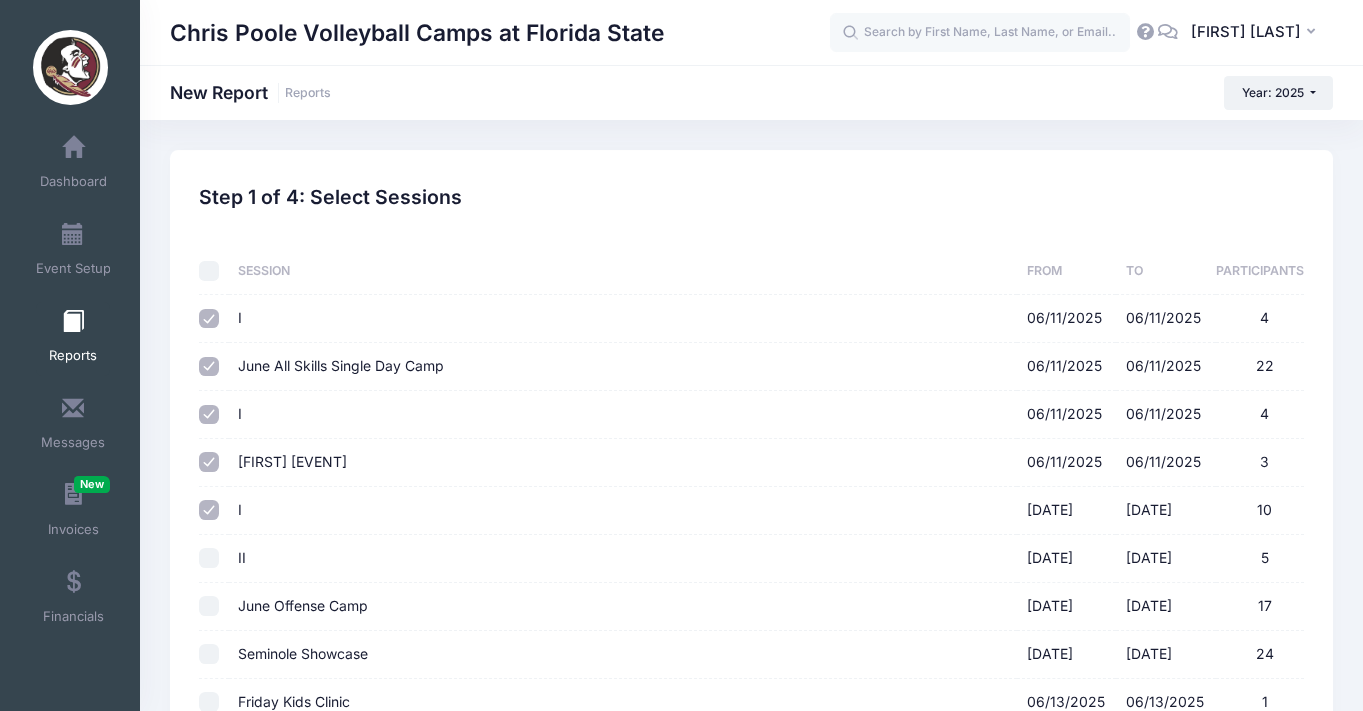 click on "June morning Serving / Passing / Setting Clinic II 06/12/2025 - 06/12/2025  5" at bounding box center [209, 558] 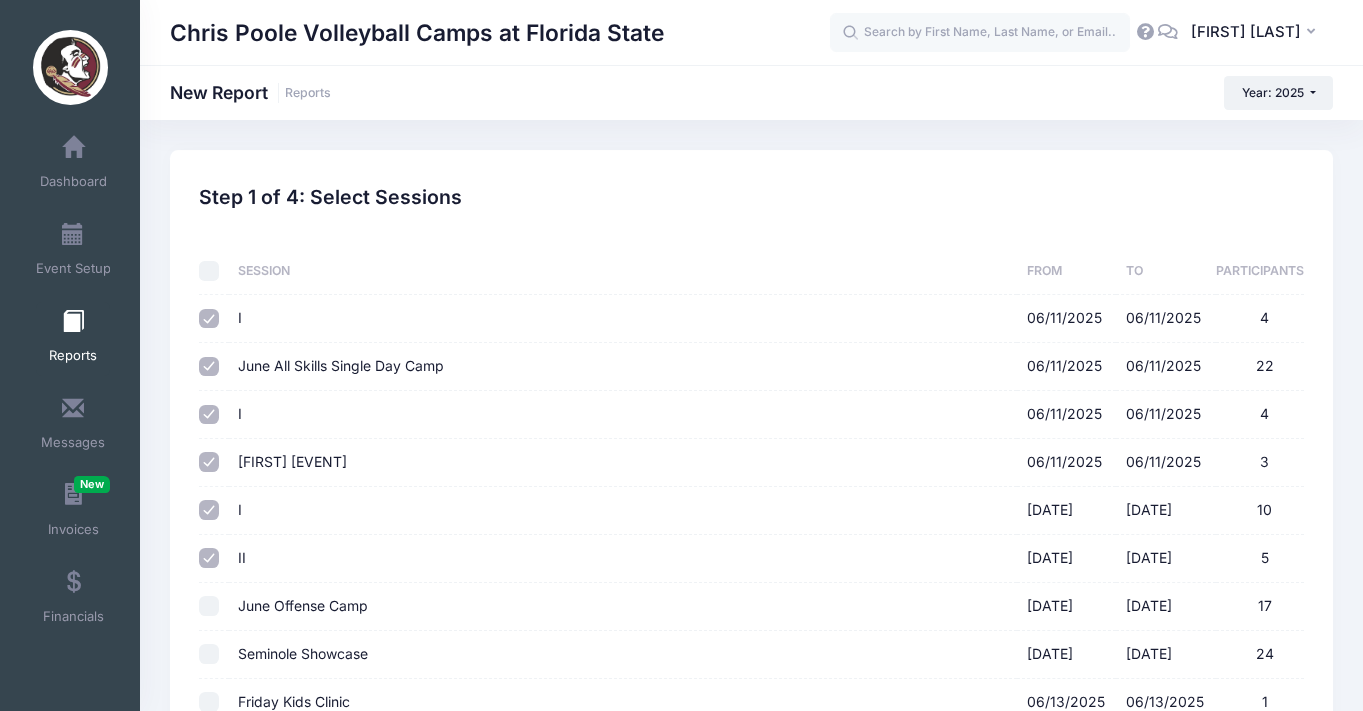 click on "June Offense Camp 06/12/2025 - 06/12/2025  17" at bounding box center [209, 606] 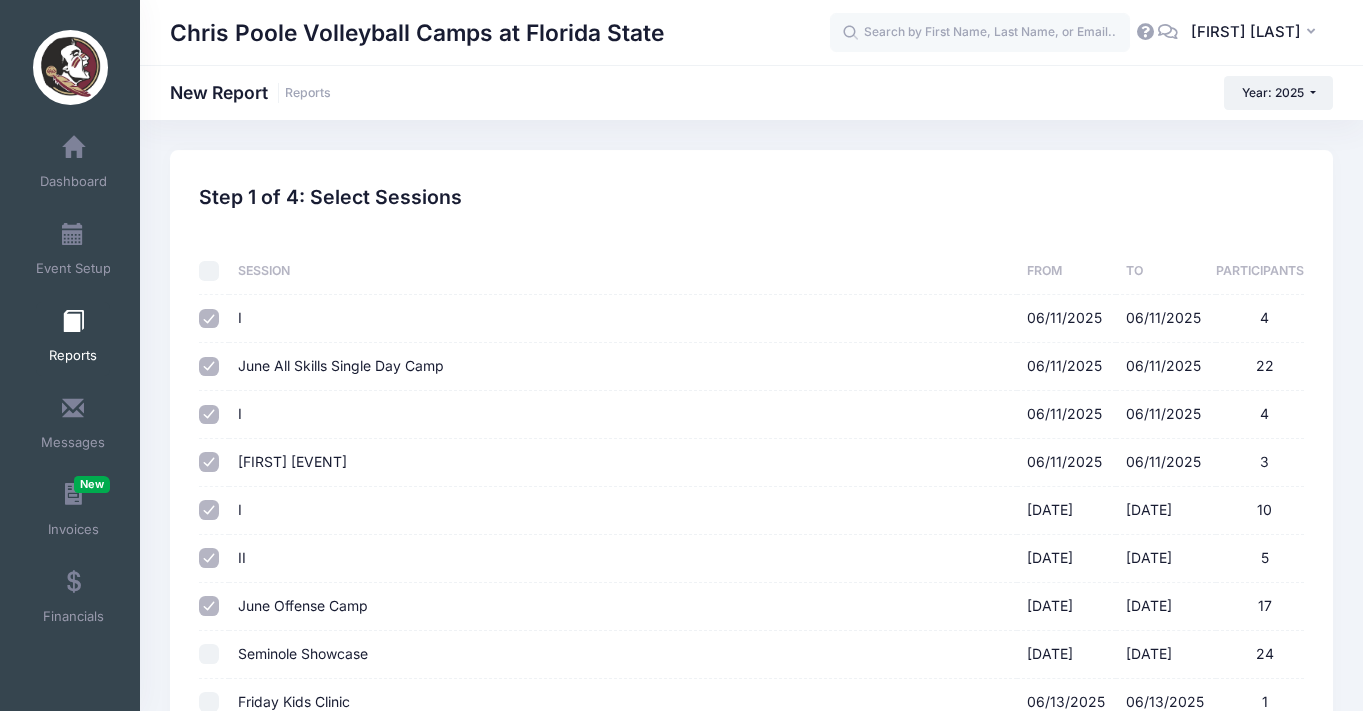 scroll, scrollTop: 166, scrollLeft: 0, axis: vertical 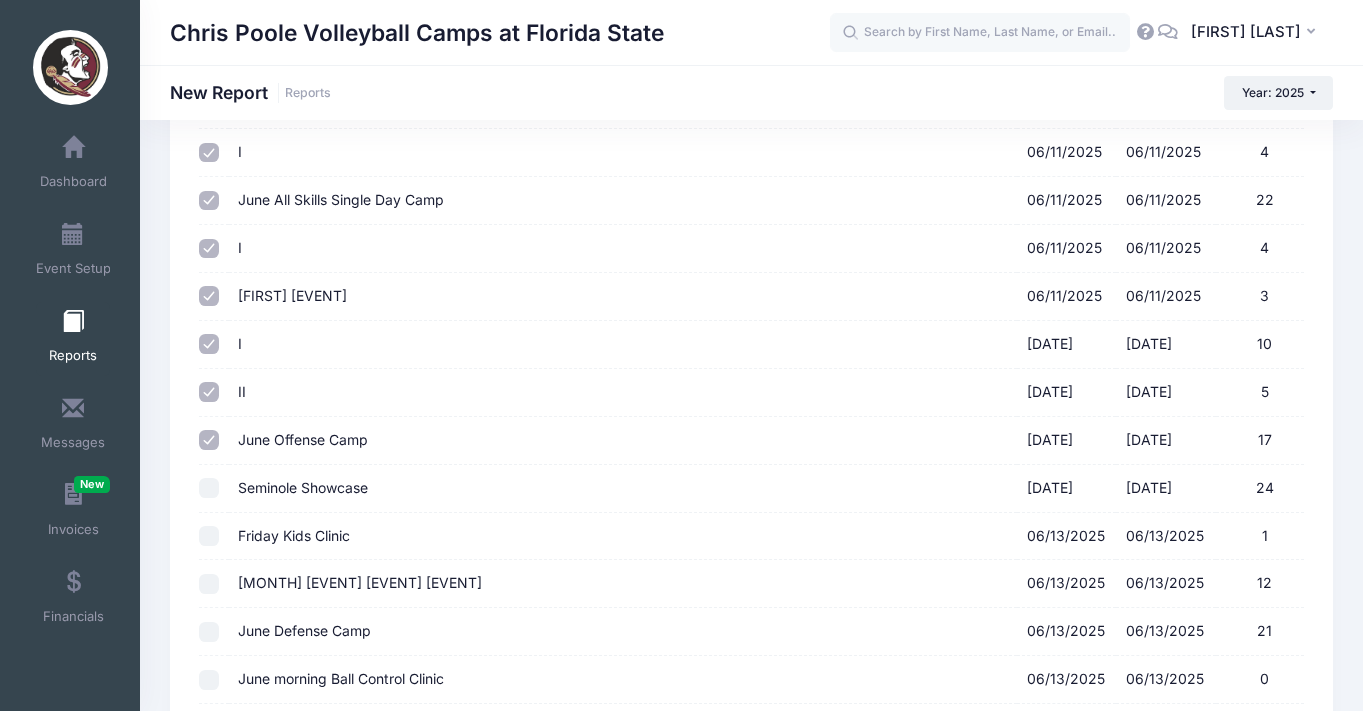 click on "Seminole Showcase 06/12/2025 - 06/12/2025  24" at bounding box center (209, 488) 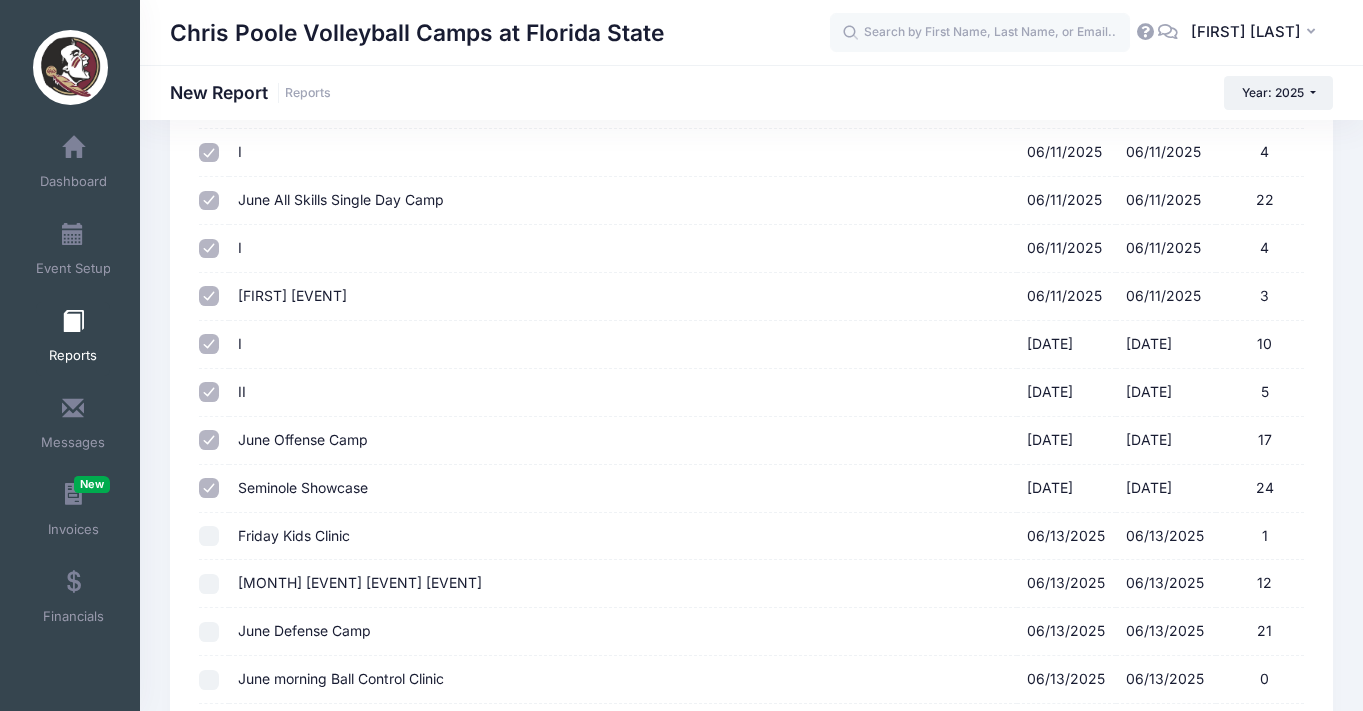 click on "Friday Kids Clinic 06/13/2025 - 06/13/2025  1" at bounding box center (209, 536) 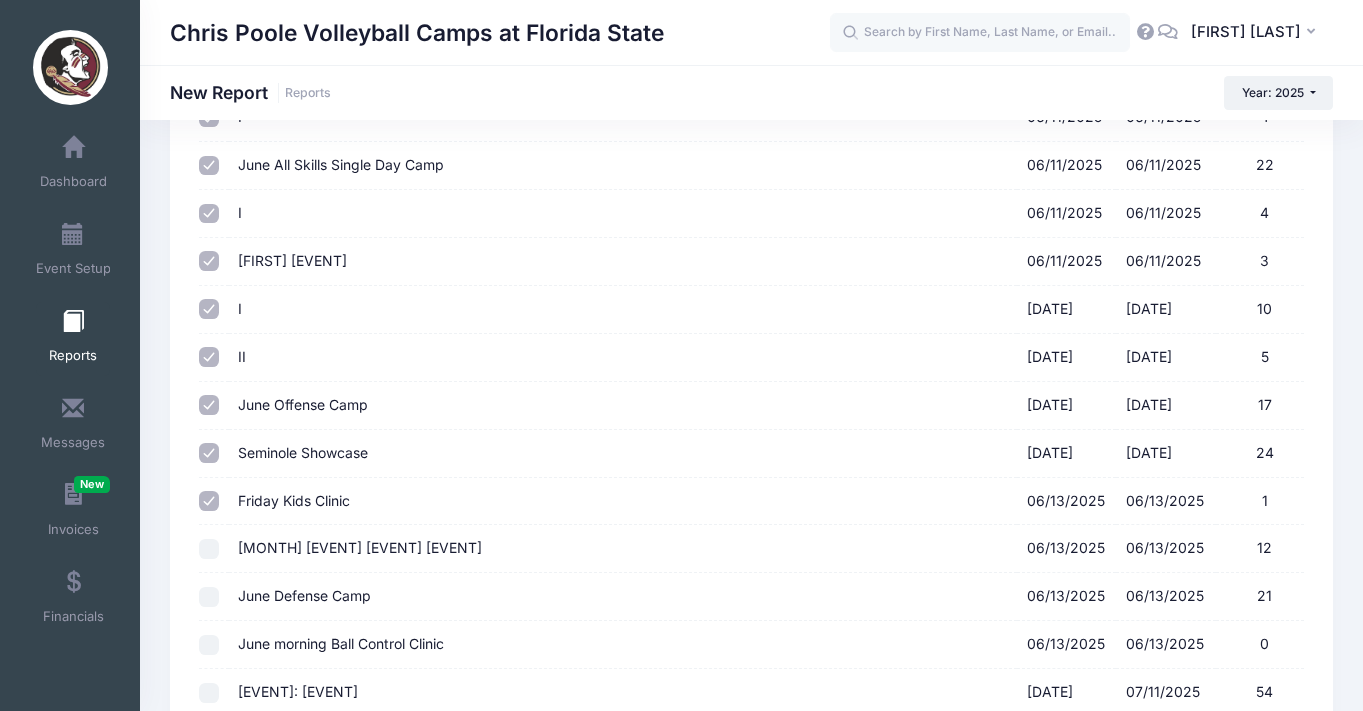 scroll, scrollTop: 242, scrollLeft: 0, axis: vertical 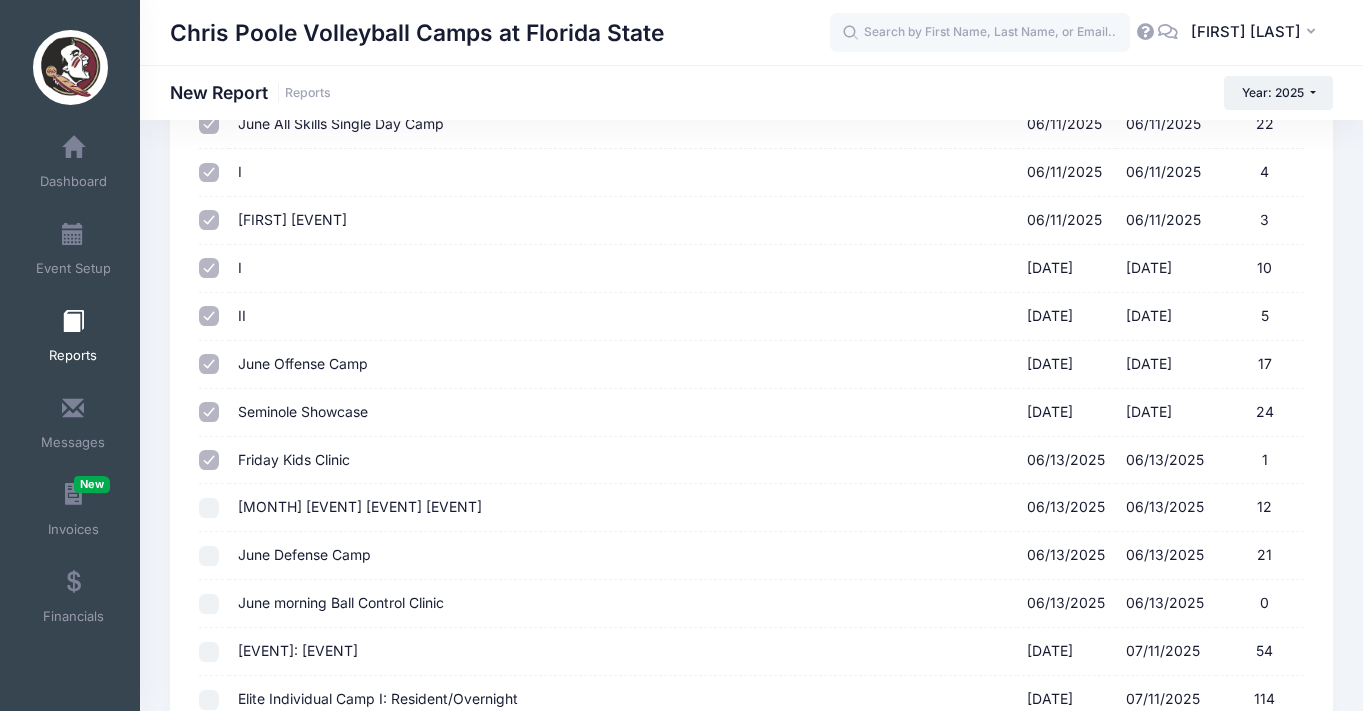 click on "June afternoon Hitting/Defense/Serving Clinic 06/13/2025 - 06/13/2025  12" at bounding box center (209, 508) 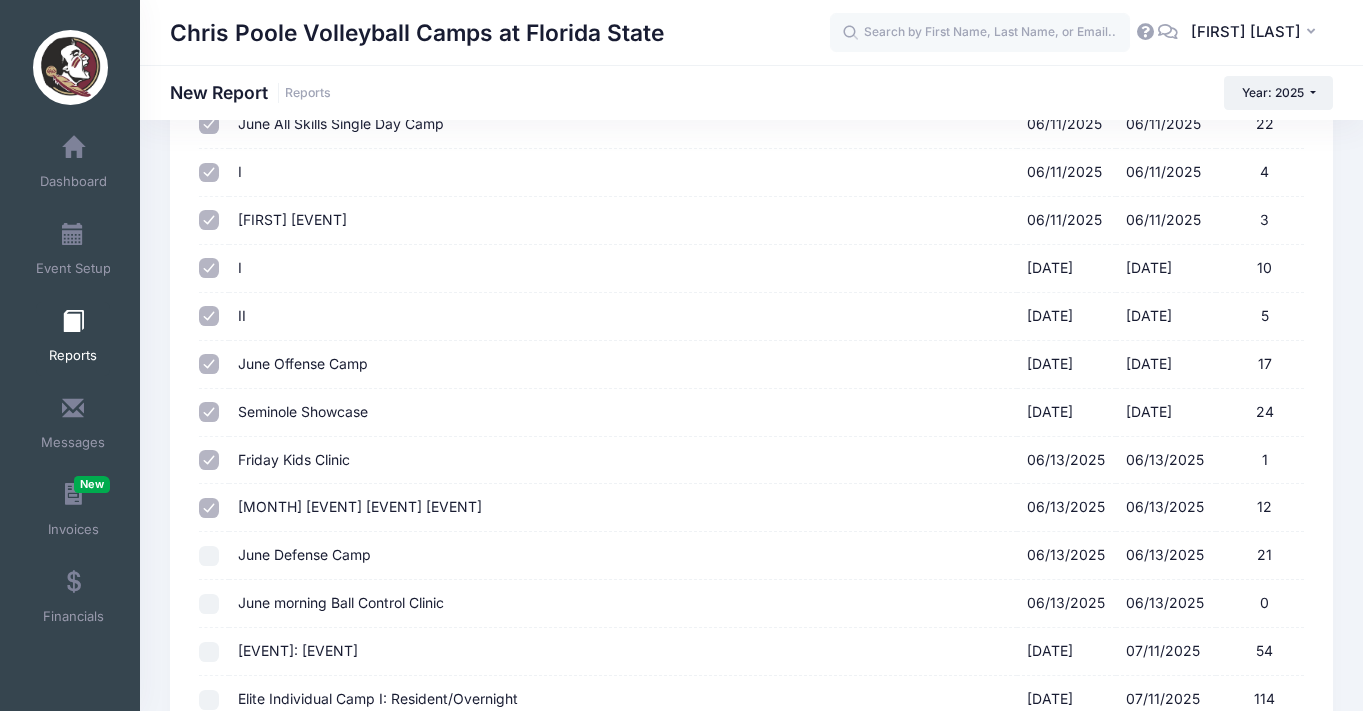 click on "June Defense Camp 06/13/2025 - 06/13/2025  21" at bounding box center (209, 556) 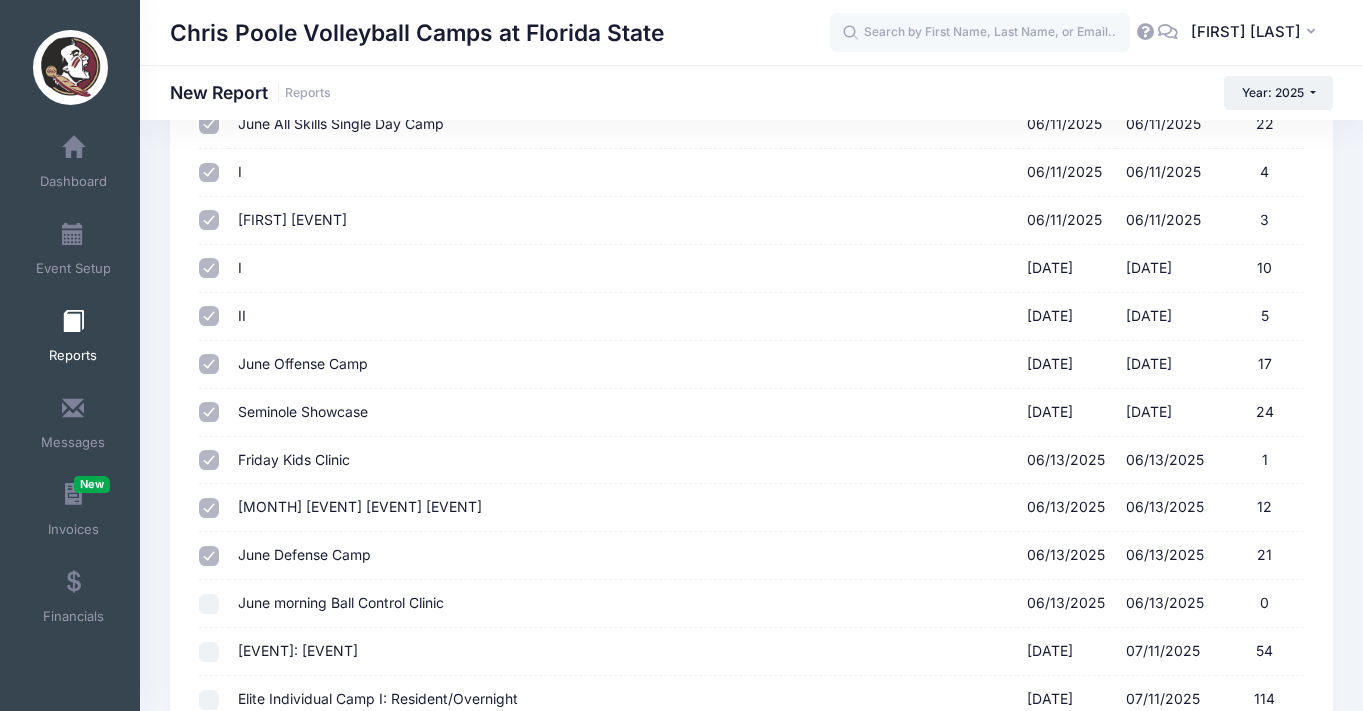 click on "June morning Ball Control Clinic 06/13/2025 - 06/13/2025  0" at bounding box center [209, 604] 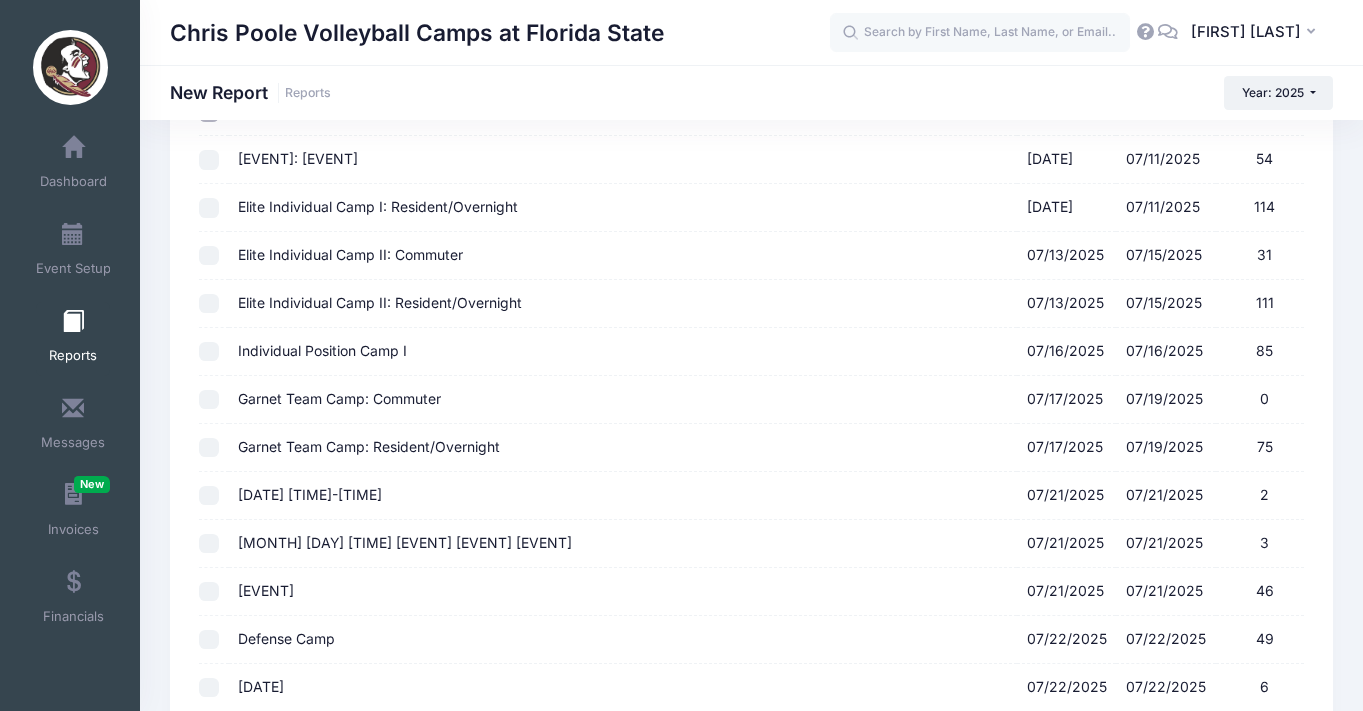 scroll, scrollTop: 696, scrollLeft: 0, axis: vertical 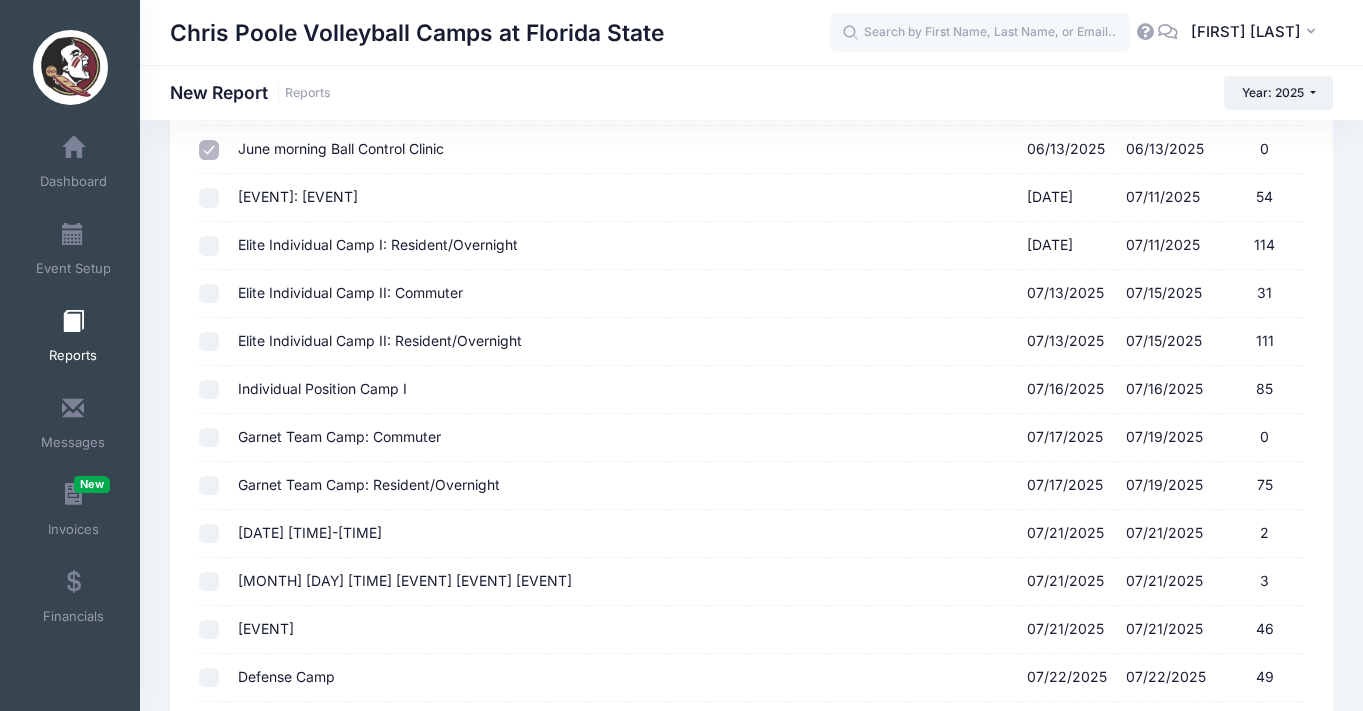 click on "Individual Position Camp I 07/16/2025 - 07/16/2025  85" at bounding box center [209, 390] 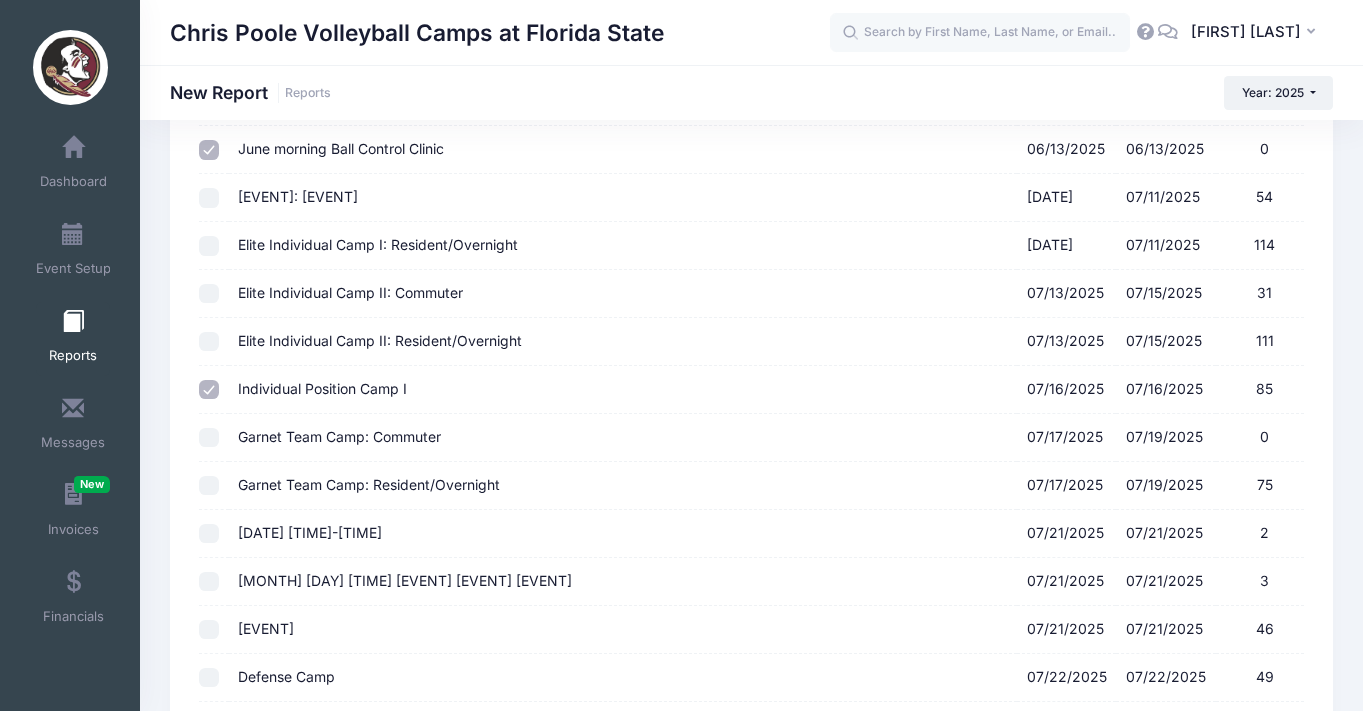 click on "July 21 morning Serving / Passing / Setting Clinic 10:00am-12:00pm 07/21/2025 - 07/21/2025  2" at bounding box center [209, 534] 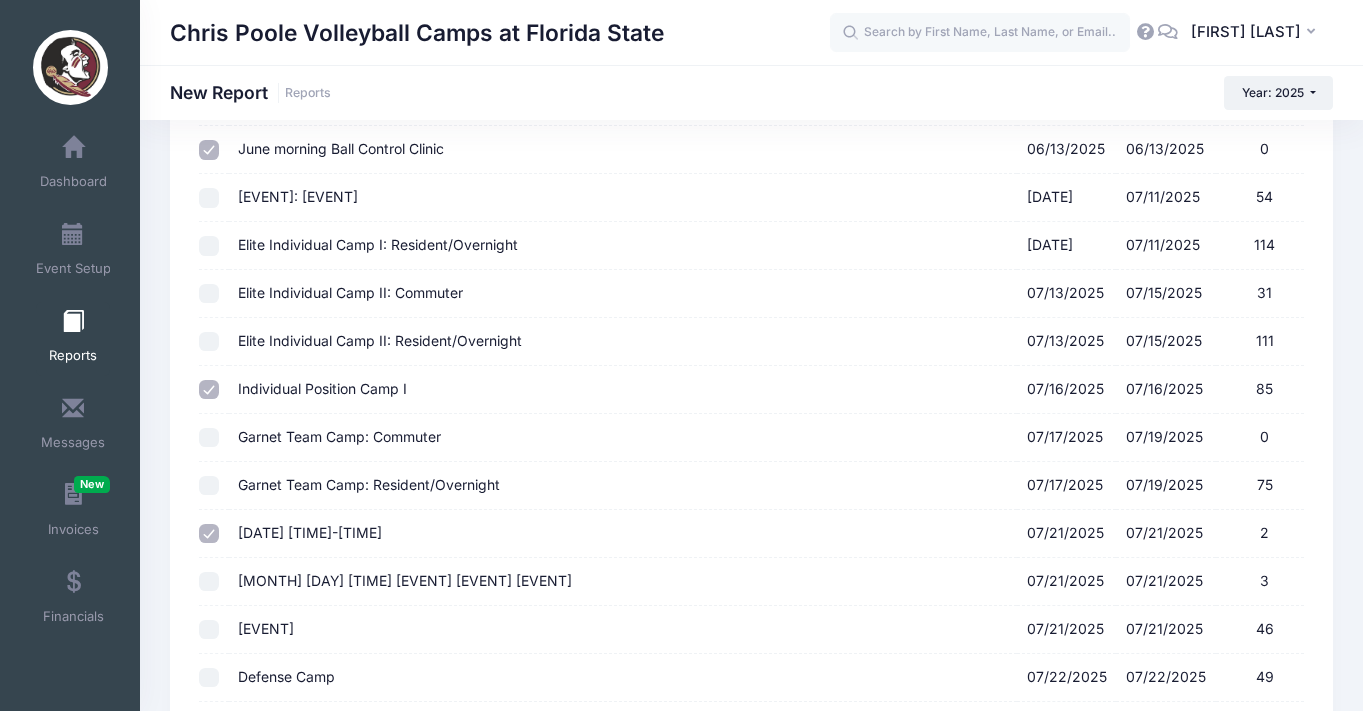 click on "July 21st  afternoon Hitting/Serve Receive/Serving Clinic 07/21/2025 - 07/21/2025  3" at bounding box center (209, 582) 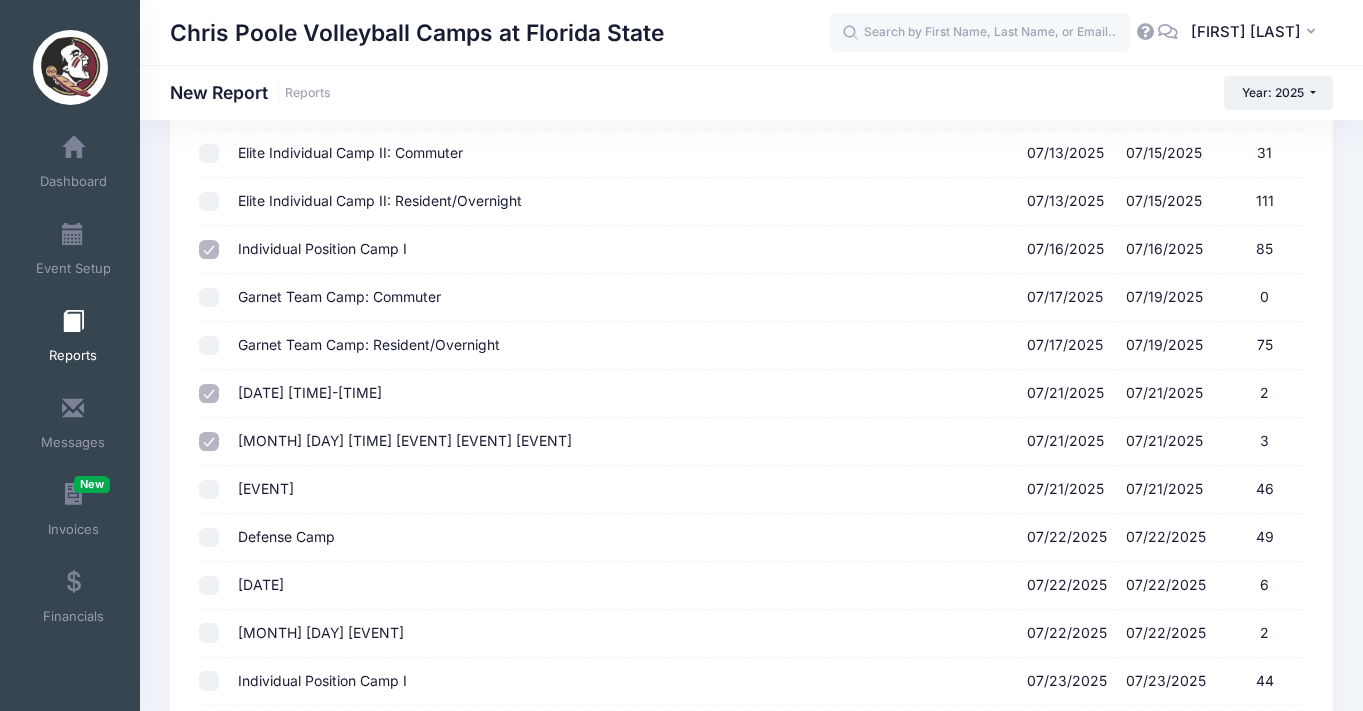 scroll, scrollTop: 958, scrollLeft: 0, axis: vertical 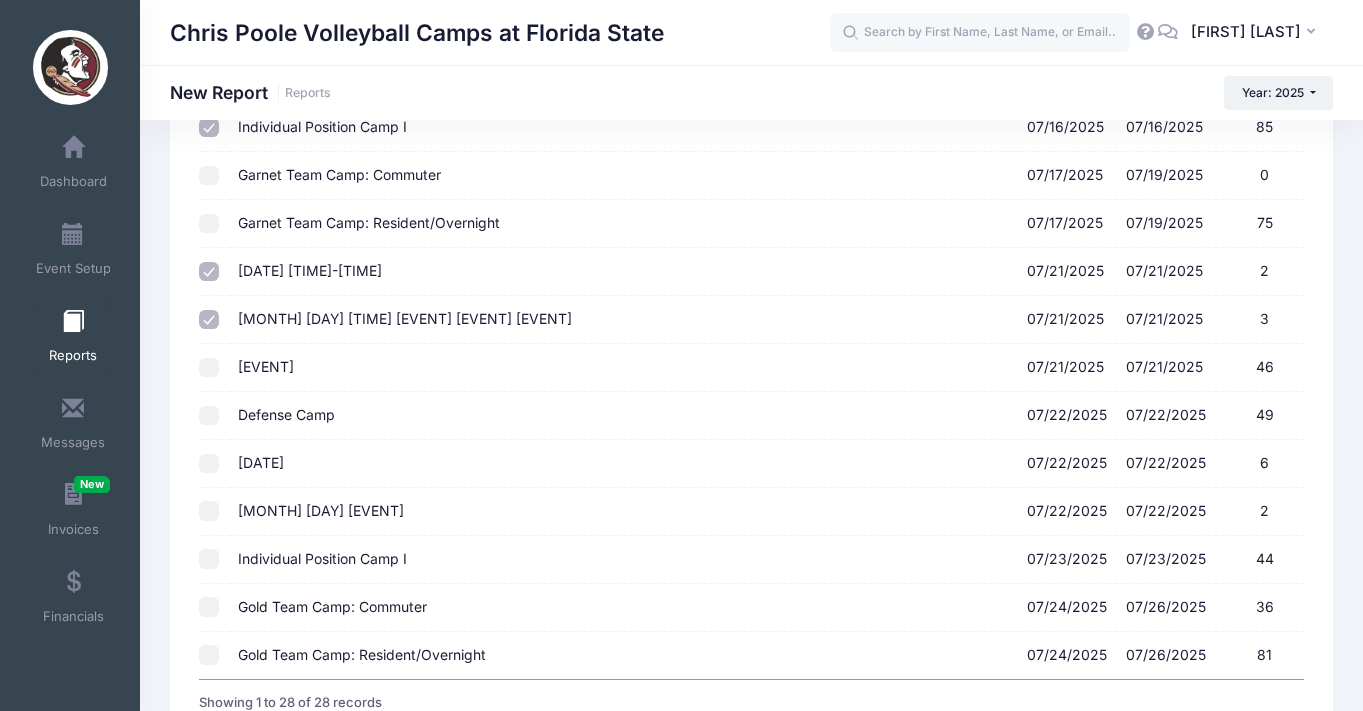 click on "Offense Camp 07/21/2025 - 07/21/2025  46" at bounding box center [209, 368] 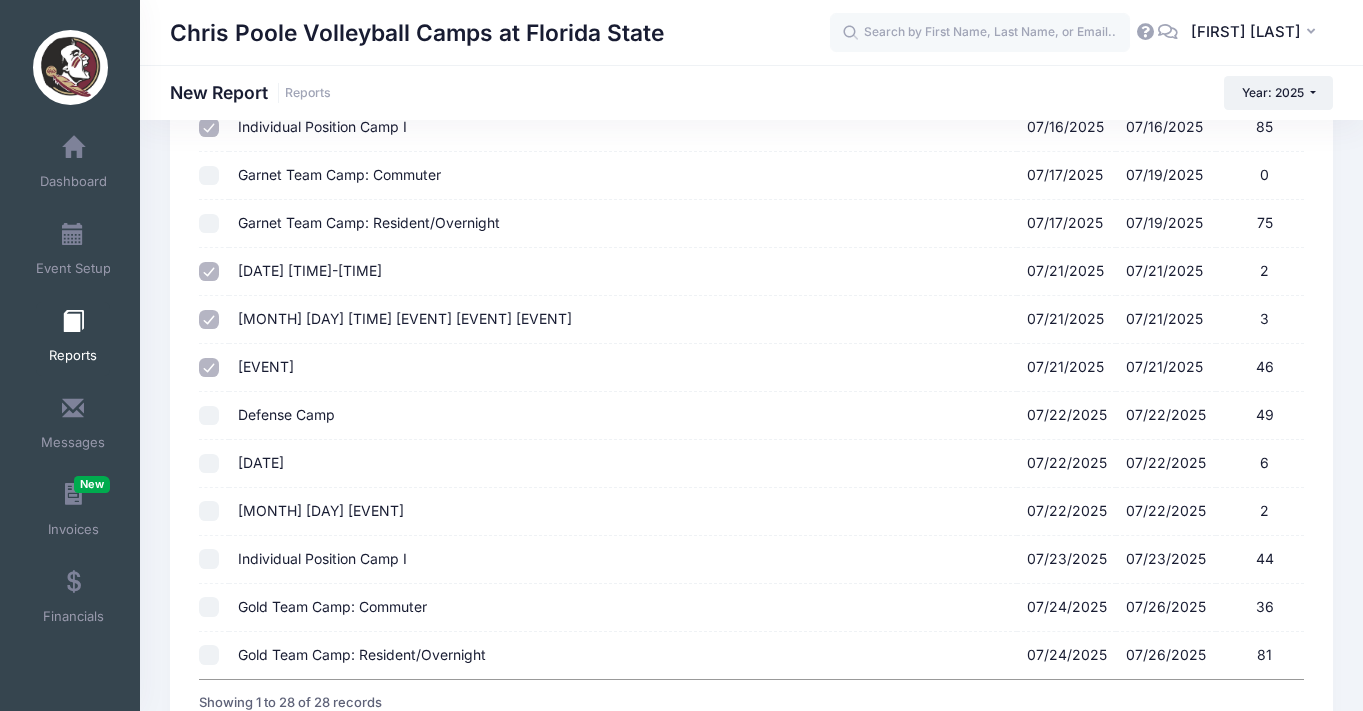 click on "Defense Camp 07/22/2025 - 07/22/2025  49" at bounding box center [209, 416] 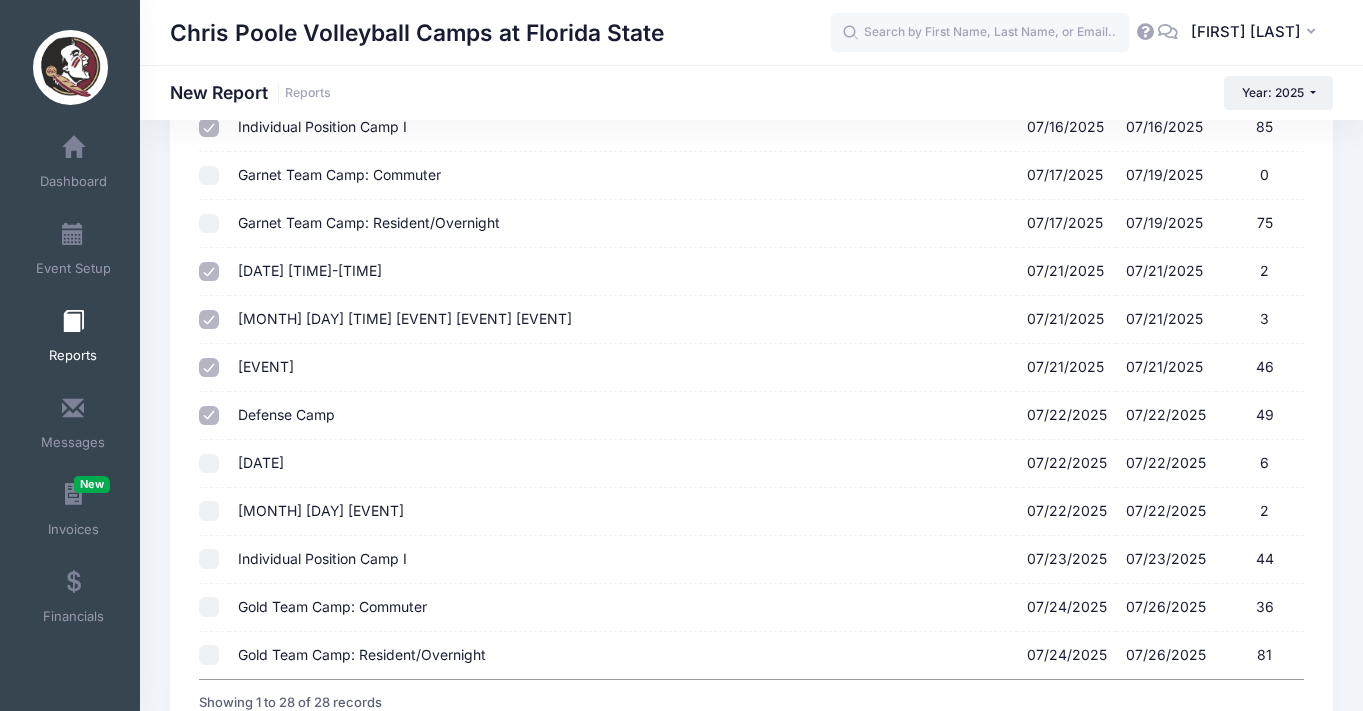 click on "July 22nd afternoon Hitting/Defense/Serving Clinic 07/22/2025 - 07/22/2025  6" at bounding box center (209, 464) 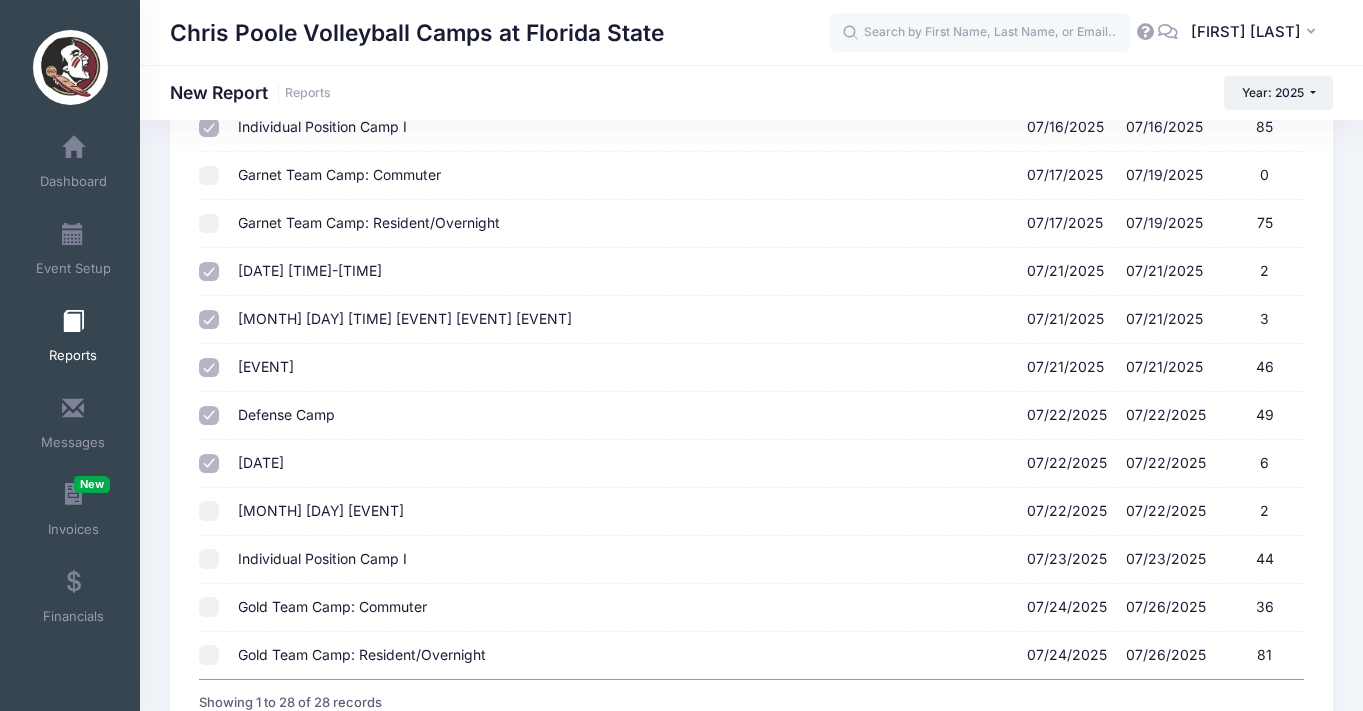 click on "July 22nd morning Ball Control Clinic 07/22/2025 - 07/22/2025  2" at bounding box center [209, 511] 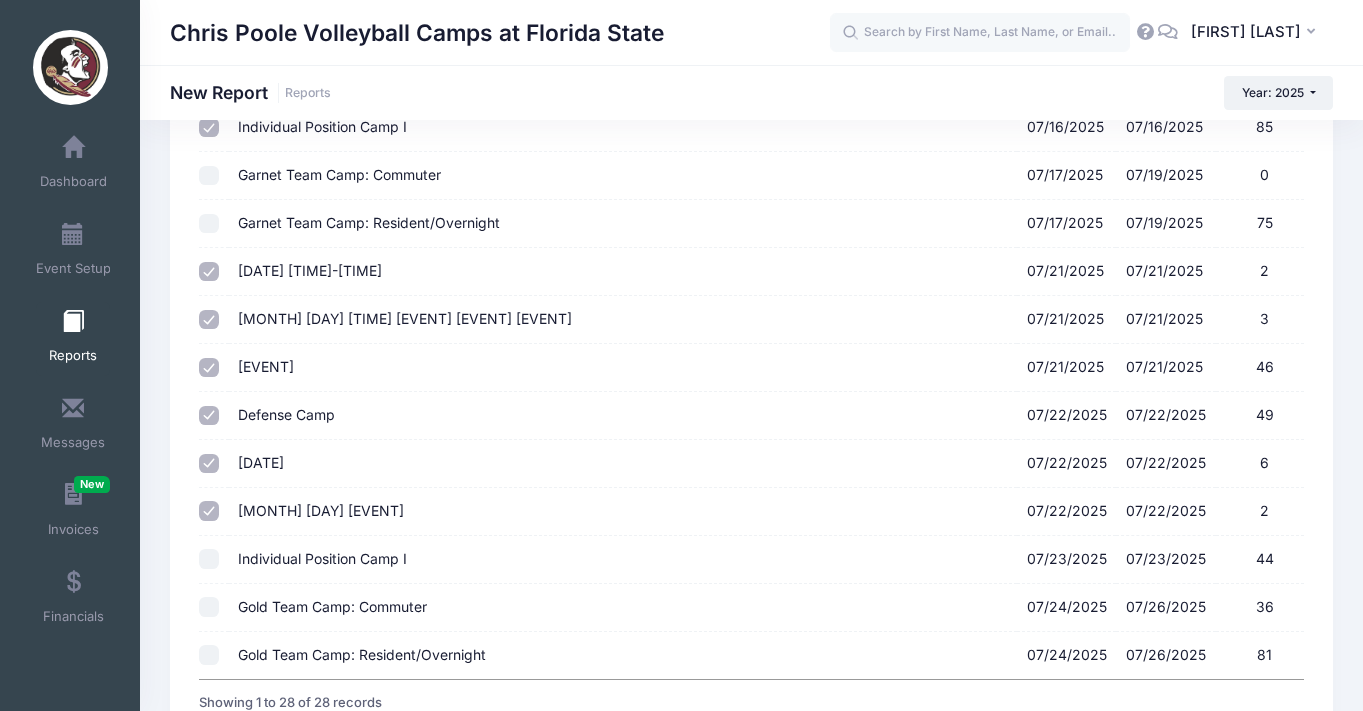 click on "Individual Position Camp II 07/23/2025 - 07/23/2025  44" at bounding box center (209, 559) 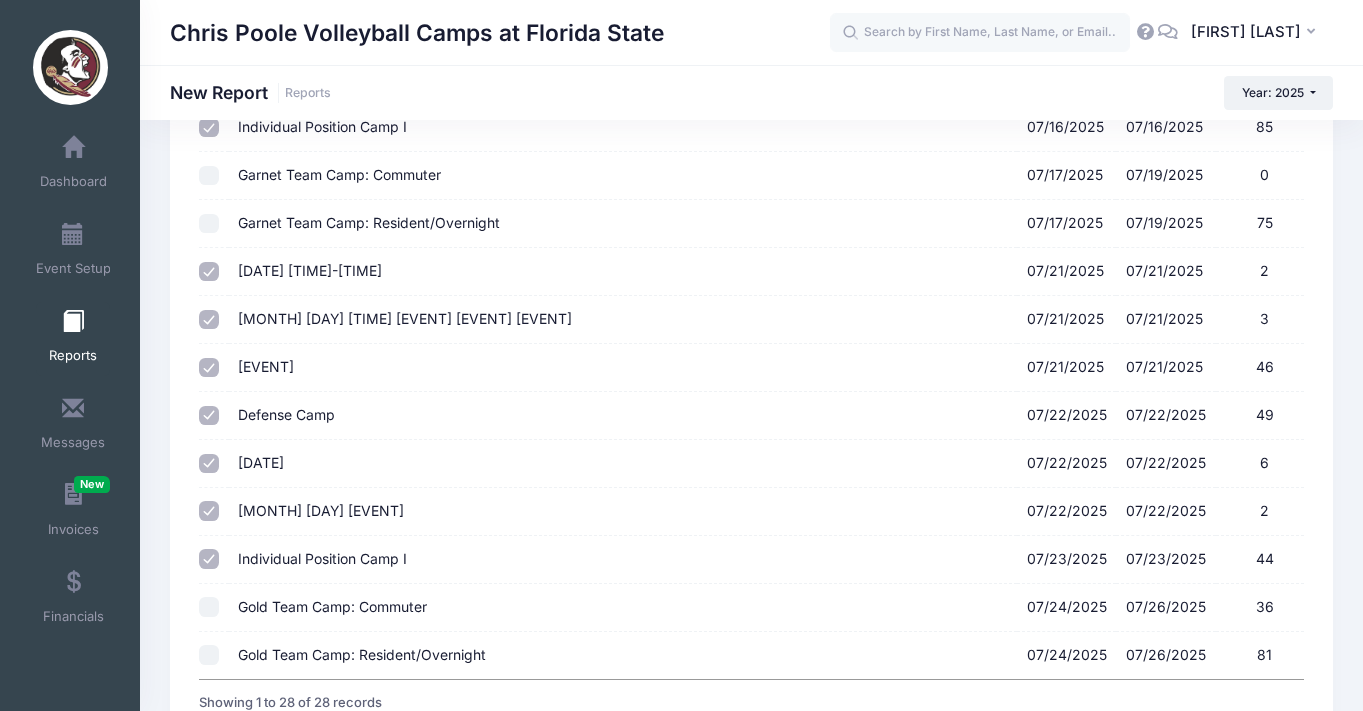 scroll, scrollTop: 1099, scrollLeft: 0, axis: vertical 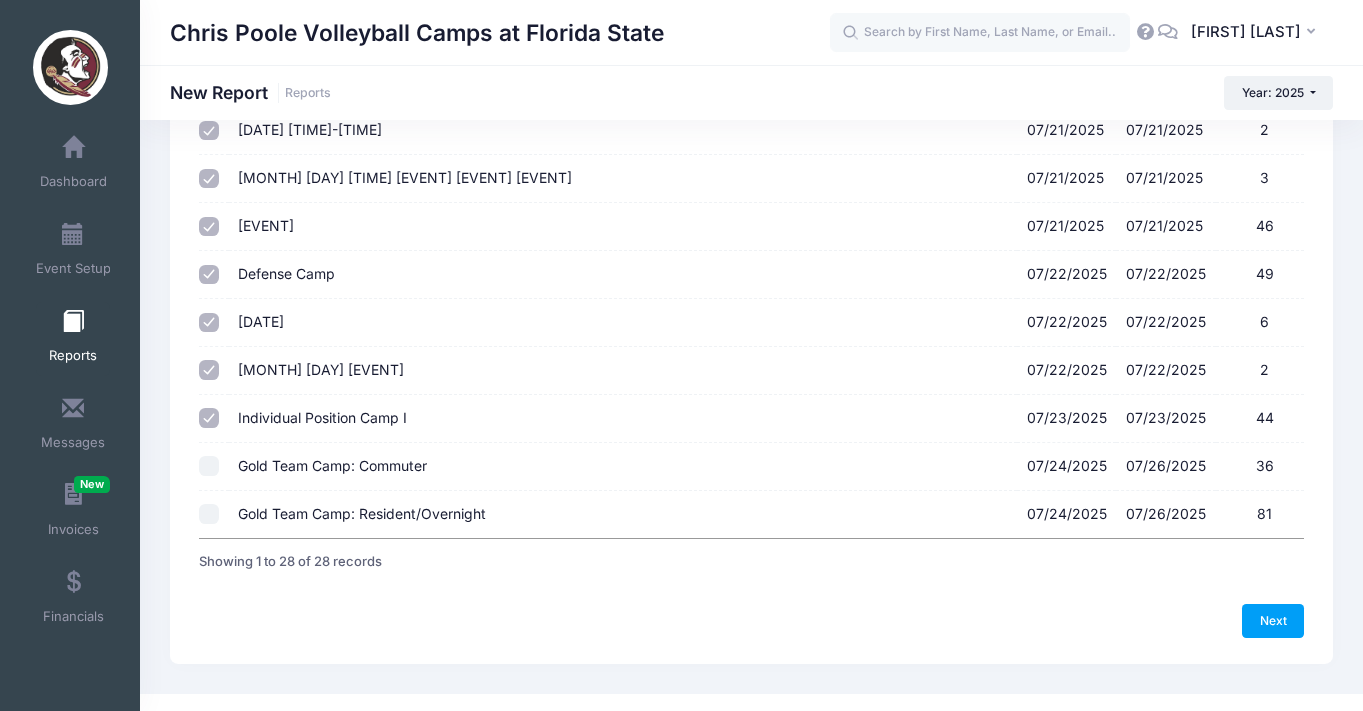 click on "Next" at bounding box center (1273, 621) 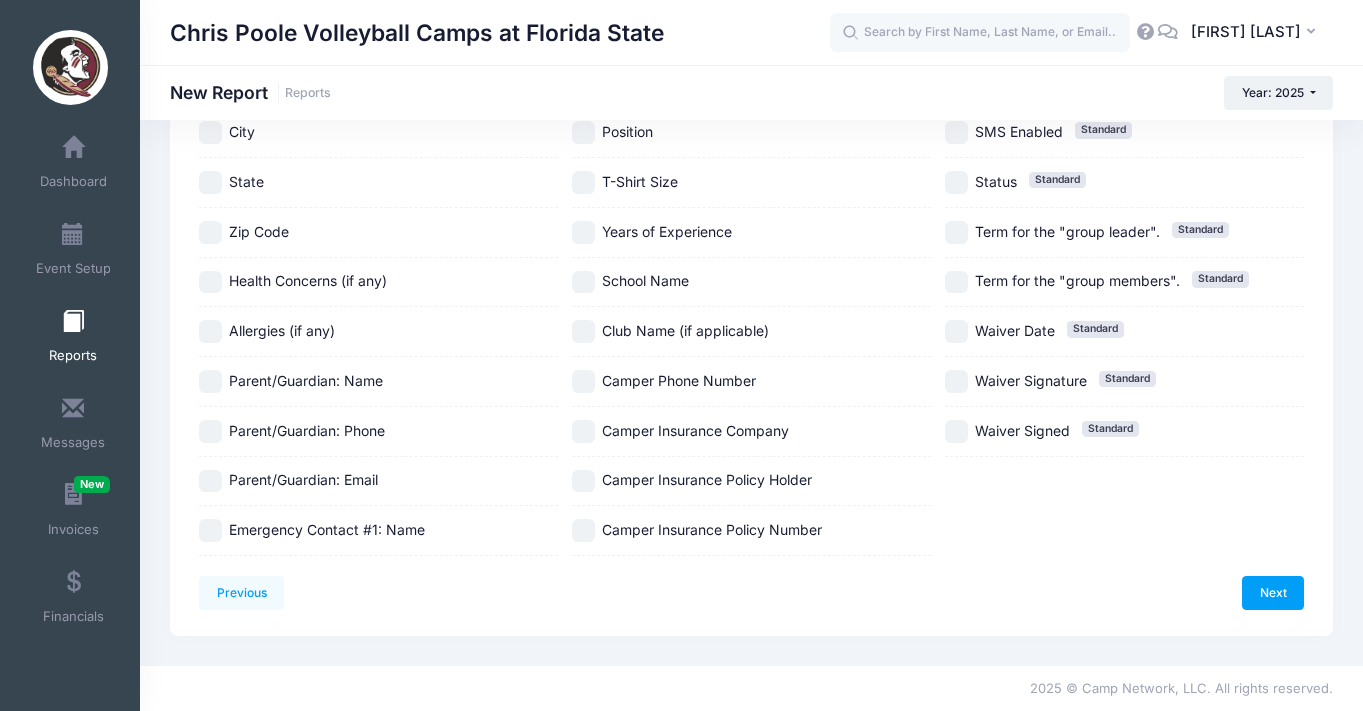 scroll, scrollTop: 0, scrollLeft: 0, axis: both 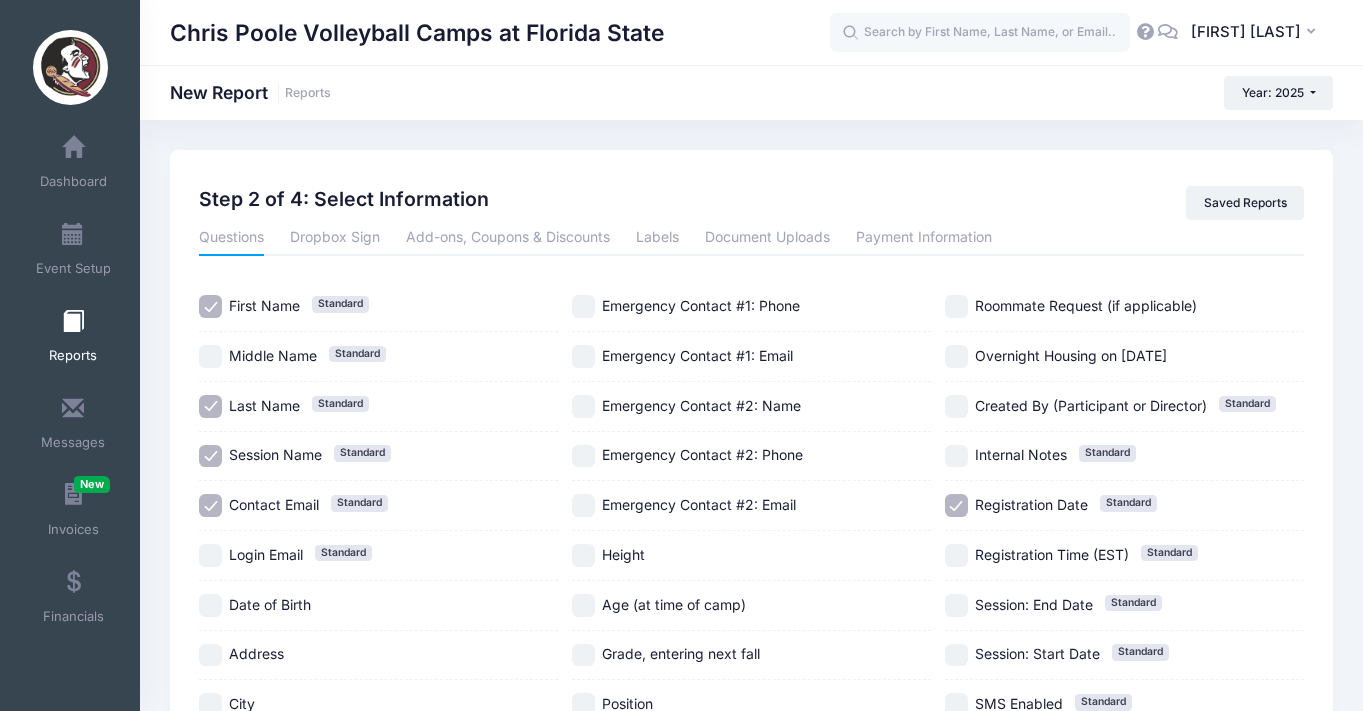 click on "Contact Email Standard" at bounding box center (210, 505) 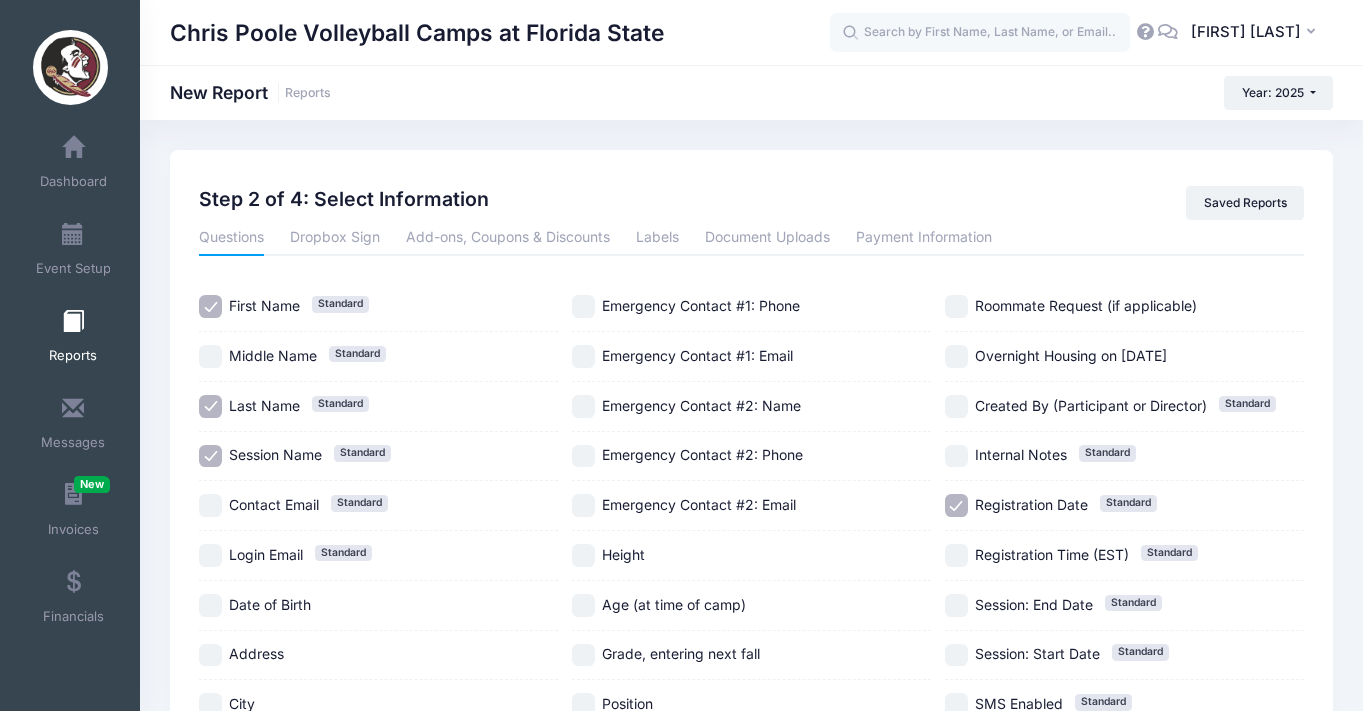 scroll, scrollTop: 649, scrollLeft: 0, axis: vertical 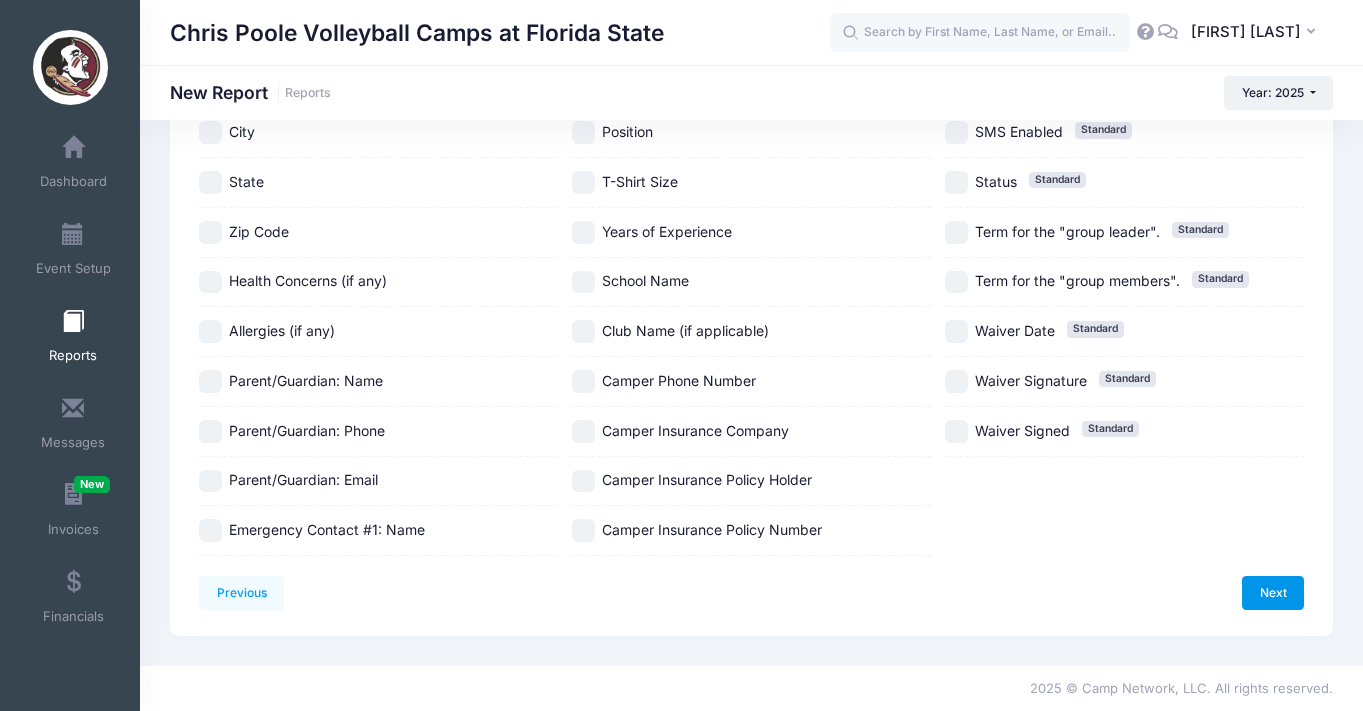 click on "Next" at bounding box center [1273, 593] 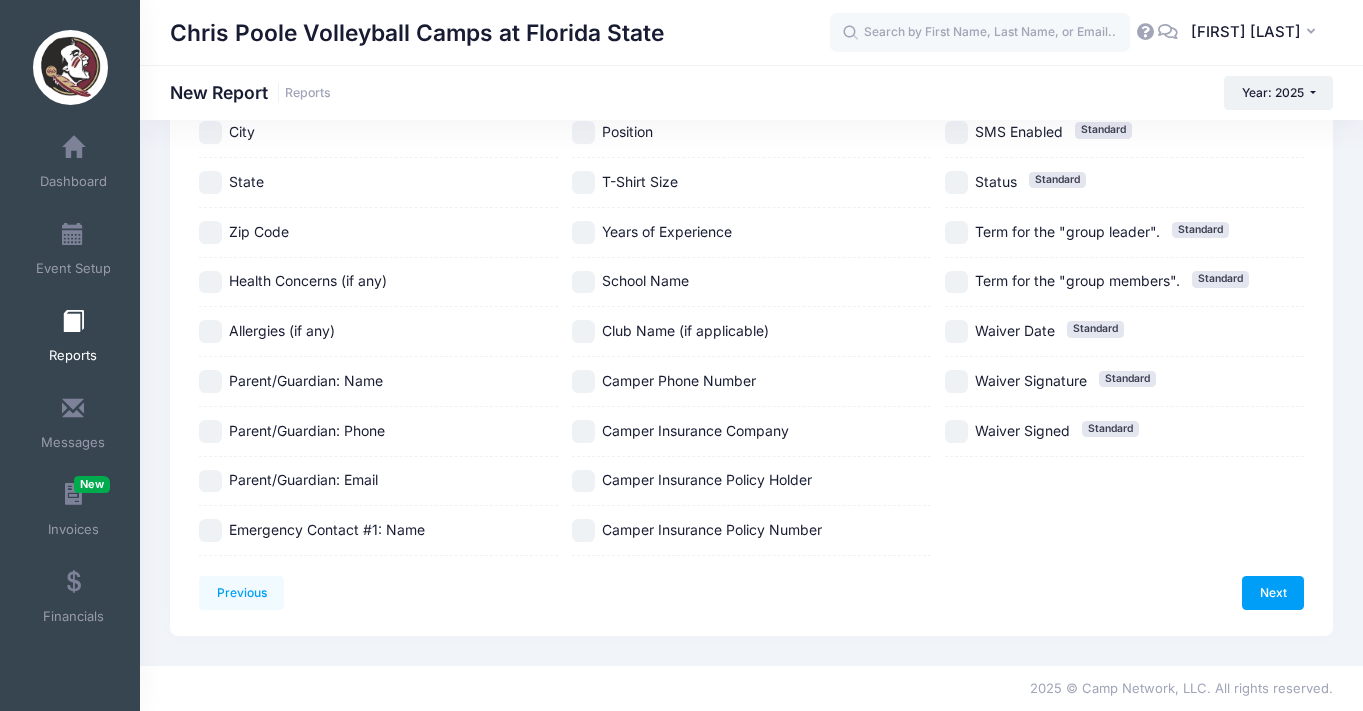 scroll, scrollTop: 0, scrollLeft: 0, axis: both 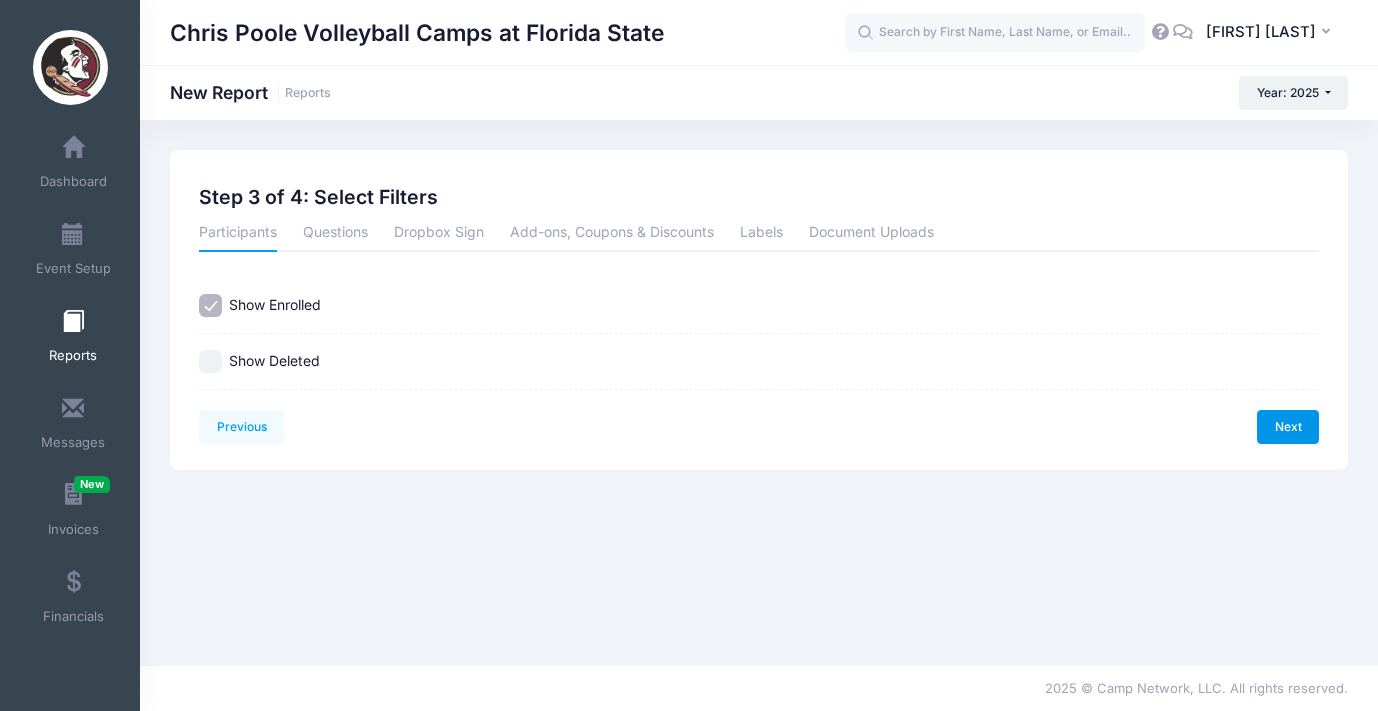 click on "Next" at bounding box center [1288, 427] 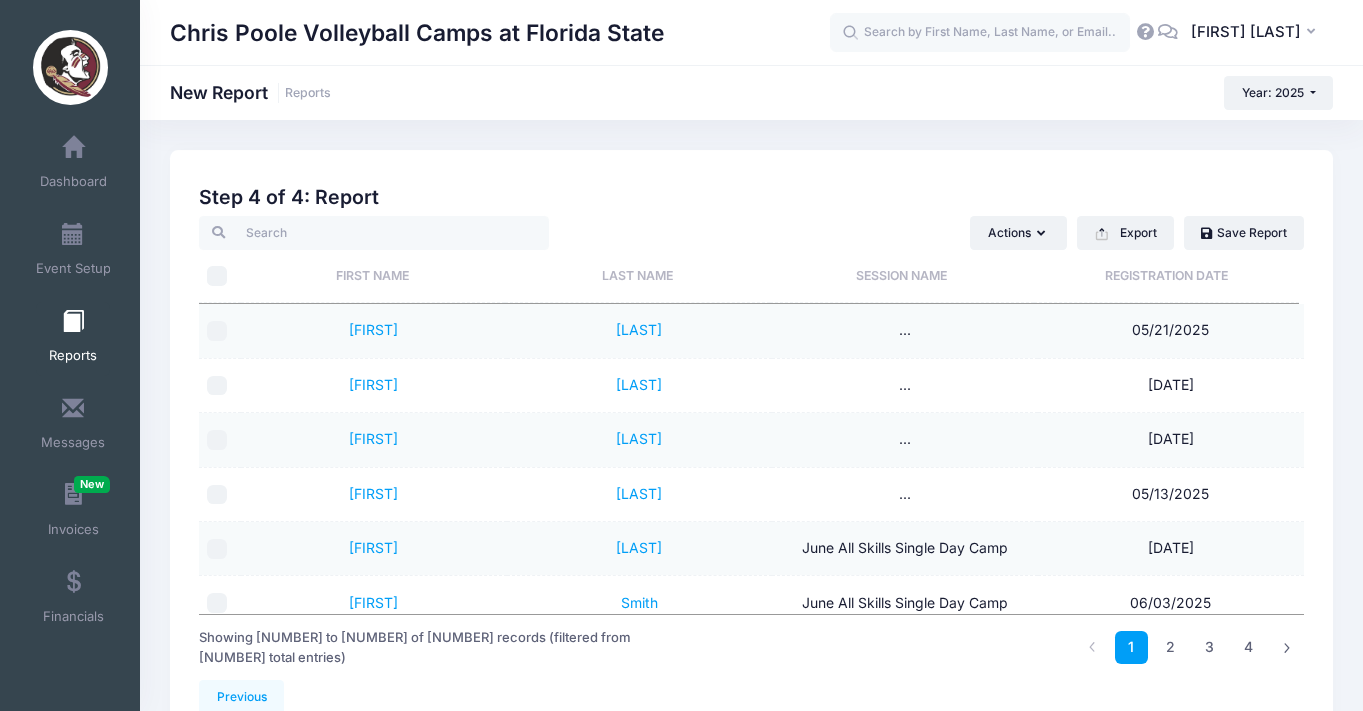 click on "Session Name" at bounding box center [902, 276] 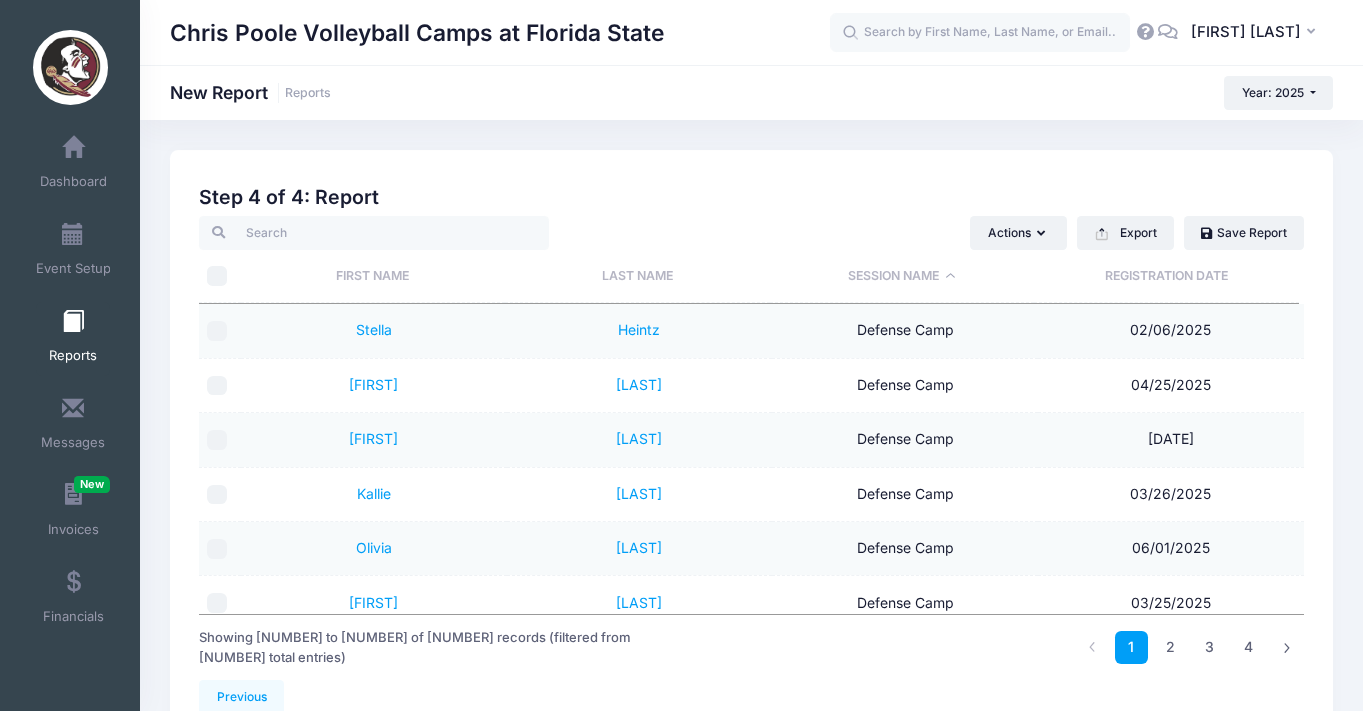 click on "Last Name" at bounding box center [637, 276] 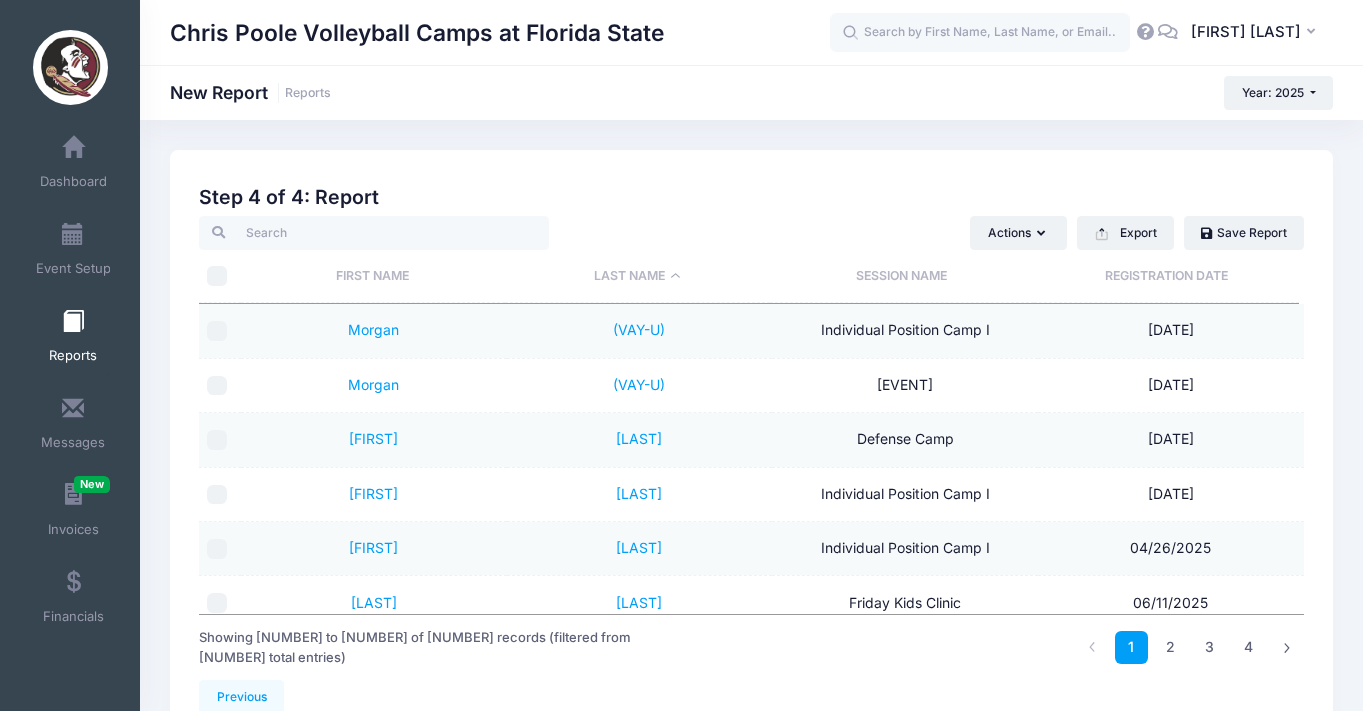 click on "First Name" at bounding box center (373, 276) 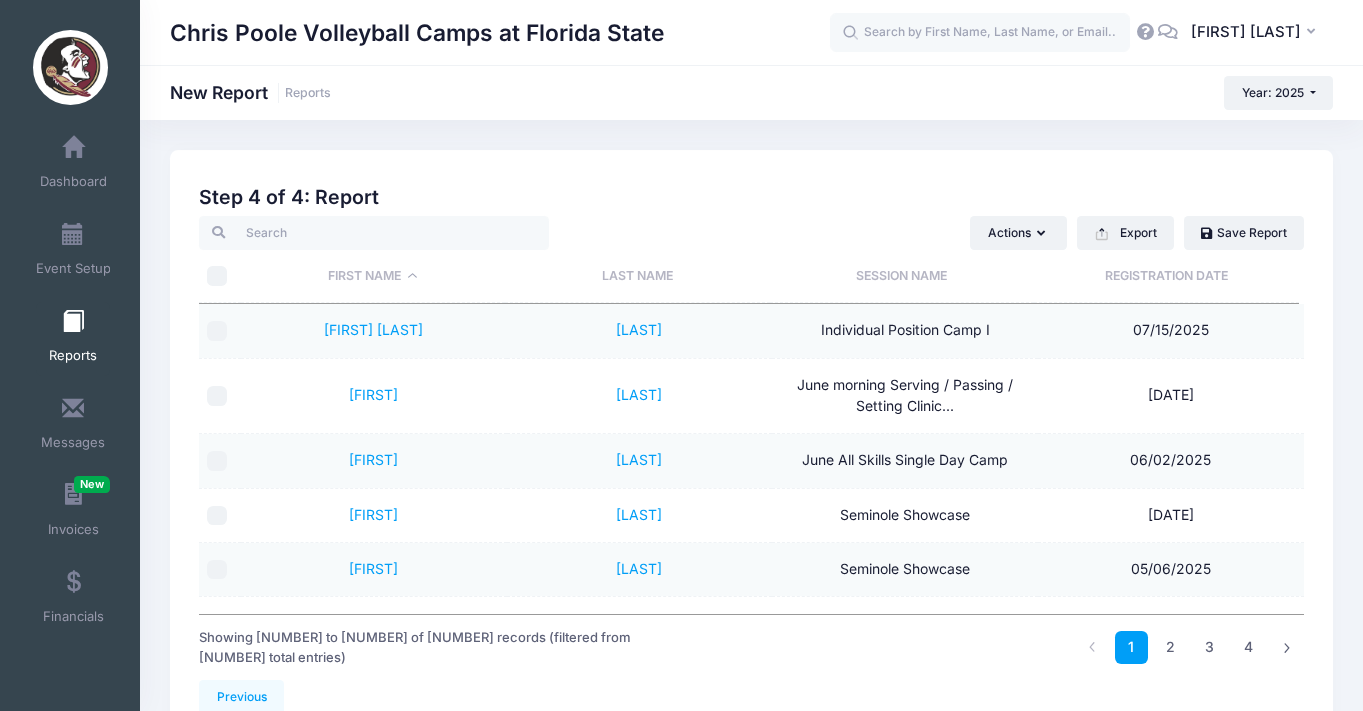 click on "Last Name" at bounding box center (637, 276) 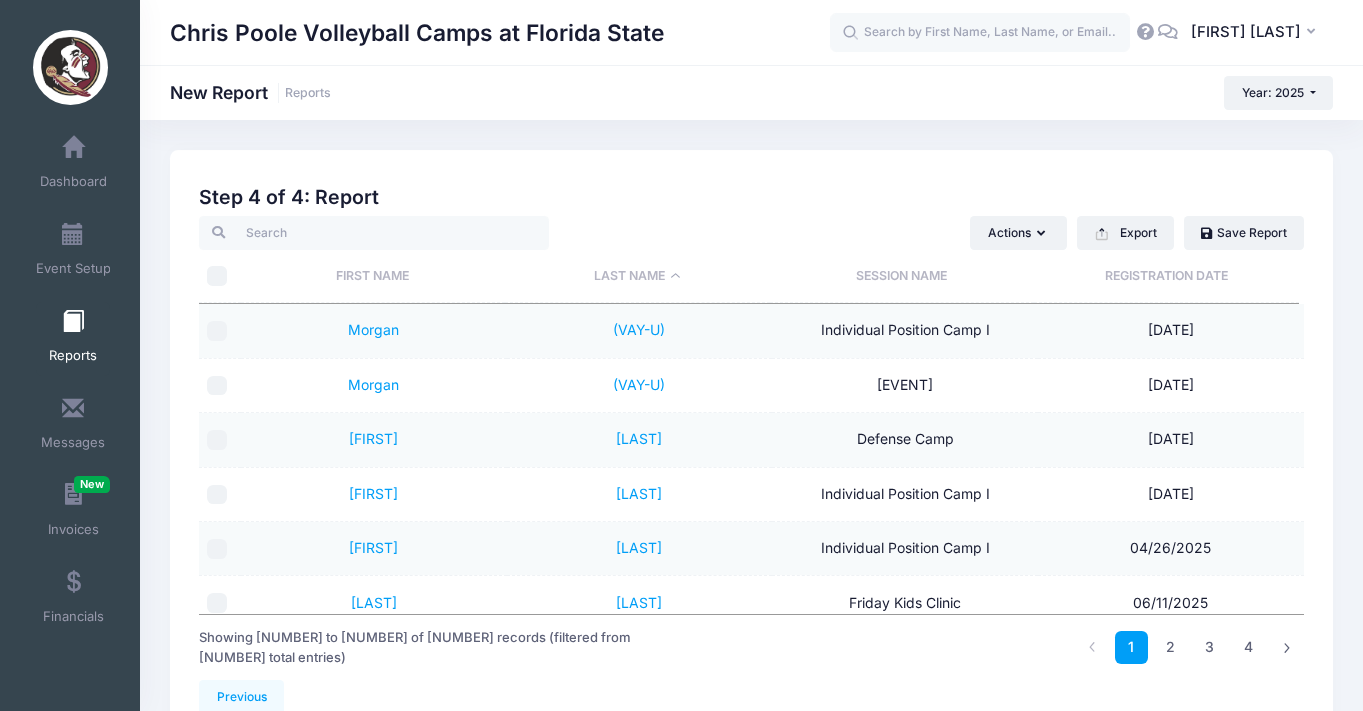 click on "Session Name" at bounding box center [902, 276] 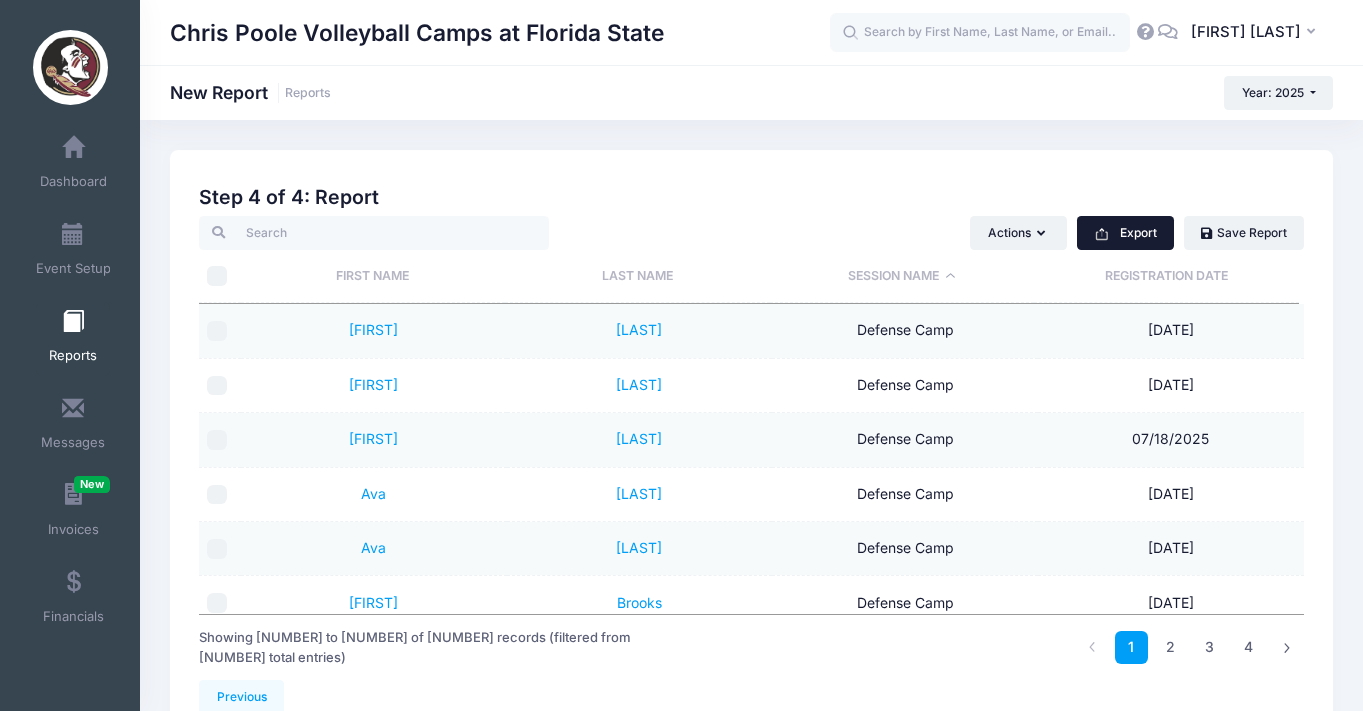 click on "Export" at bounding box center [1125, 233] 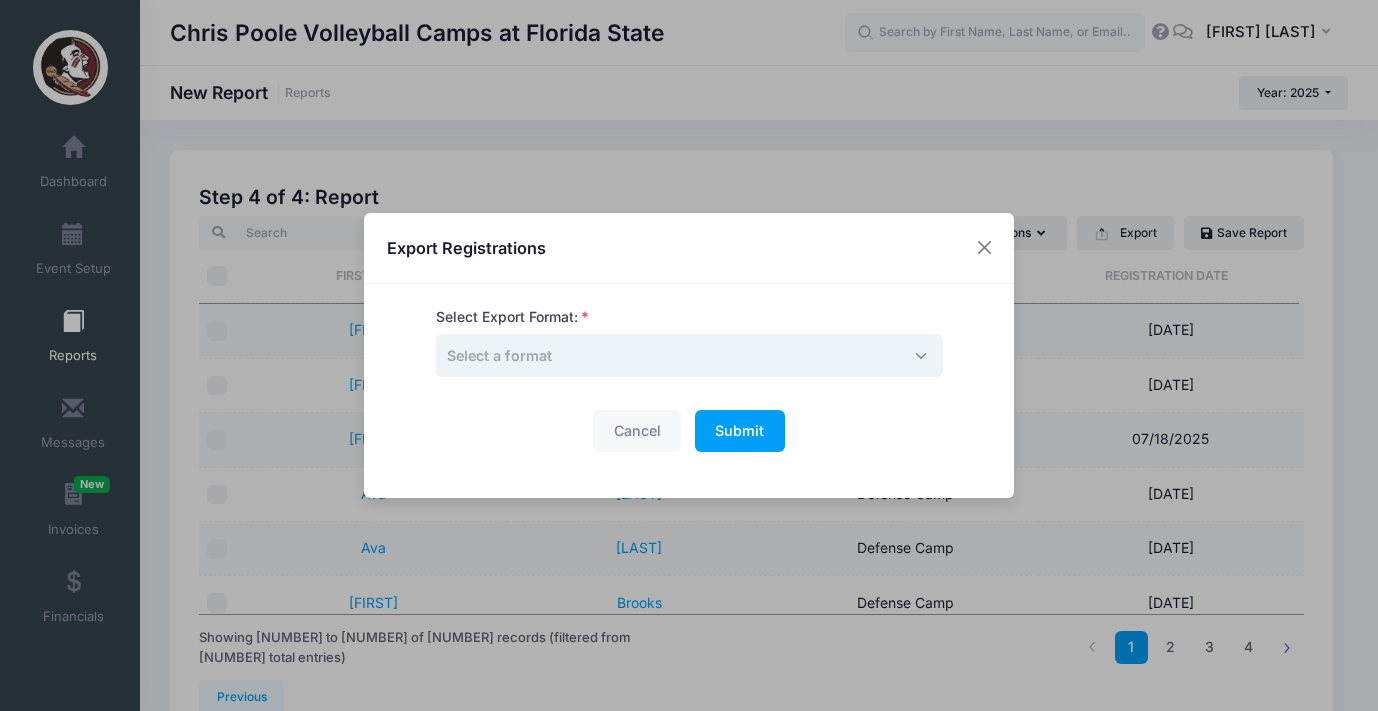 click on "Select a format" at bounding box center (689, 355) 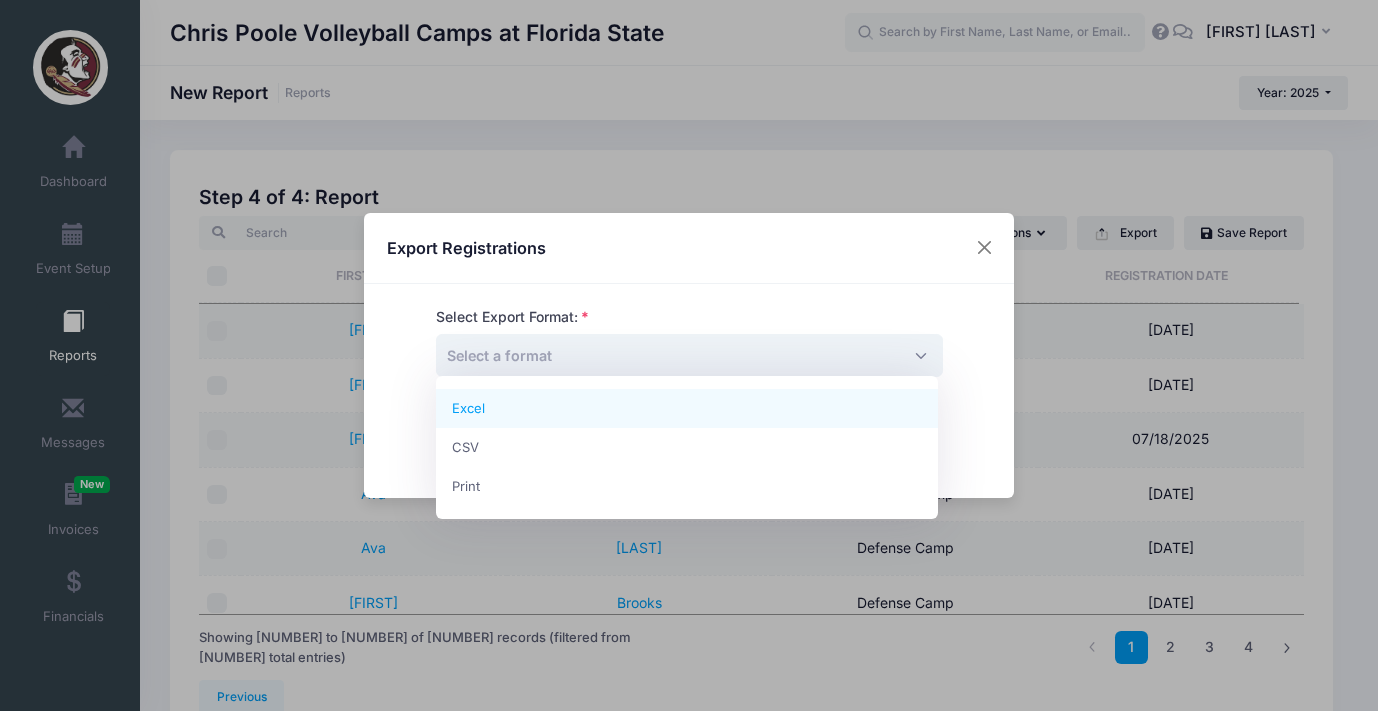 select on "excel" 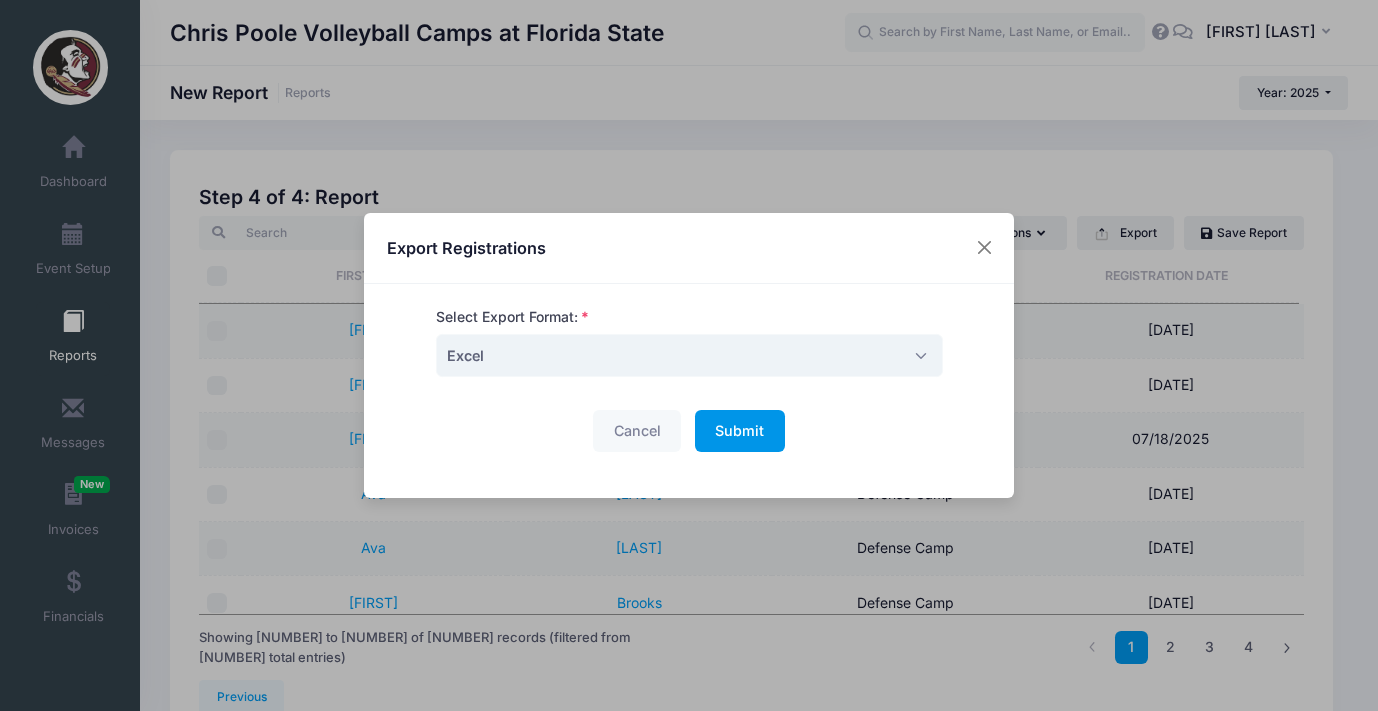click on "Submit" at bounding box center (739, 430) 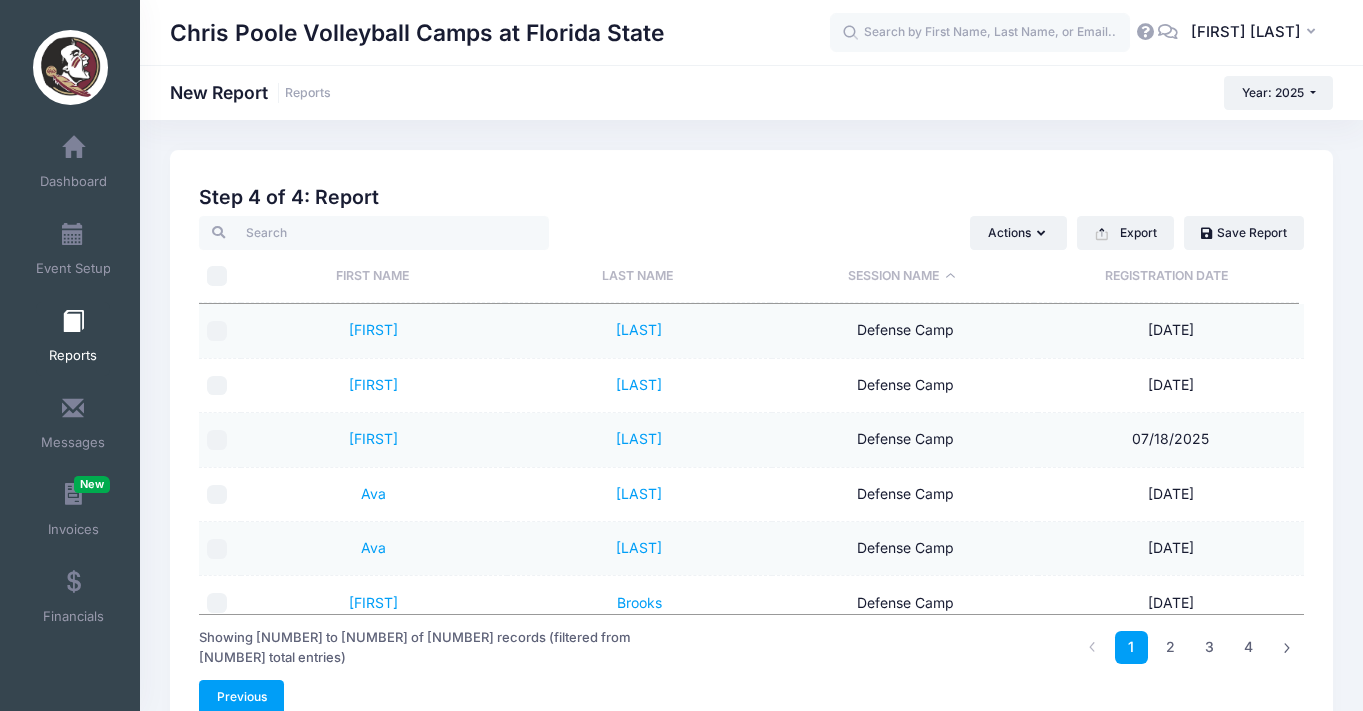 click on "Previous" at bounding box center [241, 697] 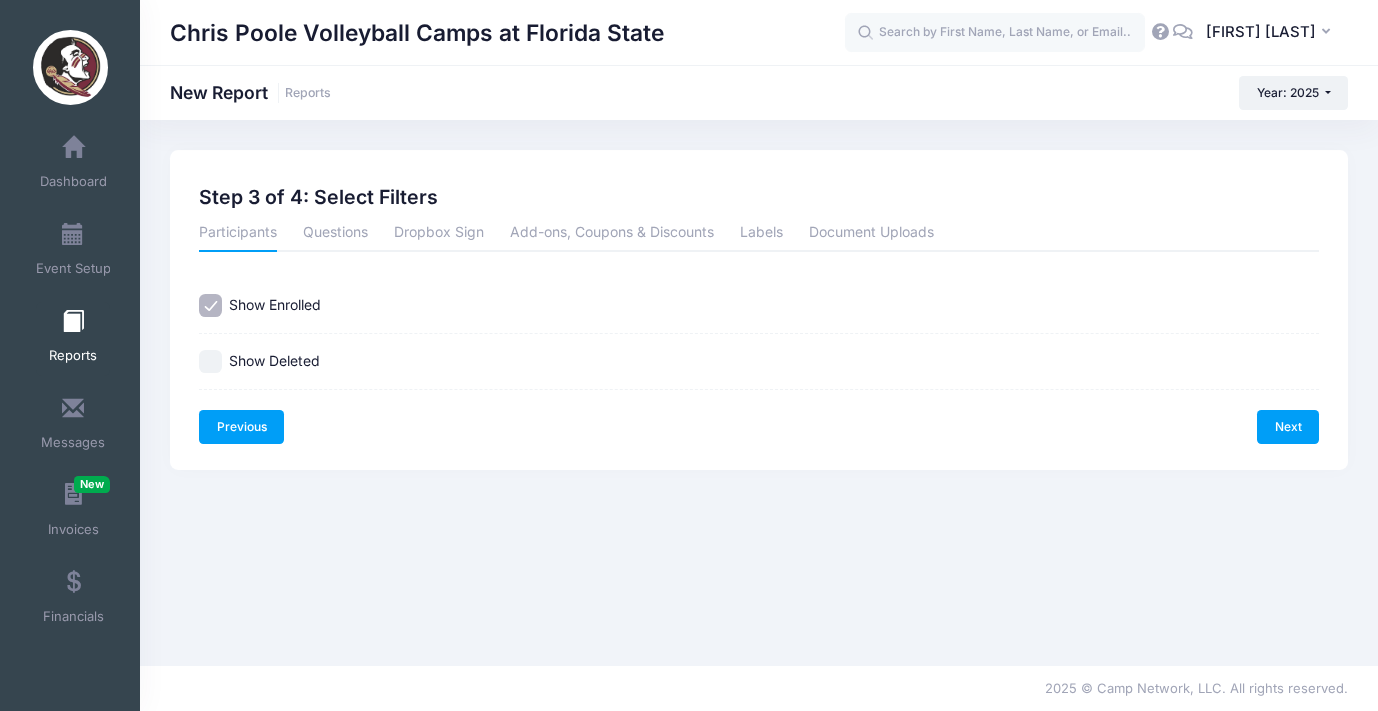 click on "Previous" at bounding box center (241, 427) 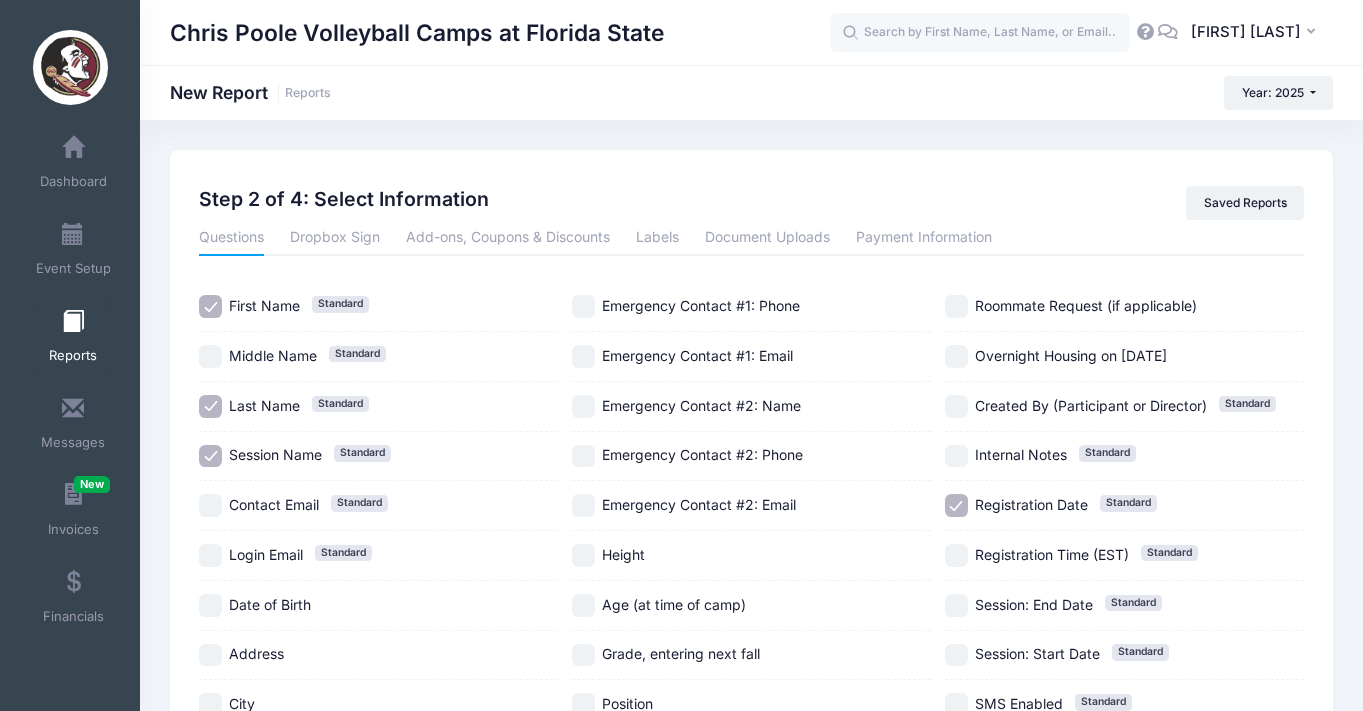 click on "Registration Date Standard" at bounding box center [956, 505] 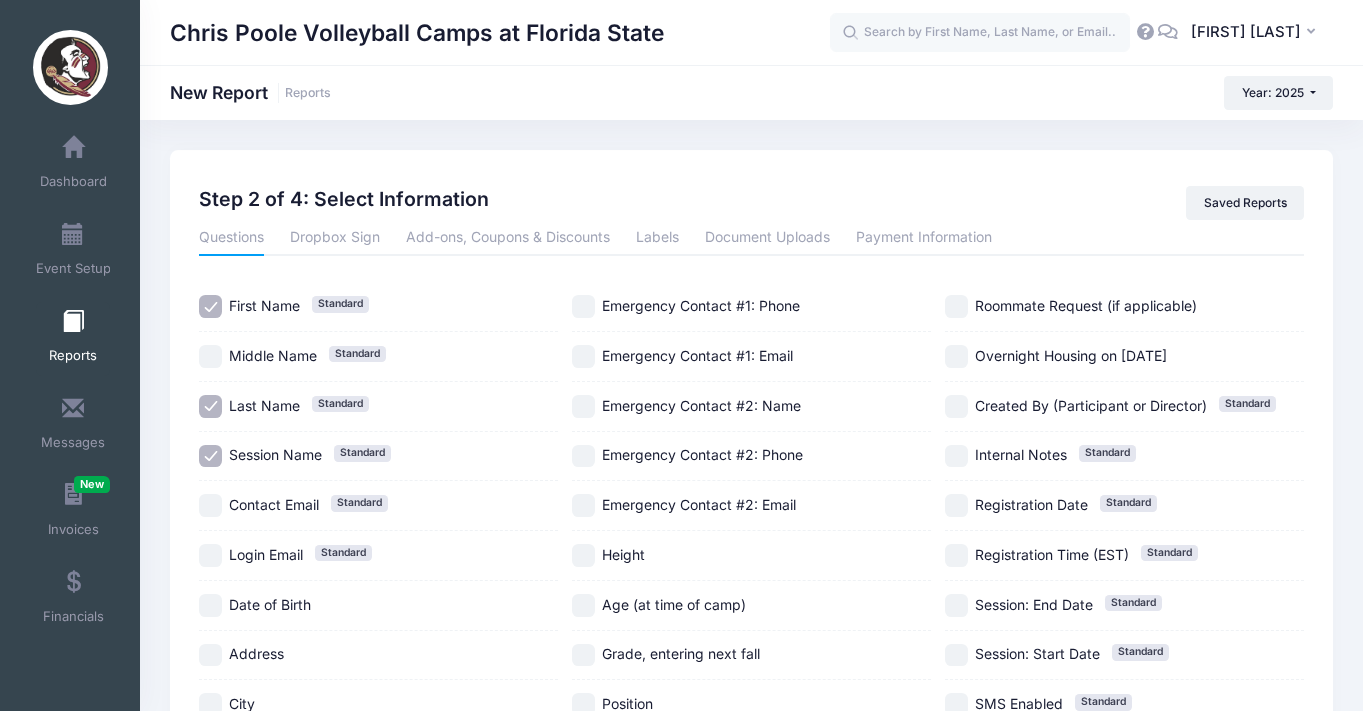scroll, scrollTop: 4, scrollLeft: 0, axis: vertical 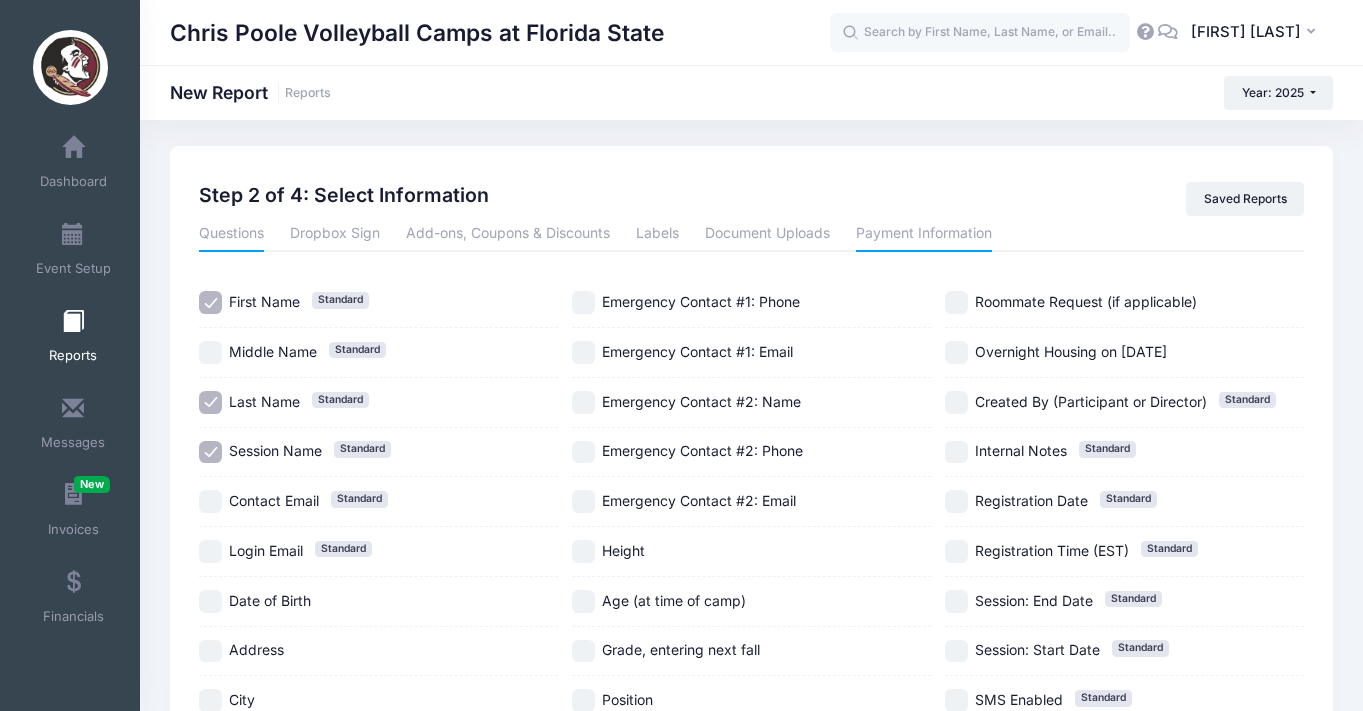 click on "Payment Information" at bounding box center [924, 234] 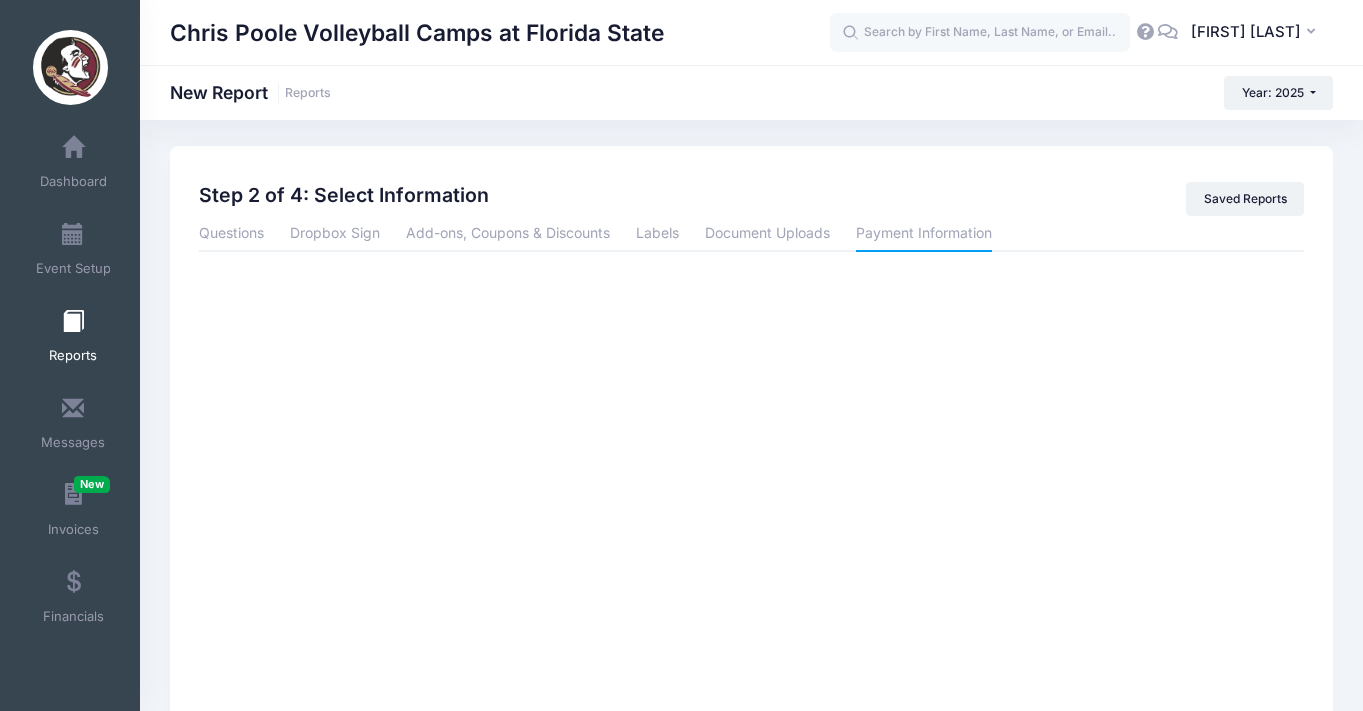 scroll, scrollTop: 0, scrollLeft: 0, axis: both 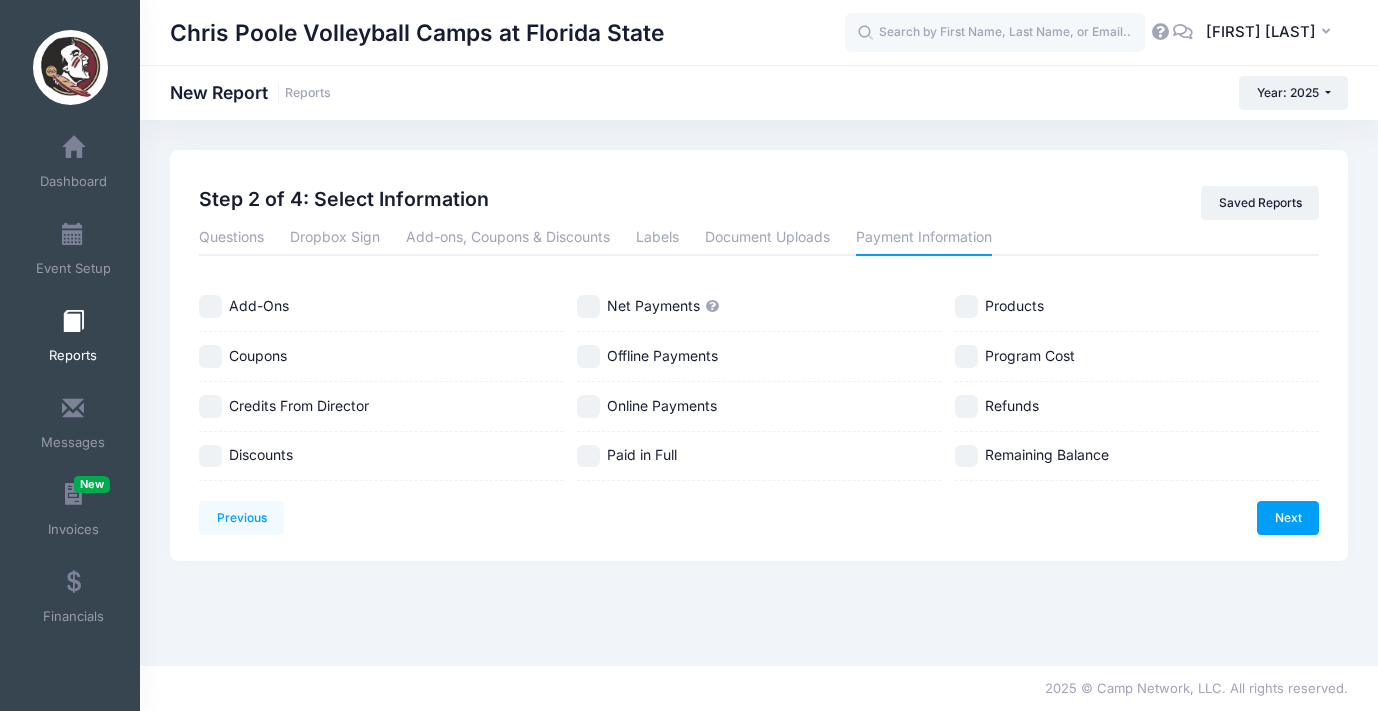 click on "Net Payments" at bounding box center (588, 306) 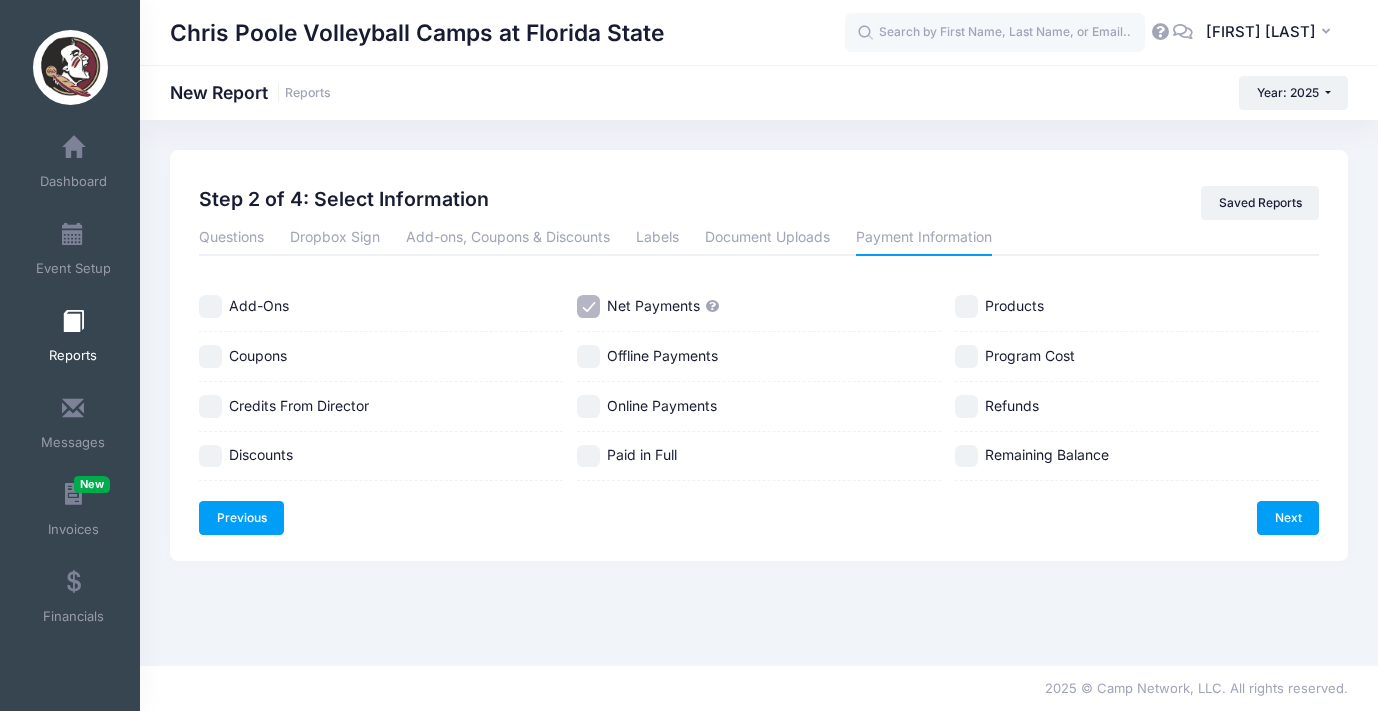 click on "Previous" at bounding box center (241, 518) 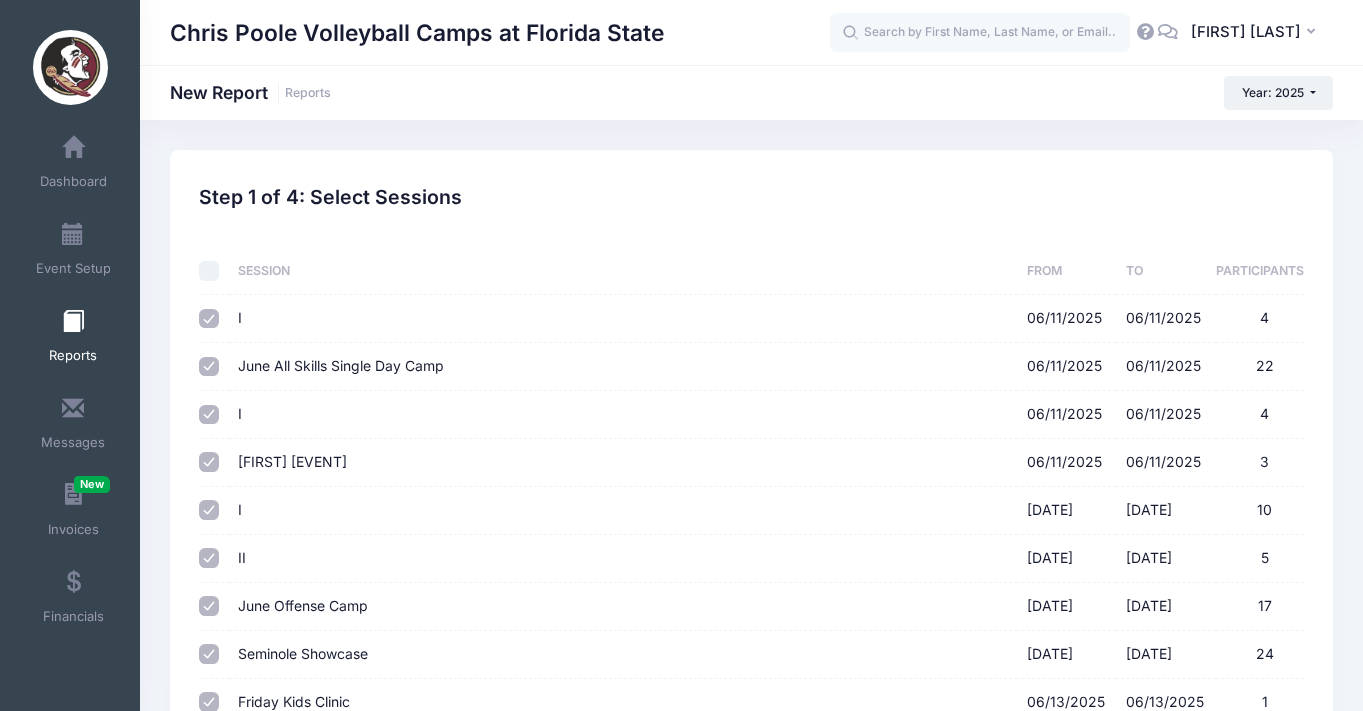 click at bounding box center [209, 271] 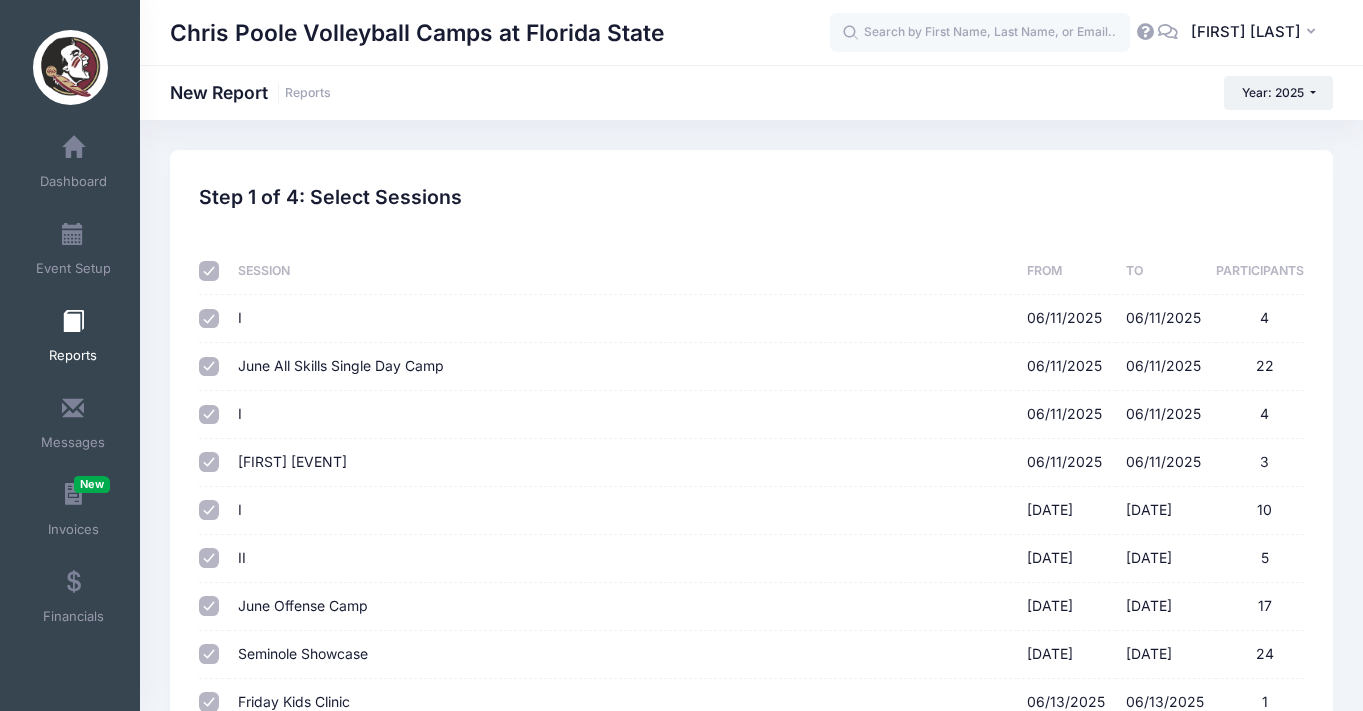 checkbox on "true" 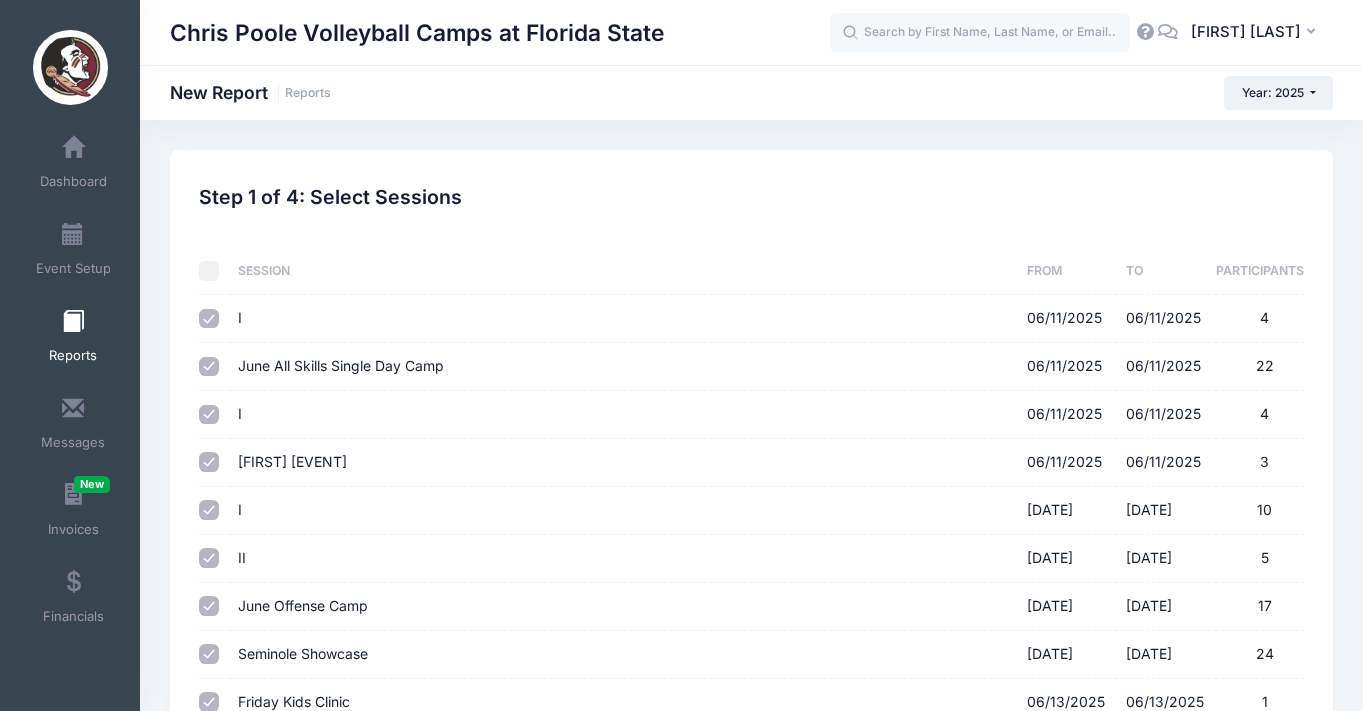 checkbox on "false" 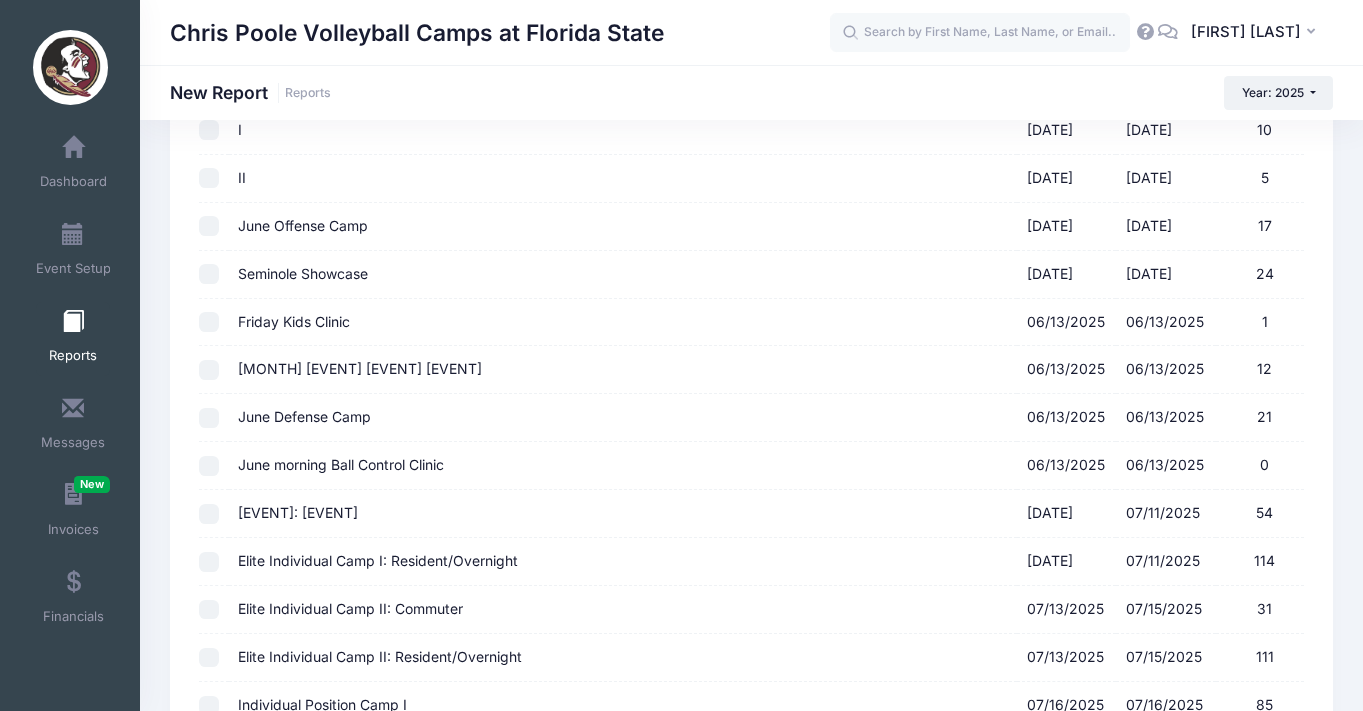 scroll, scrollTop: 606, scrollLeft: 0, axis: vertical 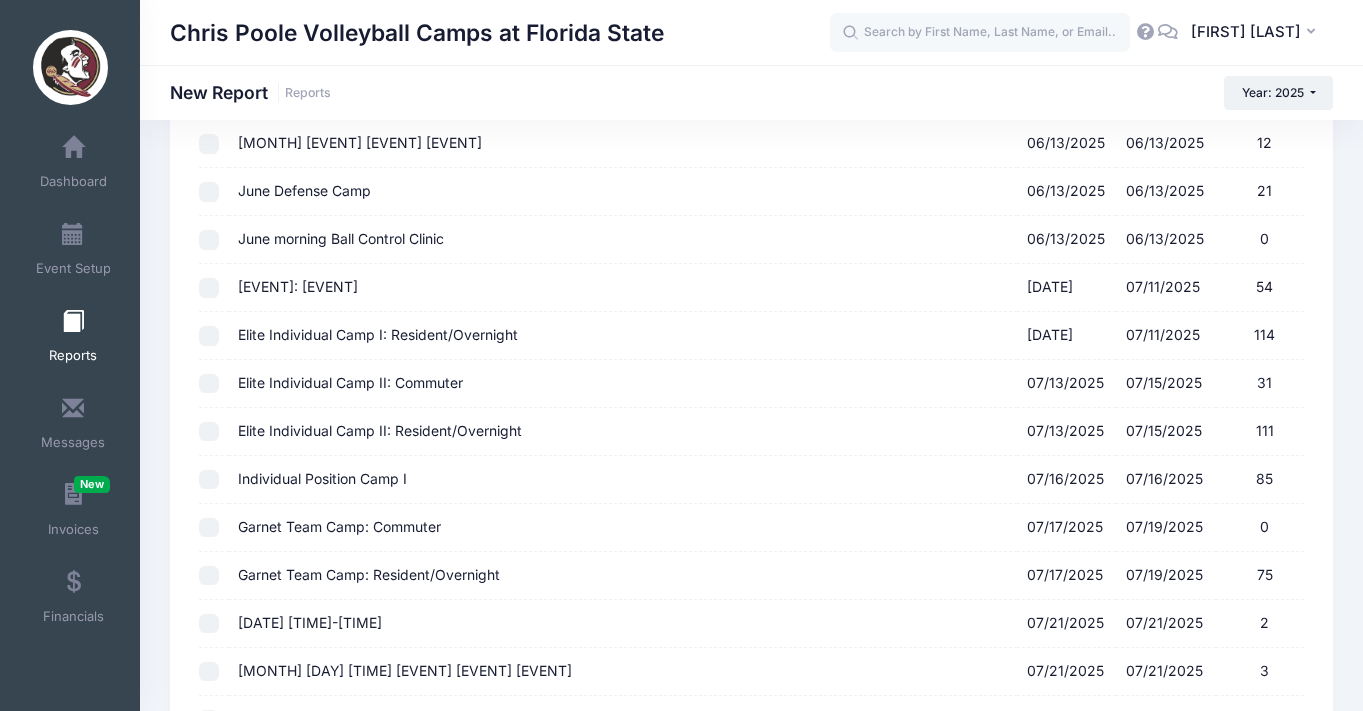 click on "Individual Position Camp I 07/16/2025 - 07/16/2025  85" at bounding box center [209, 480] 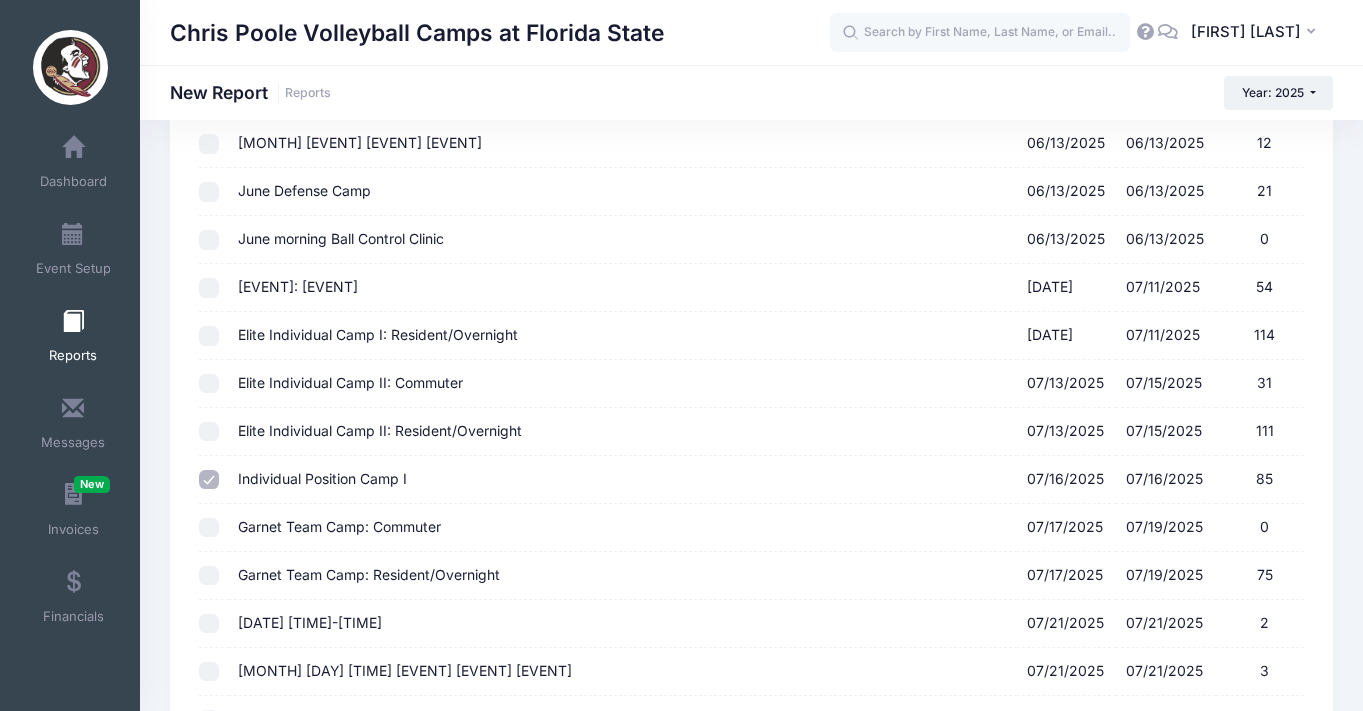 click on "Elite Individual Camp II: Resident/Overnight 07/13/2025 - 07/15/2025  111" at bounding box center (209, 432) 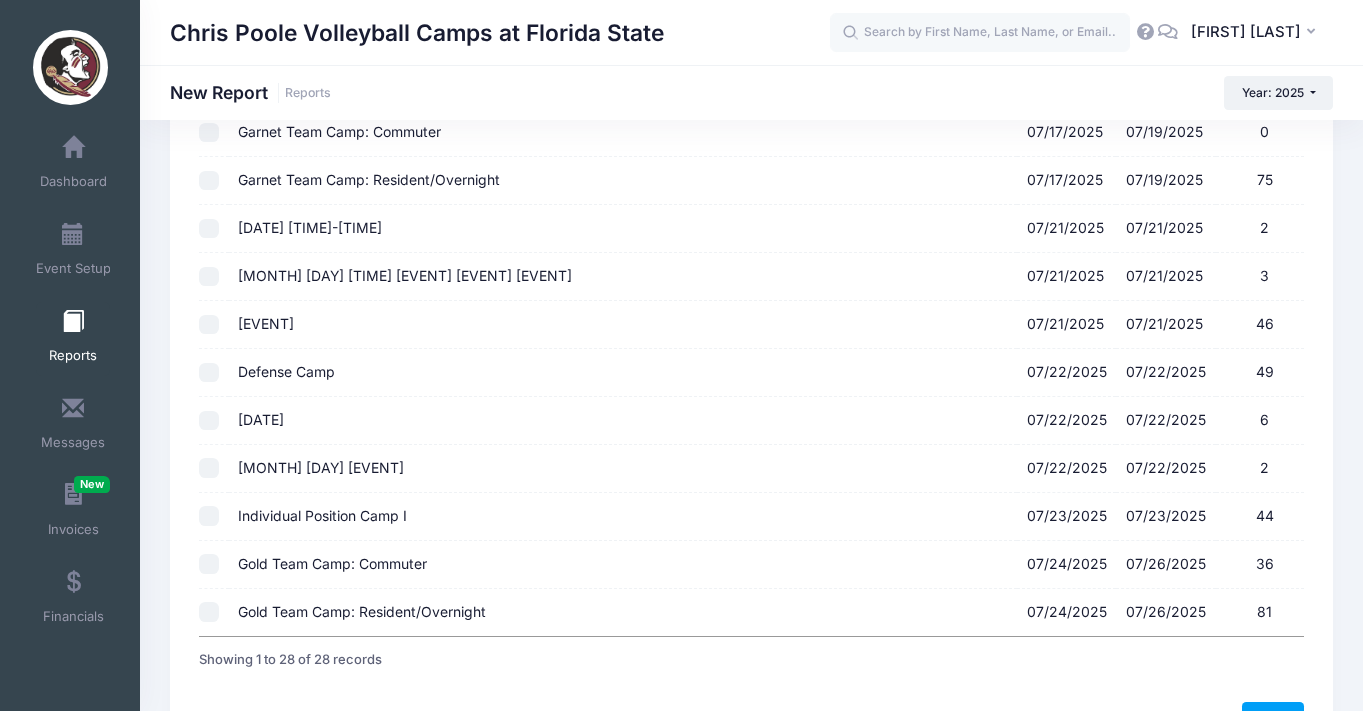scroll, scrollTop: 1099, scrollLeft: 0, axis: vertical 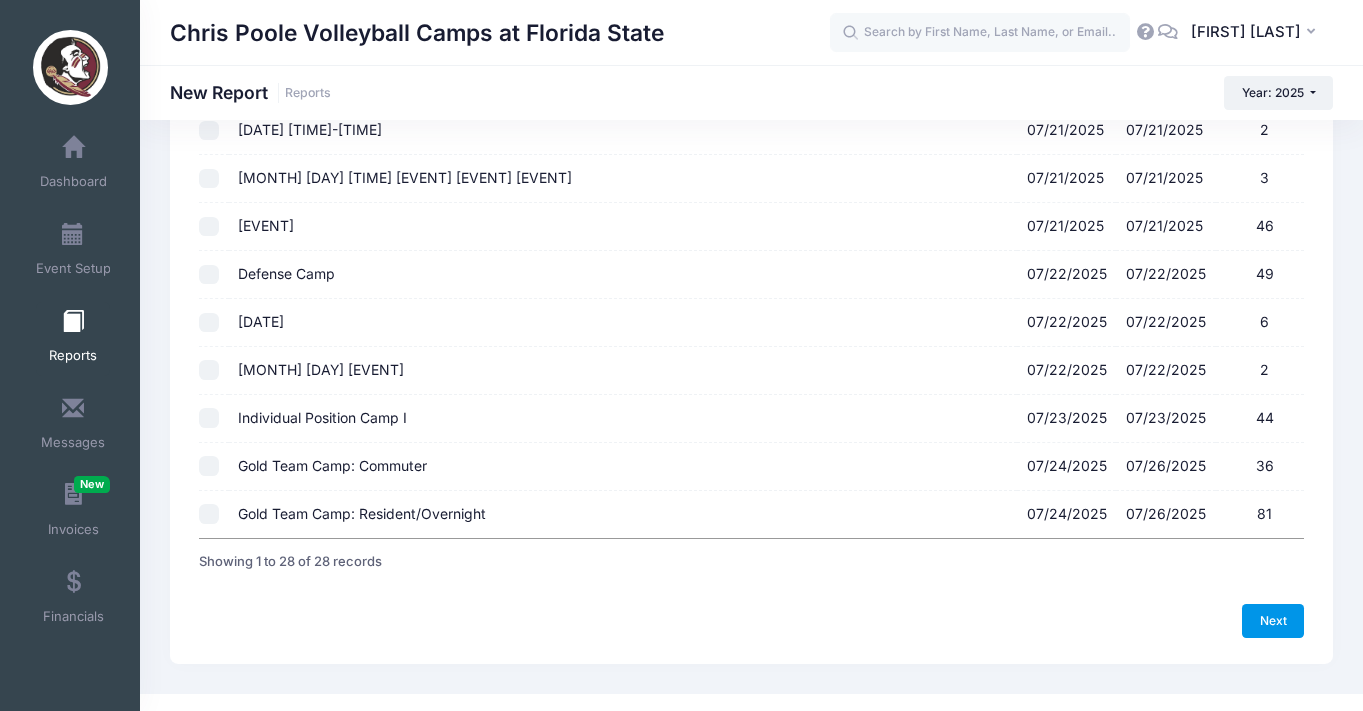 click on "Next" at bounding box center [1273, 621] 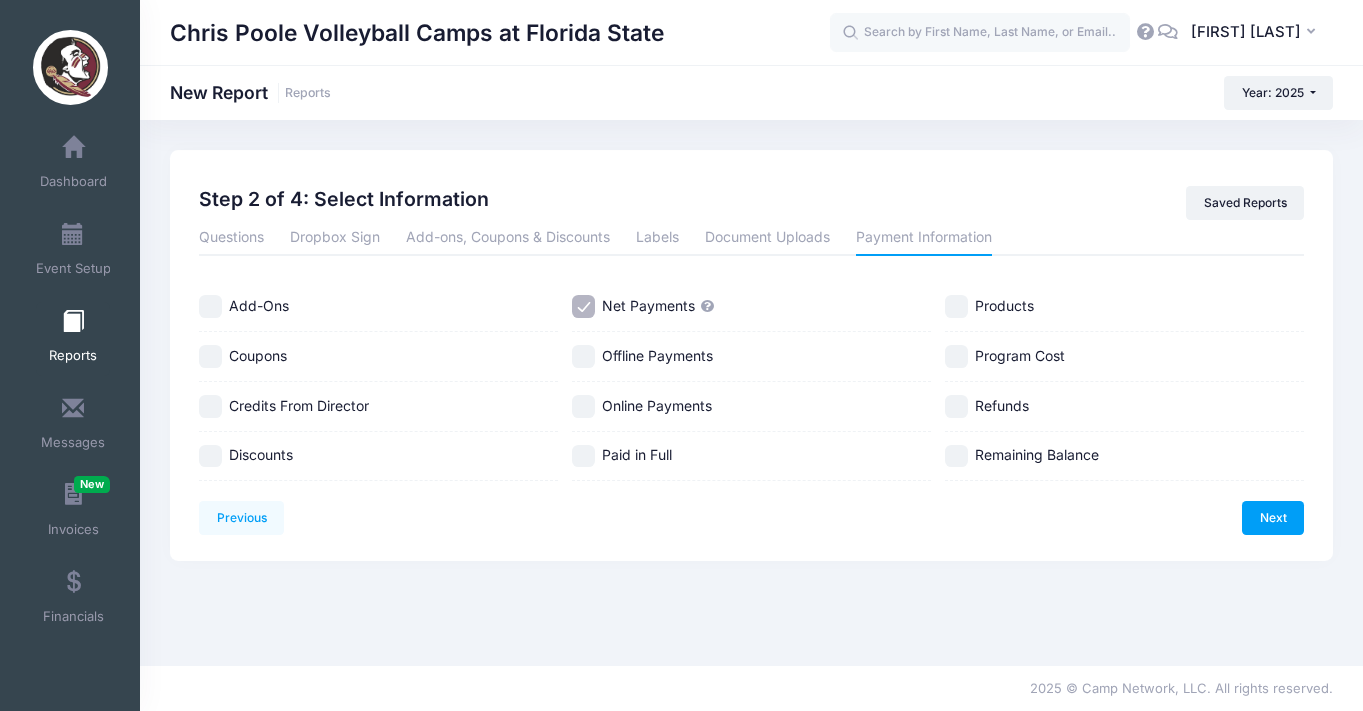 scroll, scrollTop: 0, scrollLeft: 0, axis: both 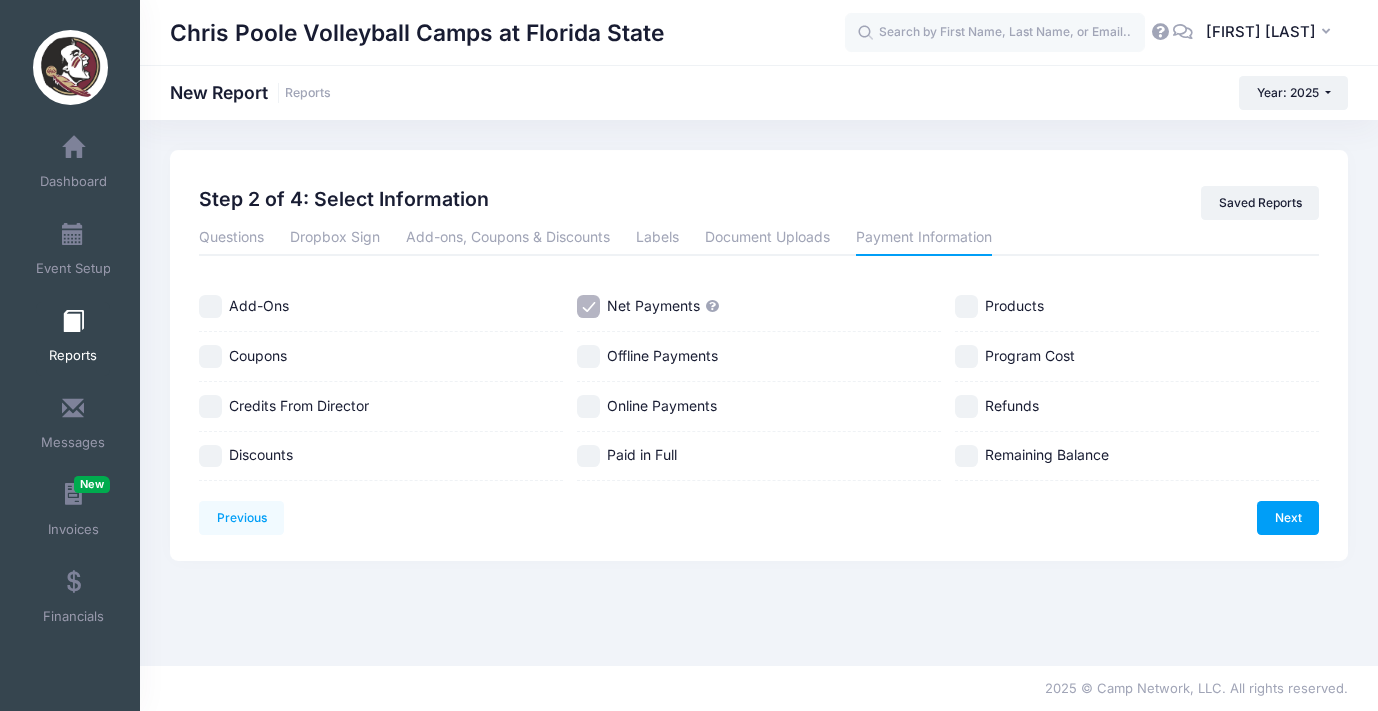 click on "Program Cost" at bounding box center [966, 356] 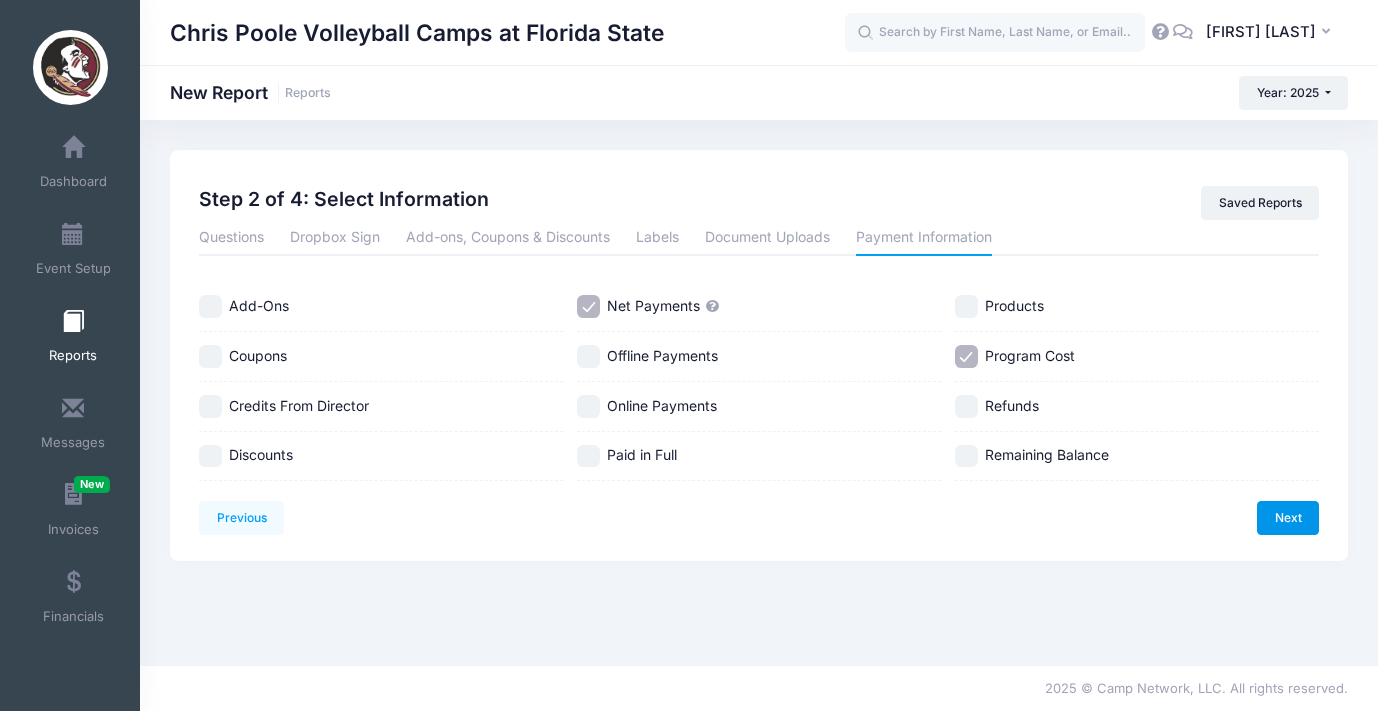 click on "Next" at bounding box center [1288, 518] 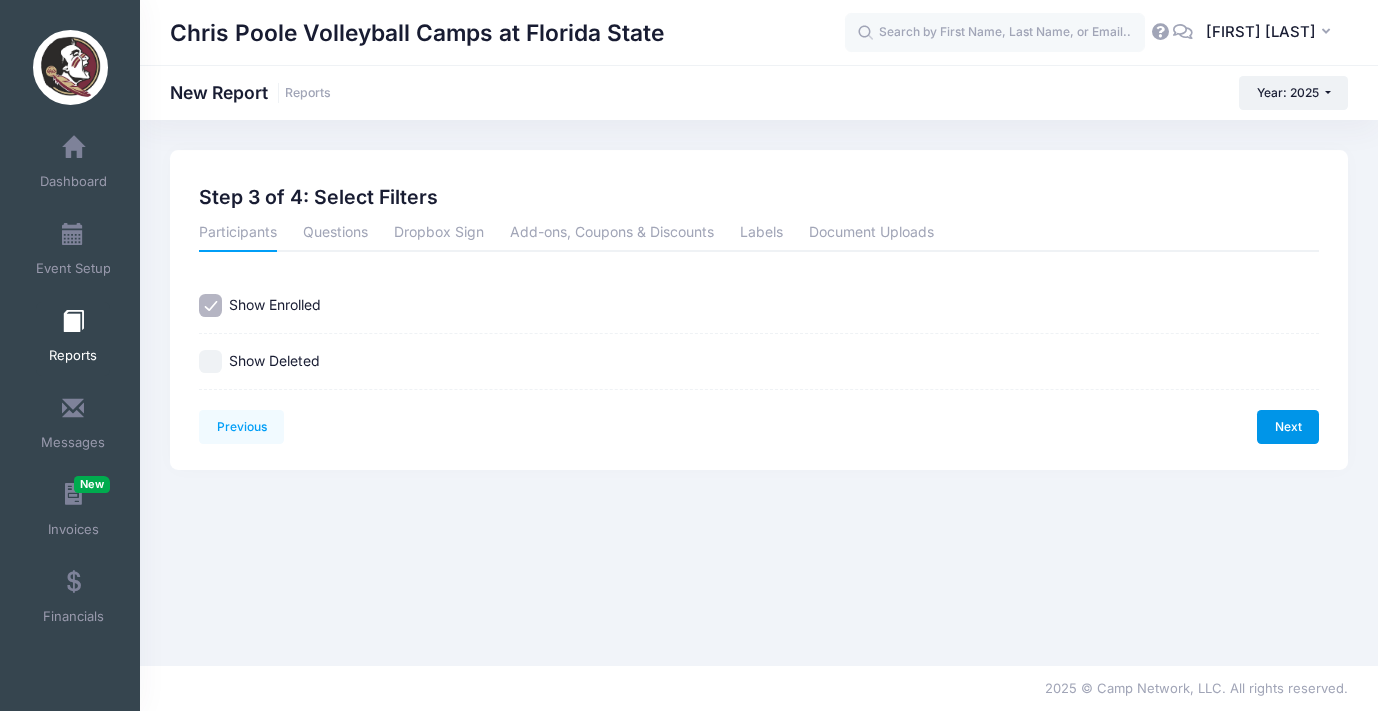 click on "Next" at bounding box center [1288, 427] 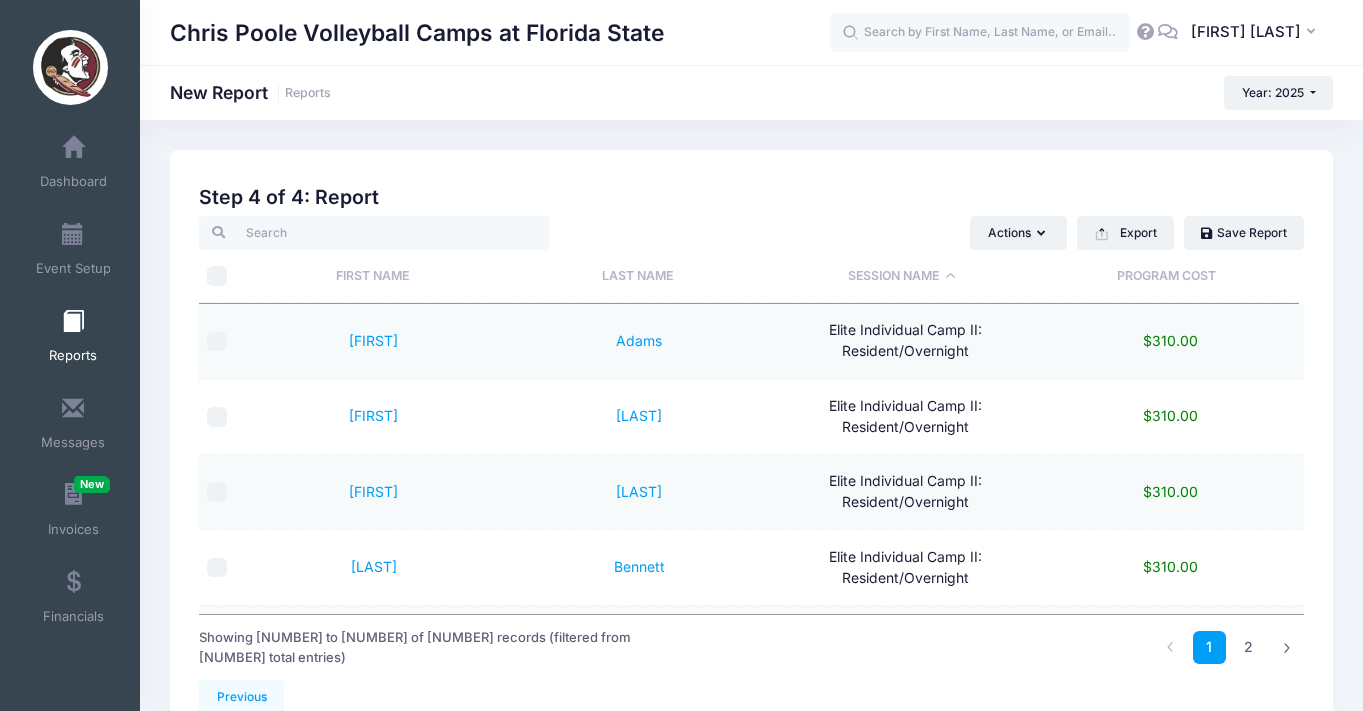 click on "Program Cost" at bounding box center (1166, 276) 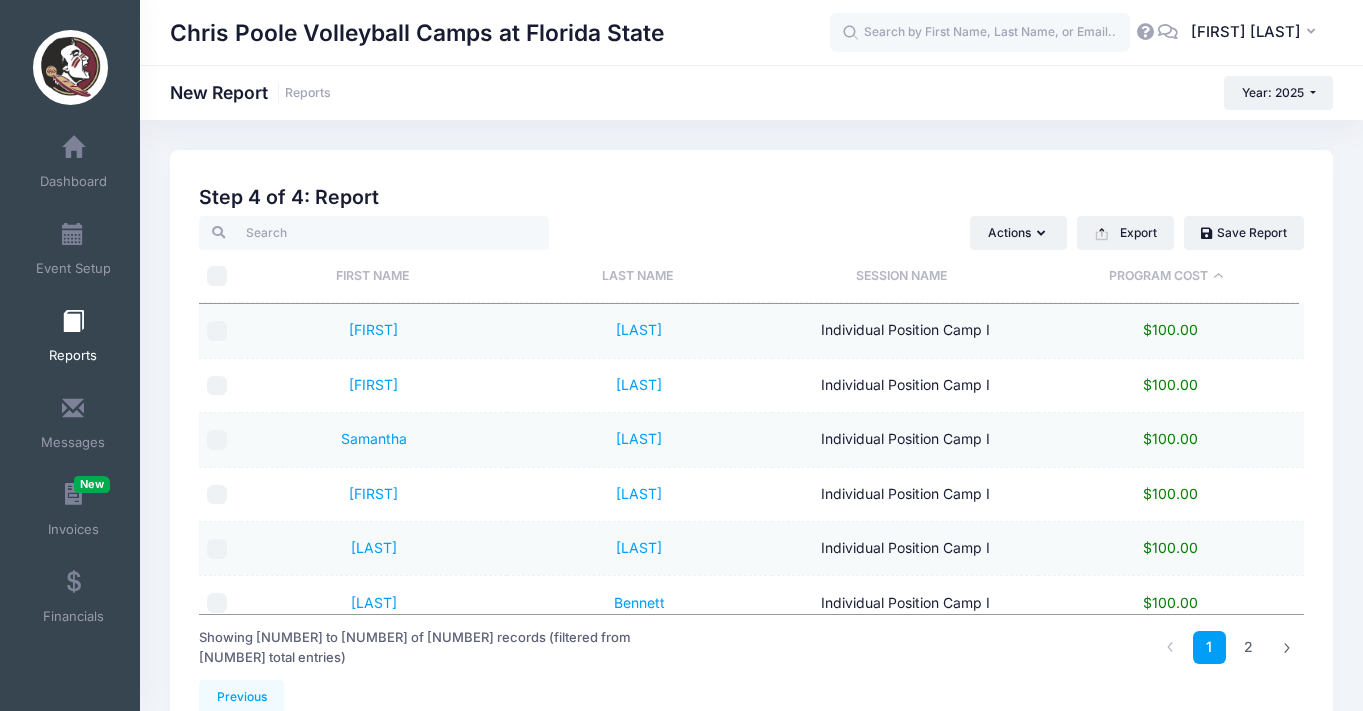 click on "Program Cost" at bounding box center (1166, 276) 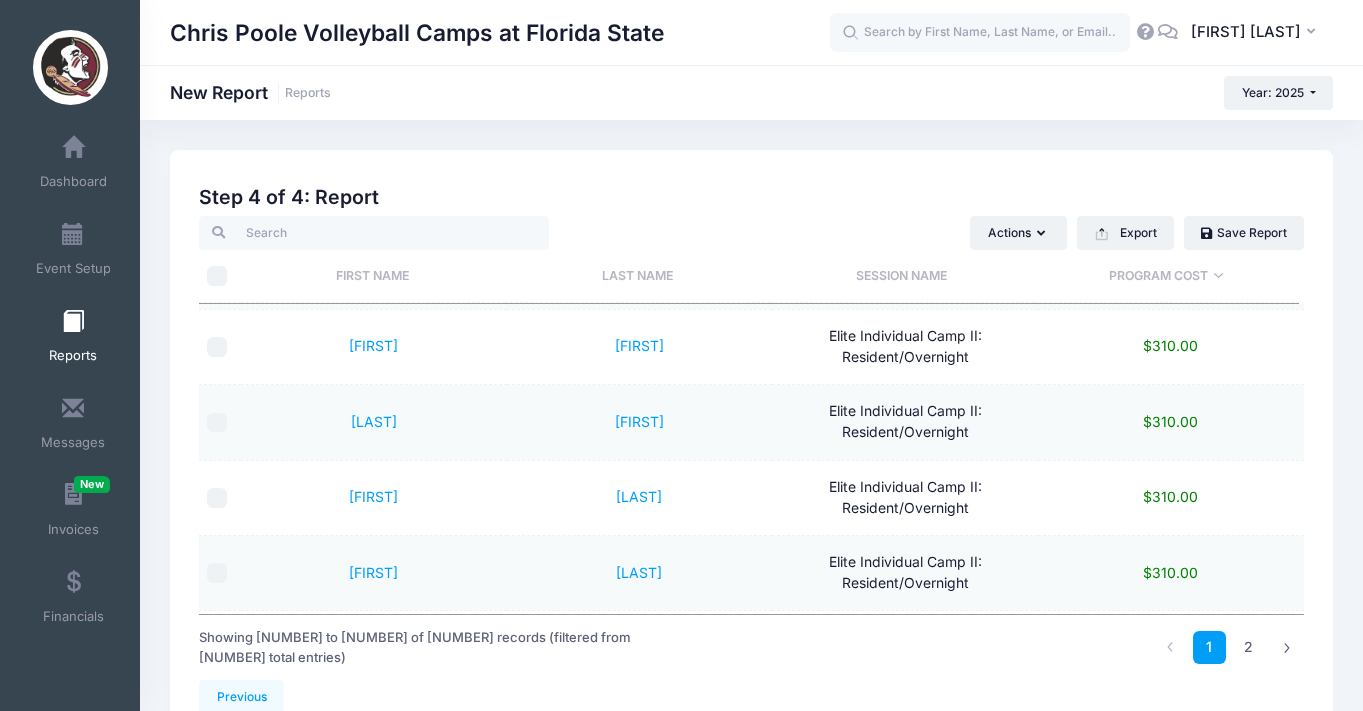 scroll, scrollTop: 2352, scrollLeft: 0, axis: vertical 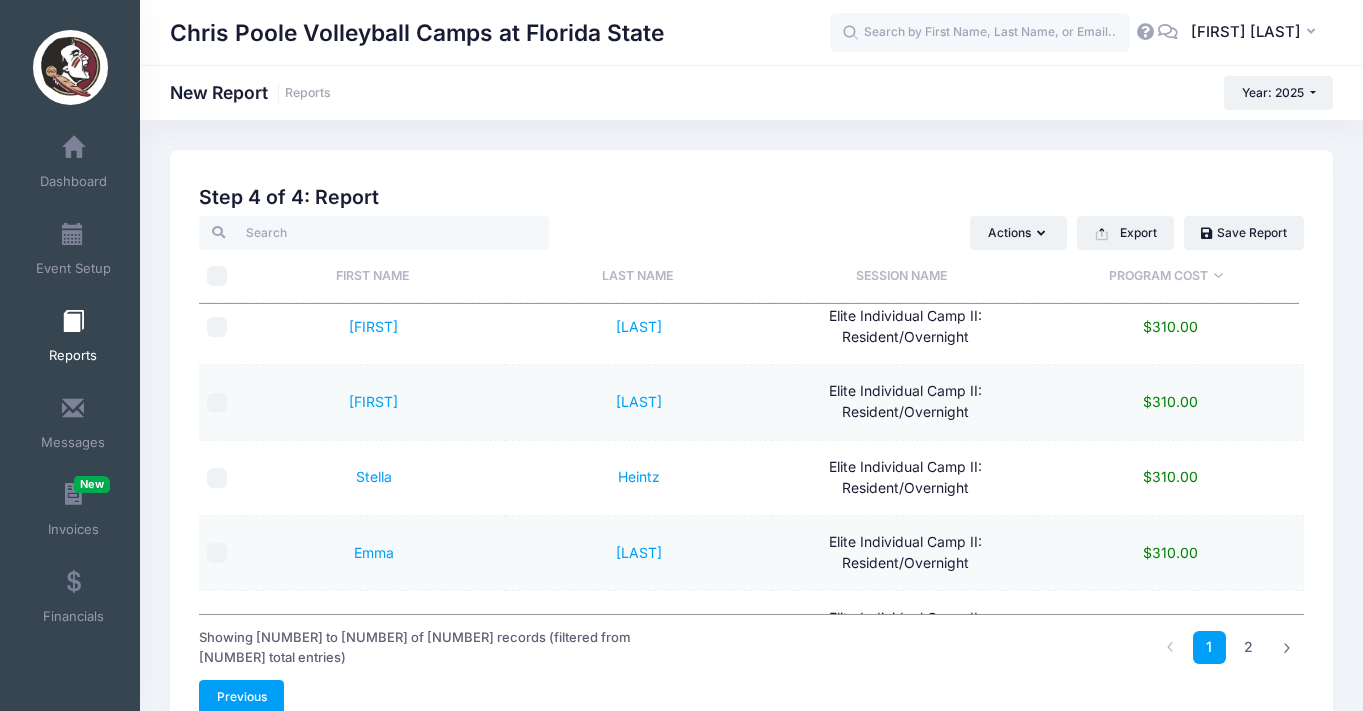 click on "Previous" at bounding box center [241, 697] 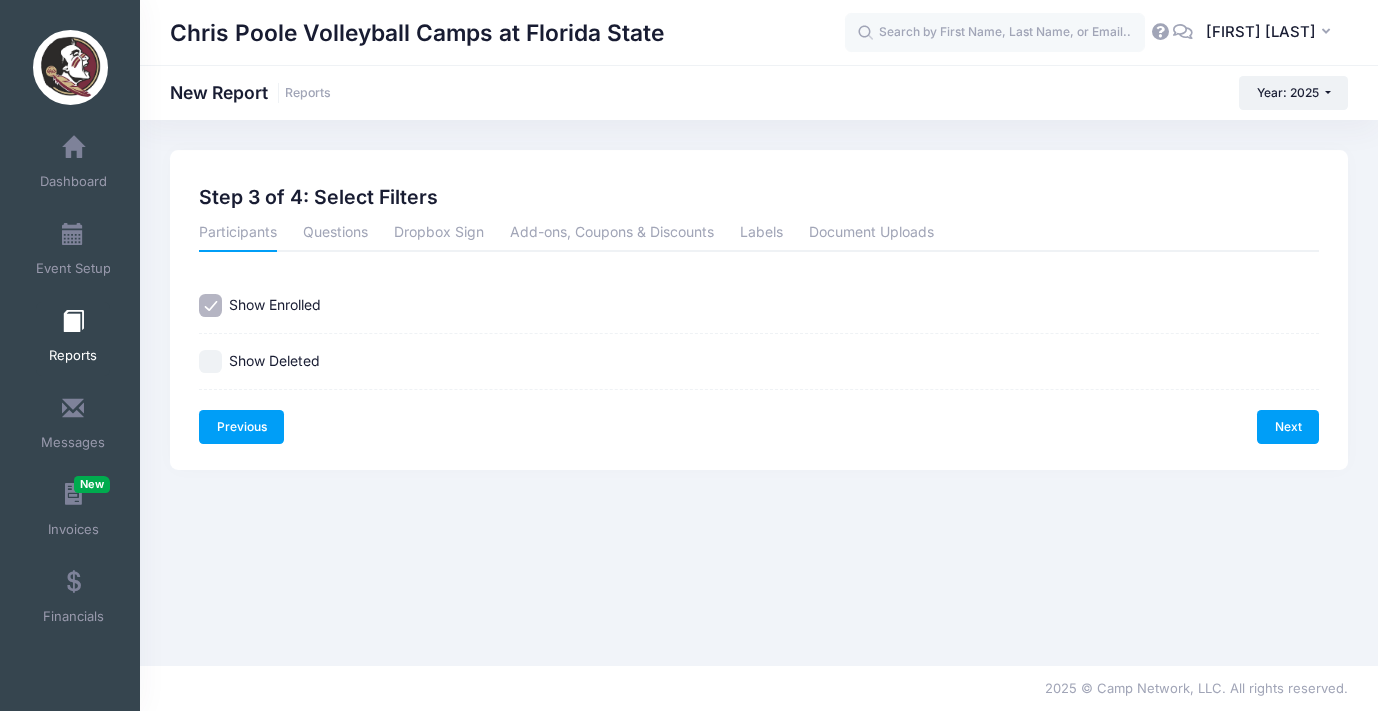 click on "Previous" at bounding box center [241, 427] 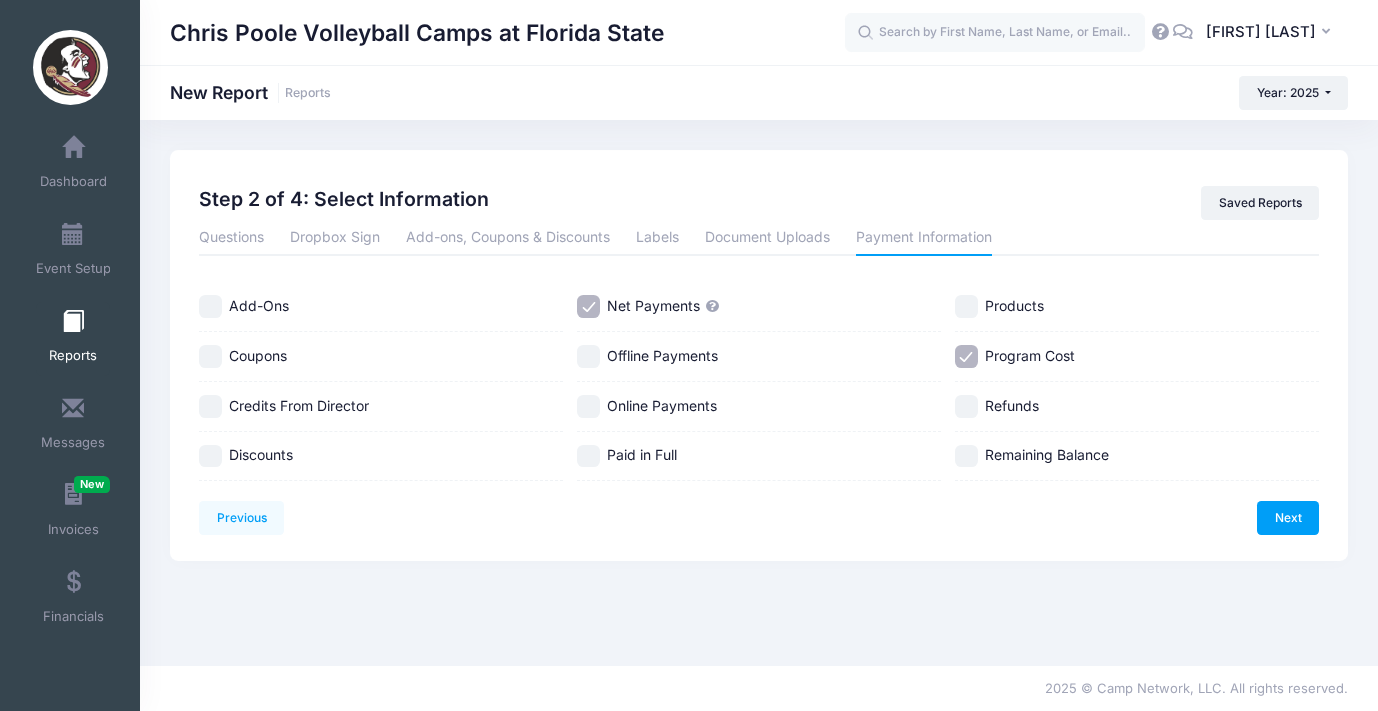 click on "Program Cost" at bounding box center (966, 356) 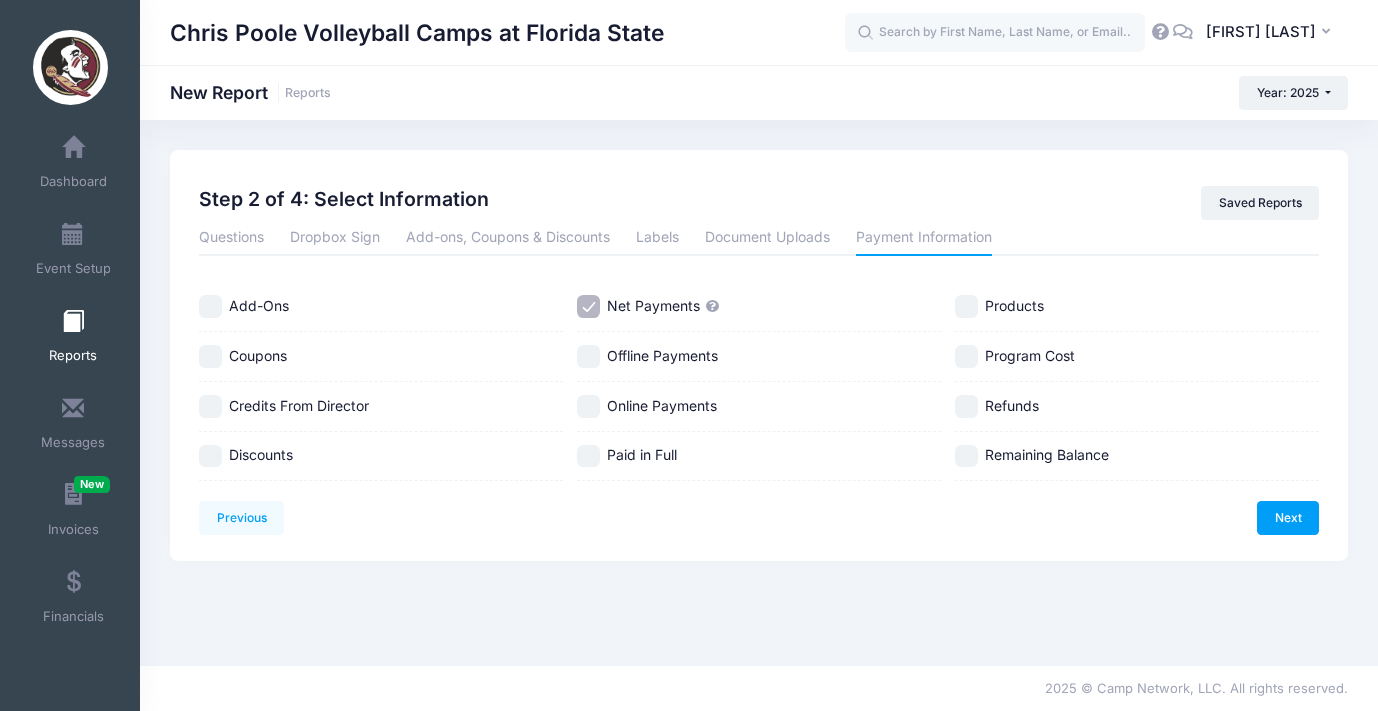 click on "Online Payments" at bounding box center [588, 406] 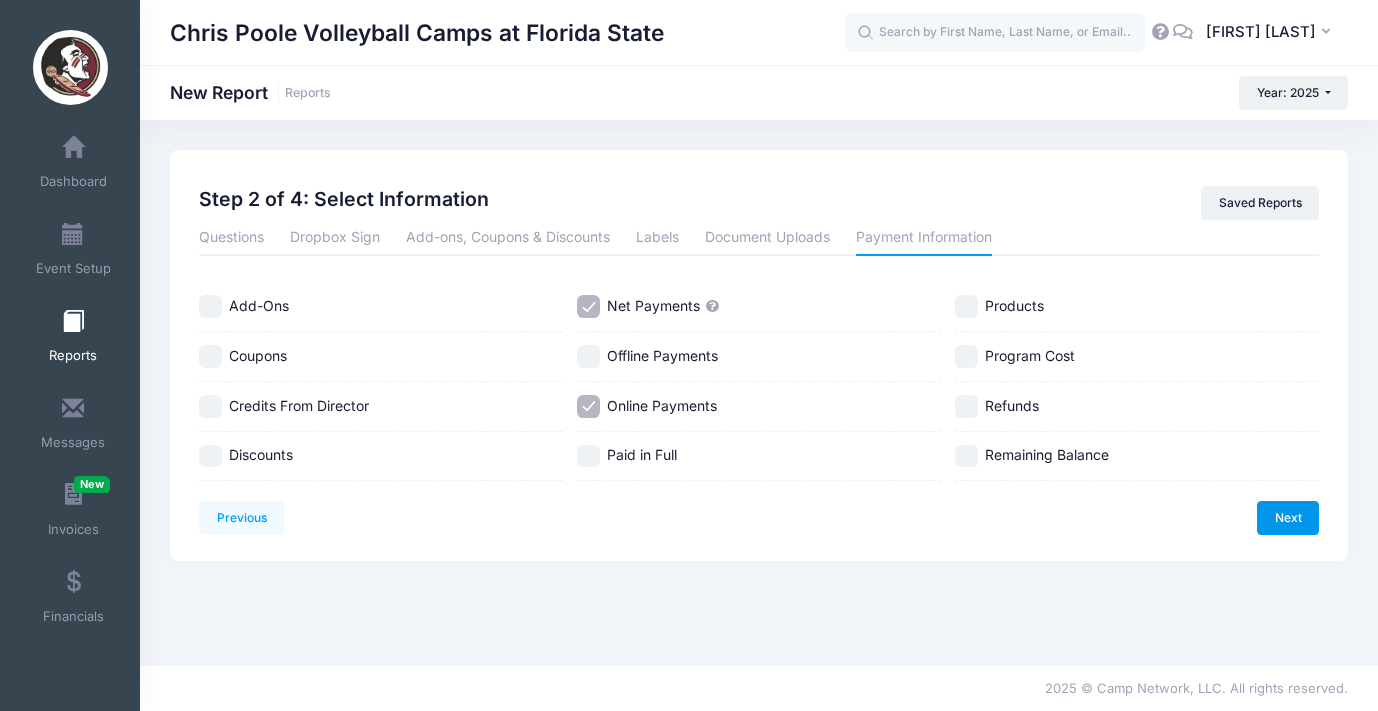 click on "Next" at bounding box center (1288, 518) 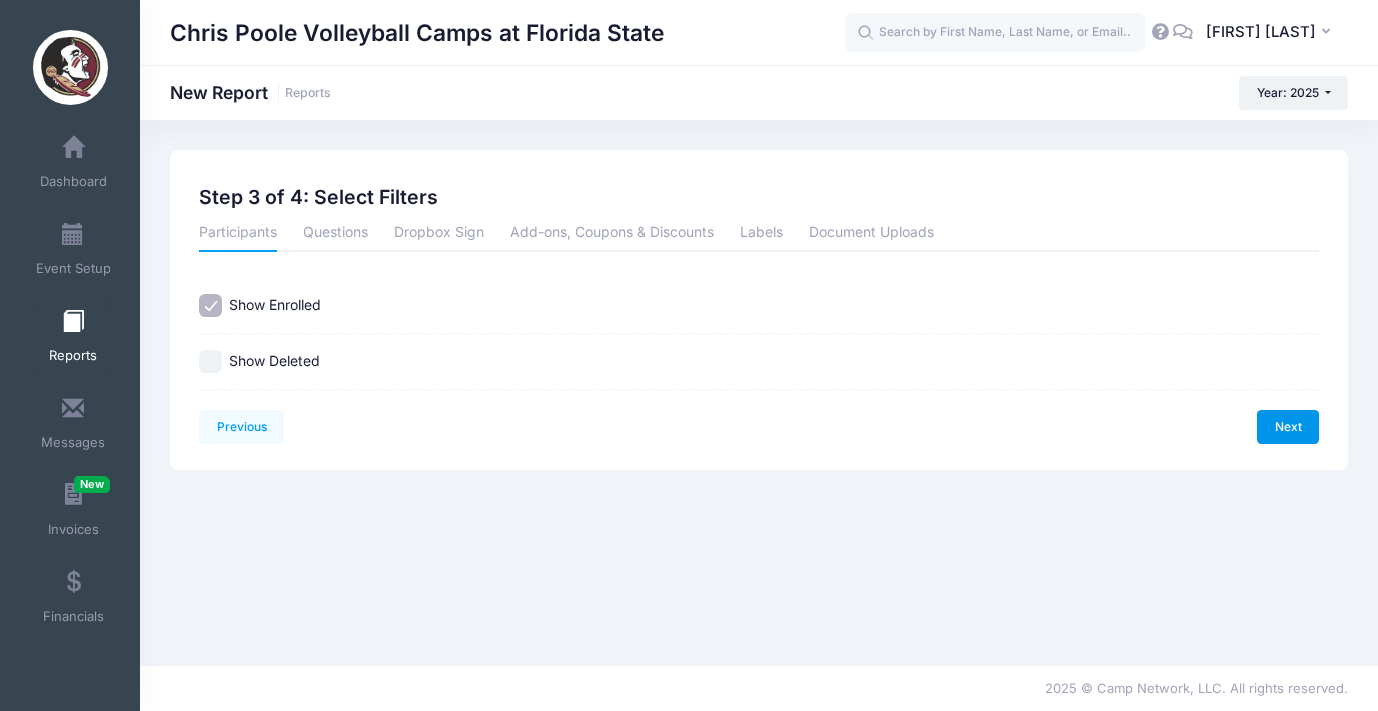 click on "Next" at bounding box center [1288, 427] 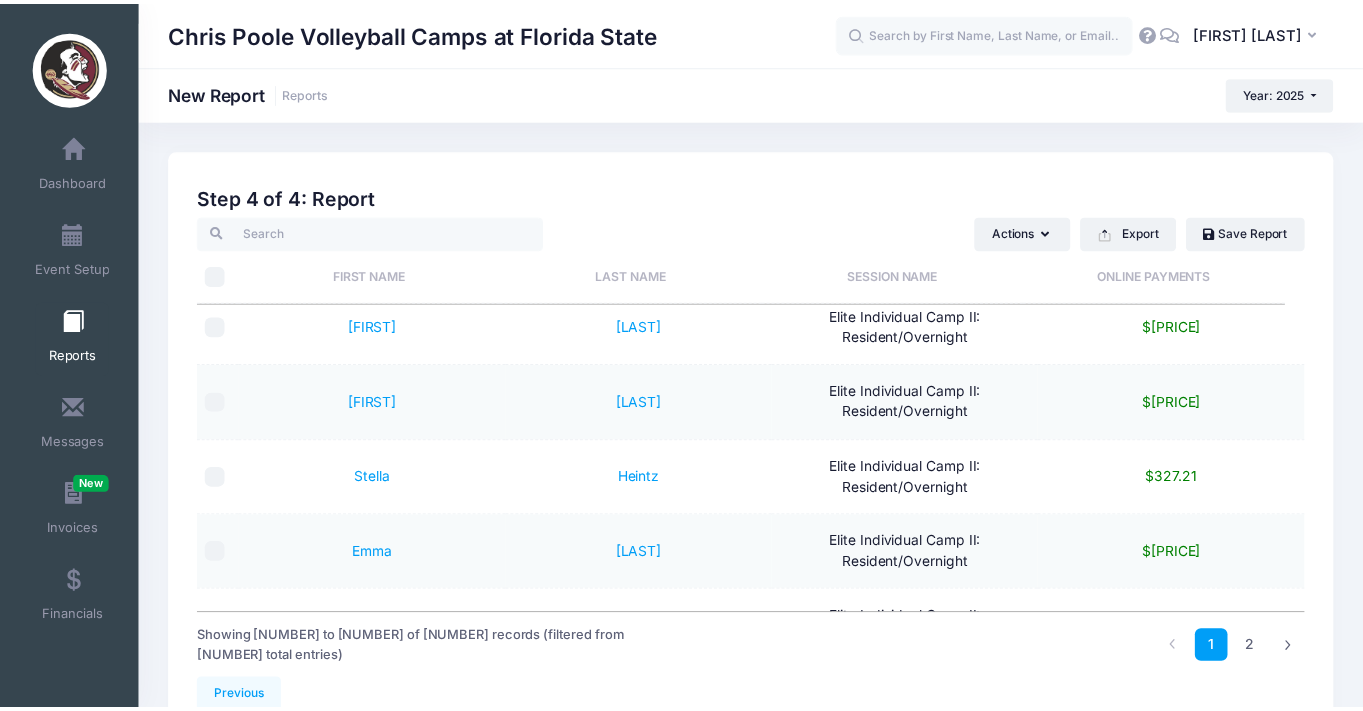 scroll, scrollTop: 0, scrollLeft: 0, axis: both 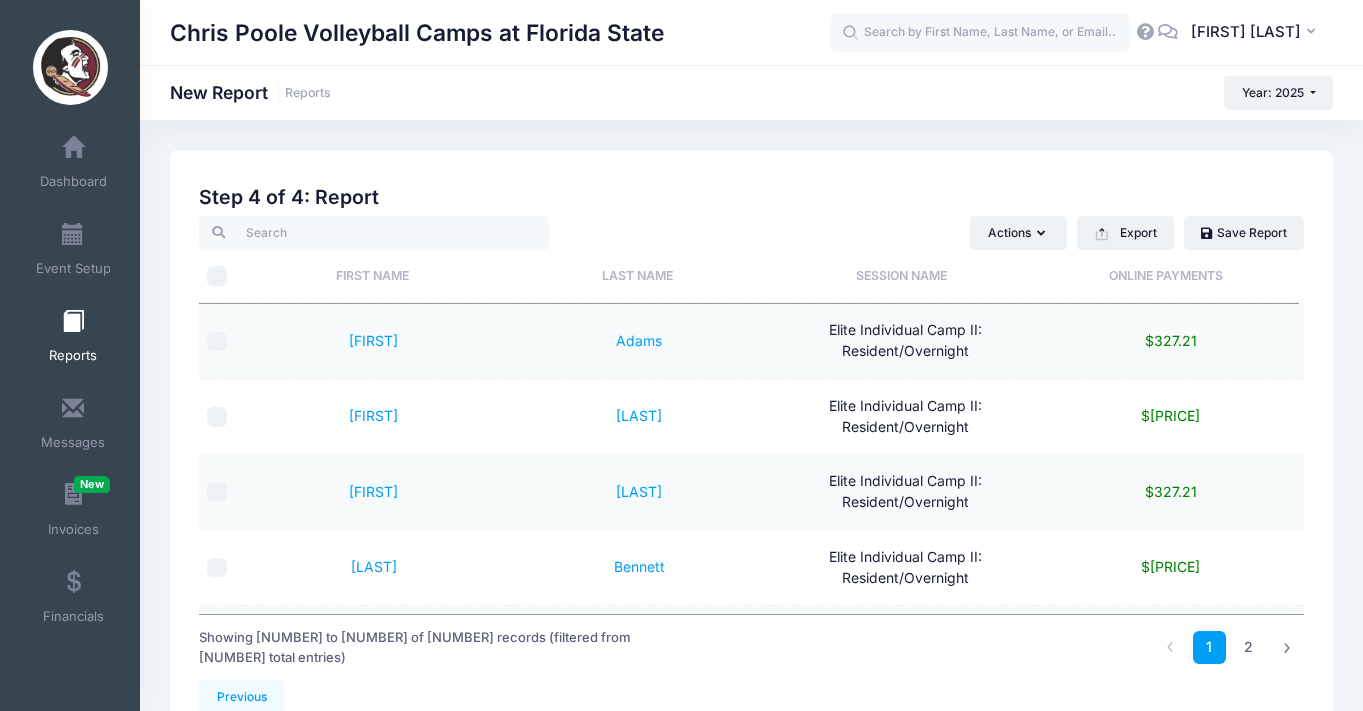 click on "Online Payments" at bounding box center [1166, 276] 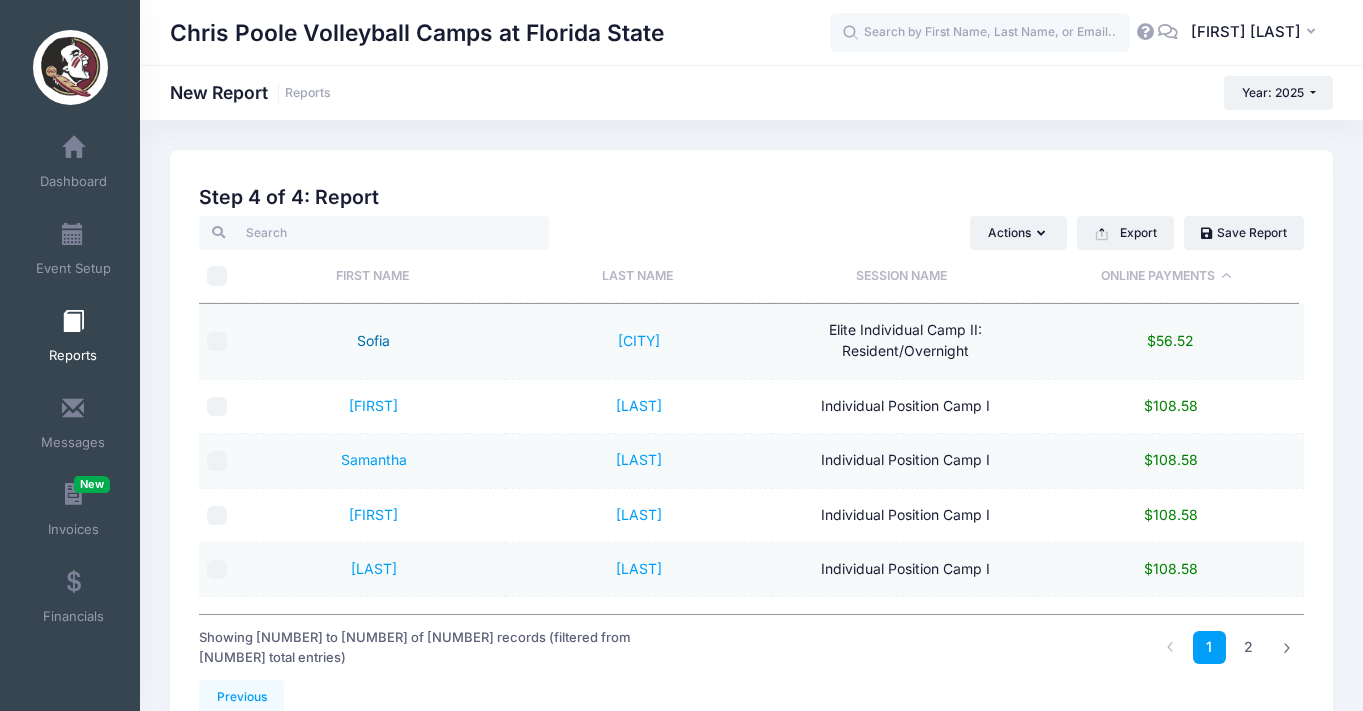 click on "Sofia" at bounding box center [373, 340] 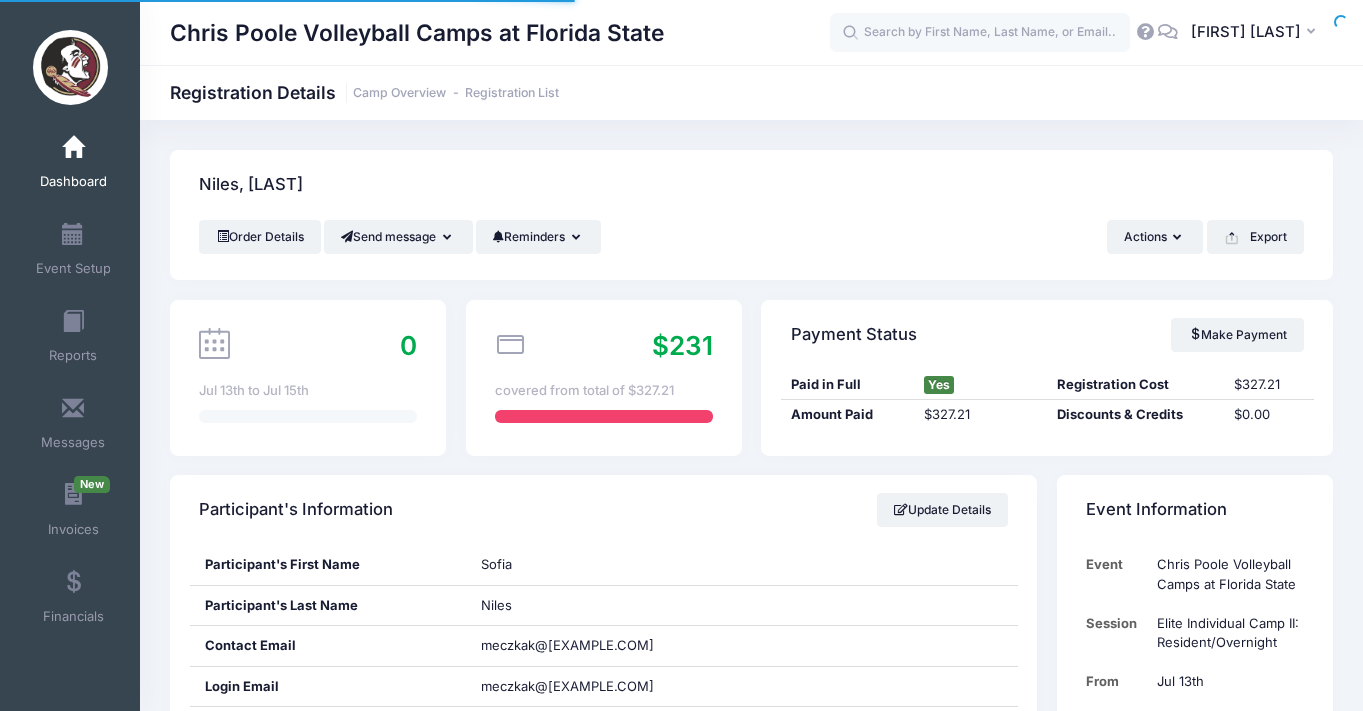 scroll, scrollTop: 0, scrollLeft: 0, axis: both 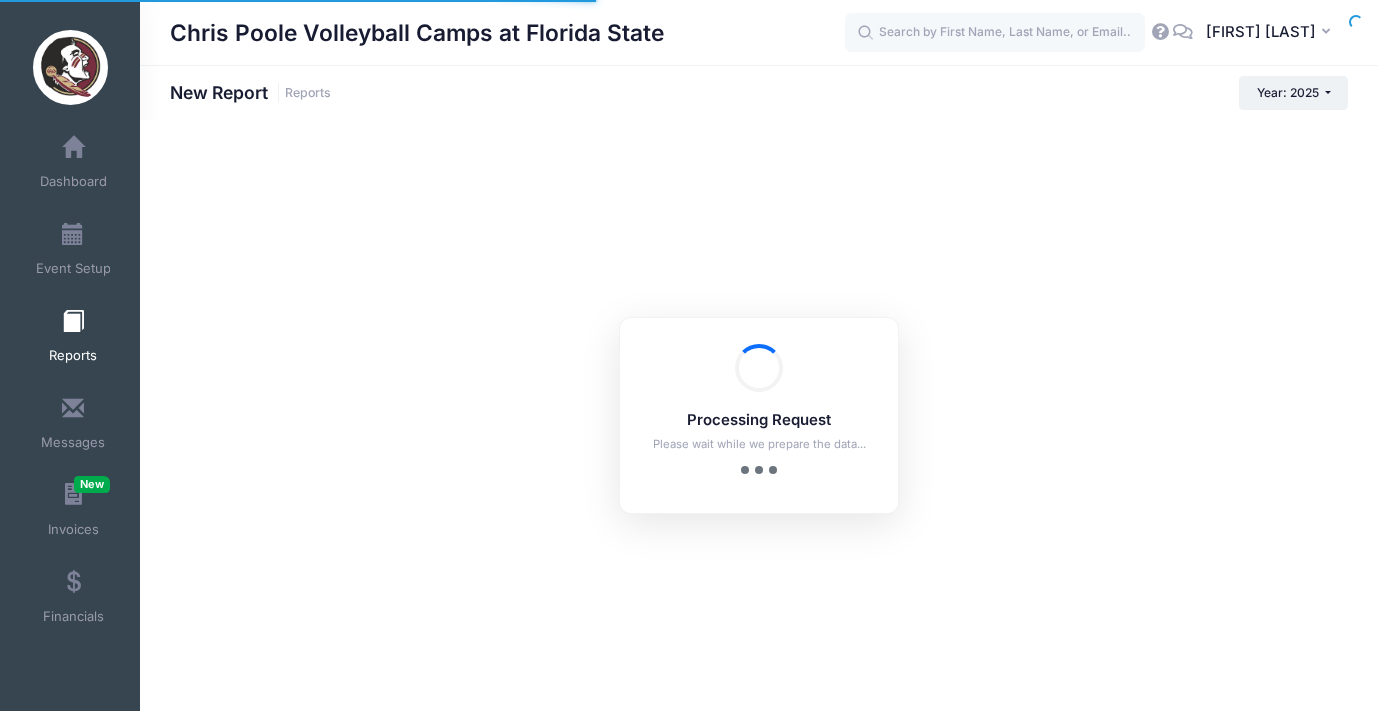 checkbox on "true" 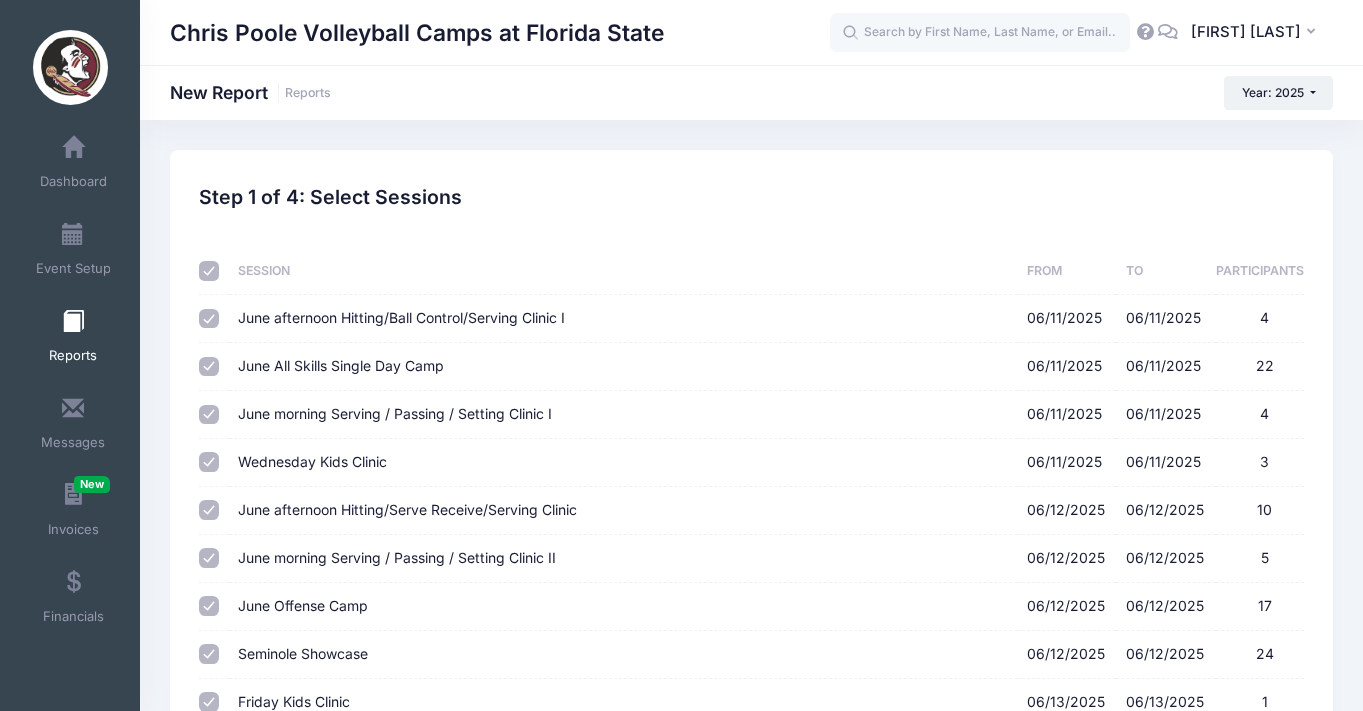 click at bounding box center (209, 271) 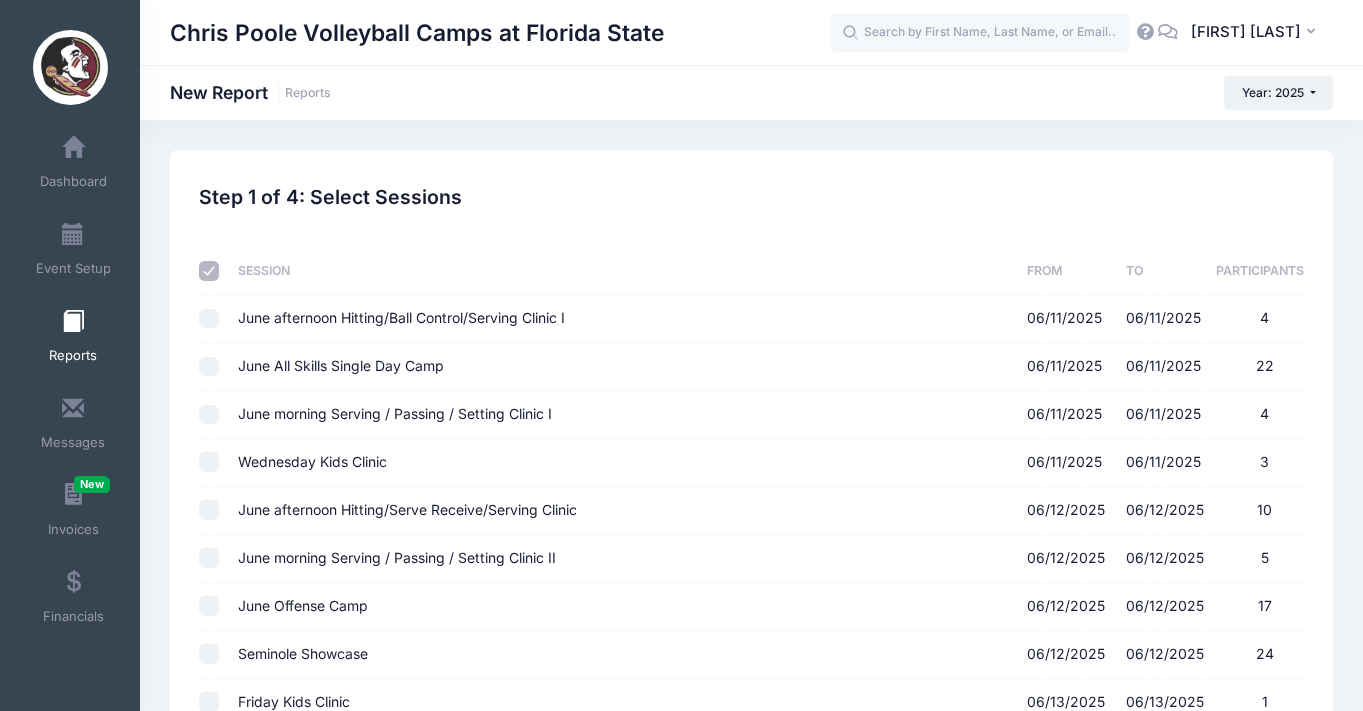checkbox on "false" 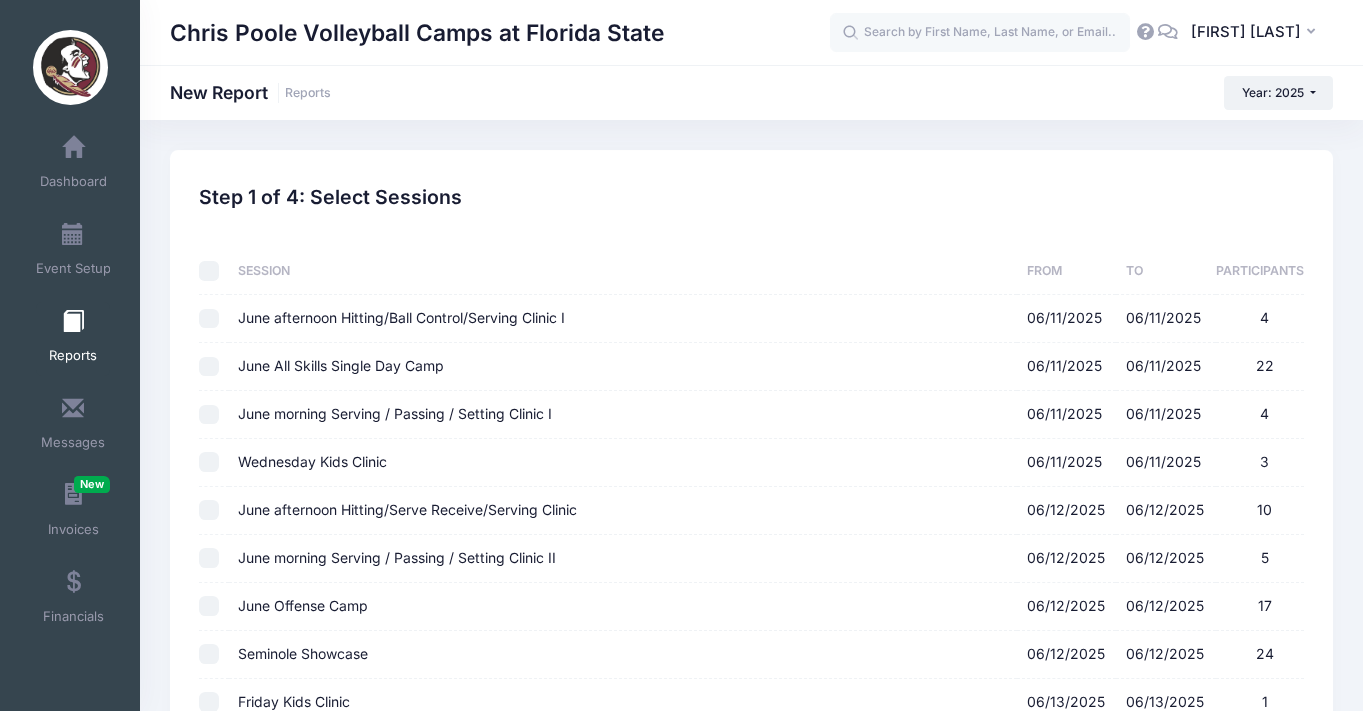 checkbox on "false" 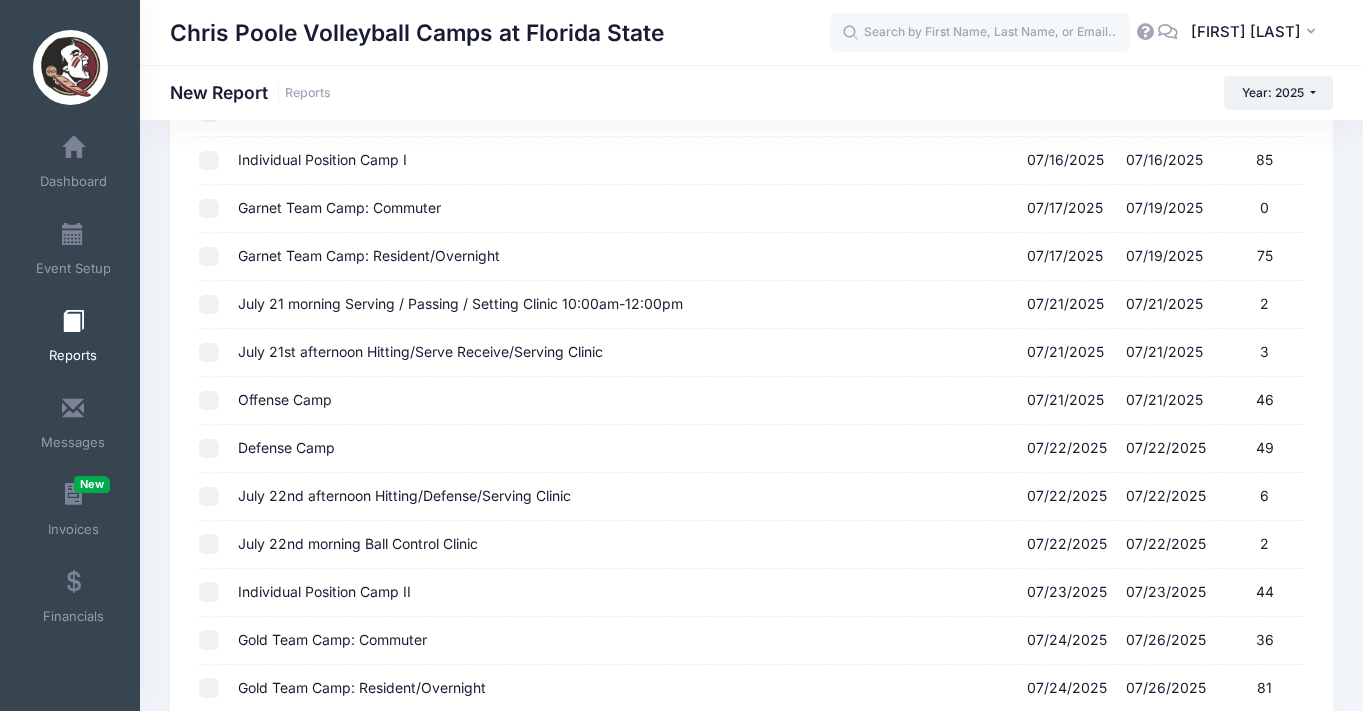 scroll, scrollTop: 729, scrollLeft: 0, axis: vertical 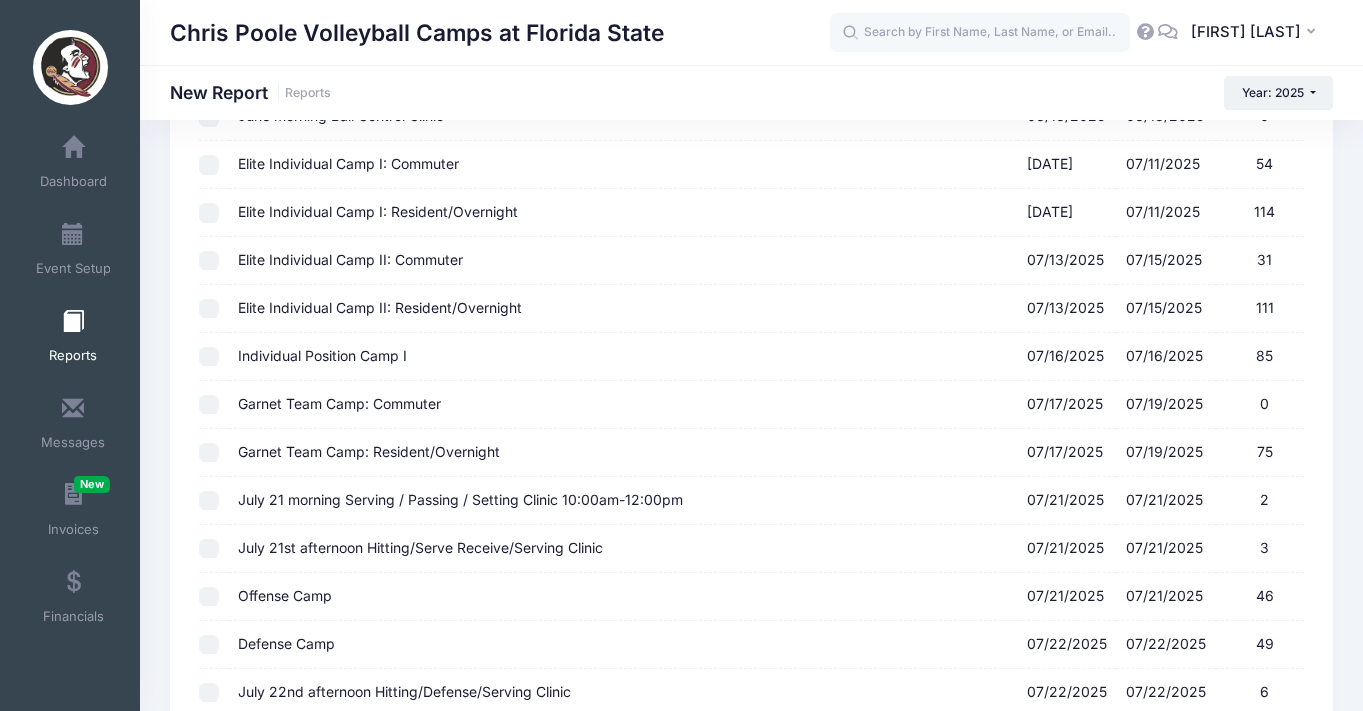 click on "Individual Position Camp I 07/16/2025 - 07/16/2025  85" at bounding box center (209, 357) 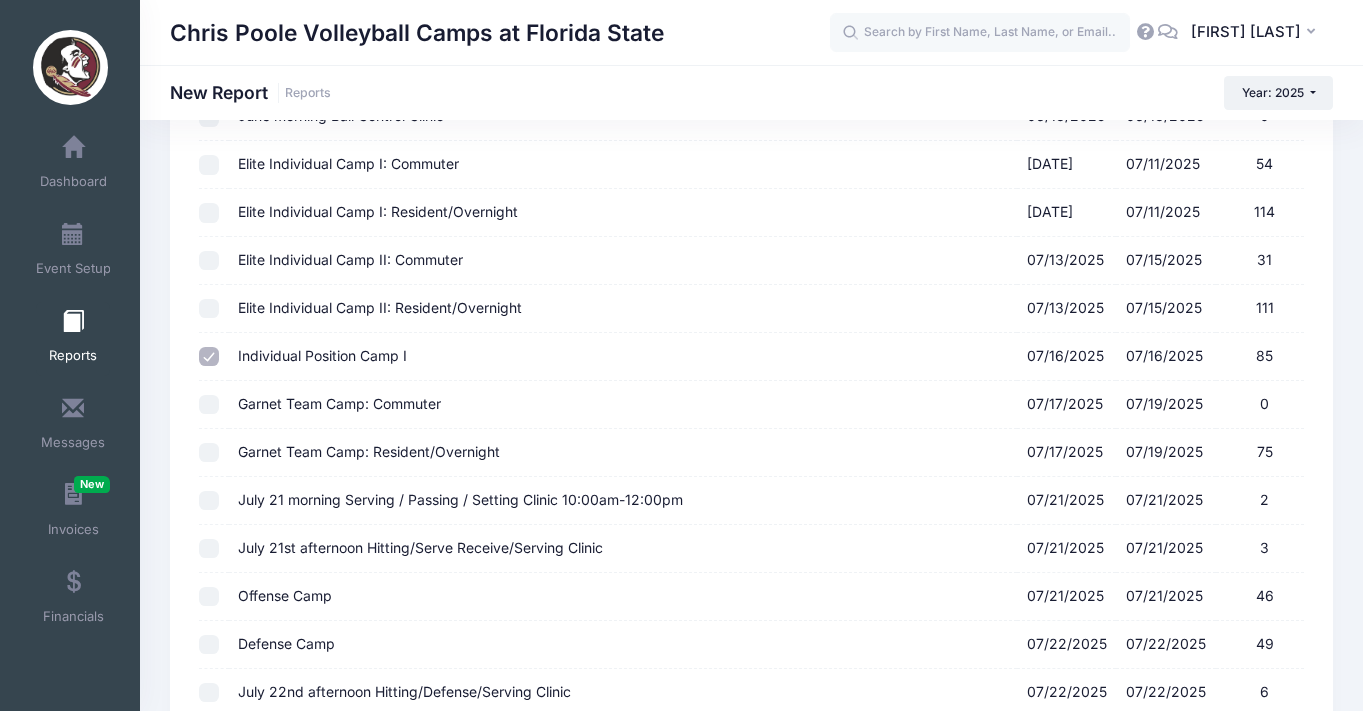 click on "Elite Individual Camp II: Resident/Overnight 07/13/2025 - 07/15/2025  111" at bounding box center (209, 309) 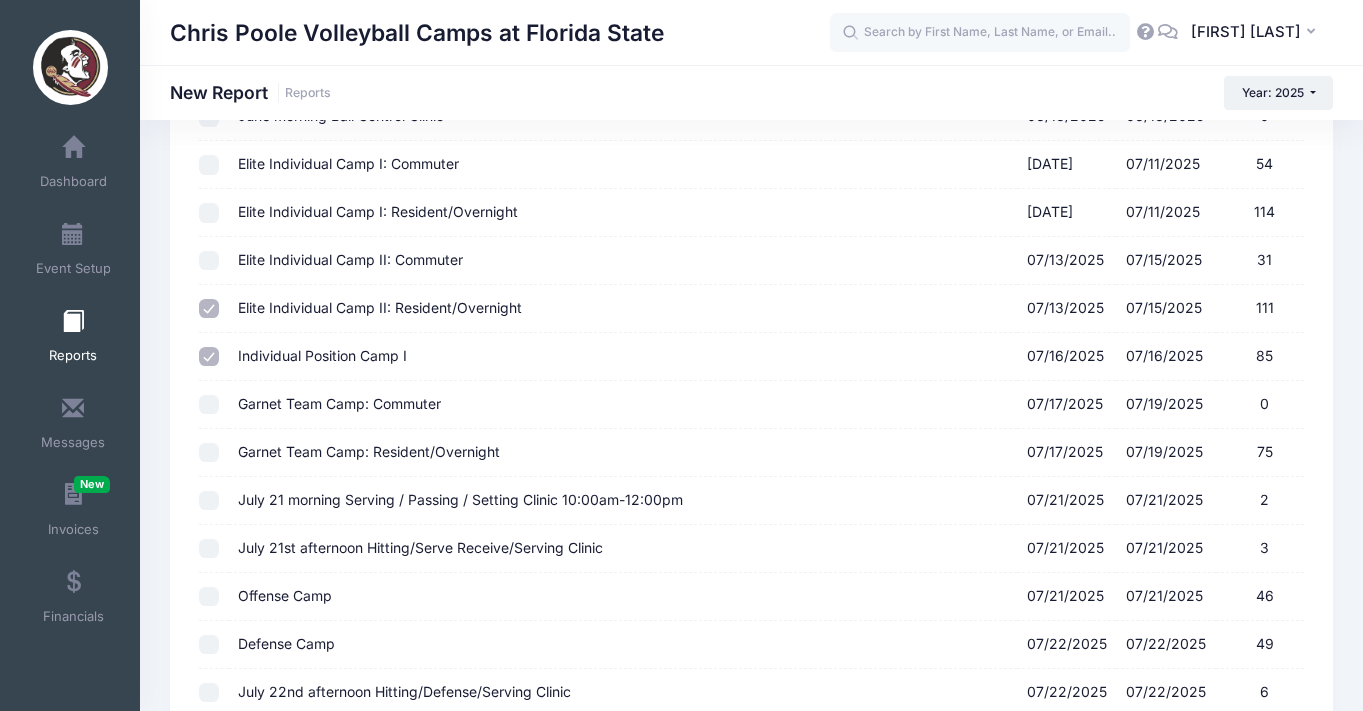 scroll, scrollTop: 1099, scrollLeft: 0, axis: vertical 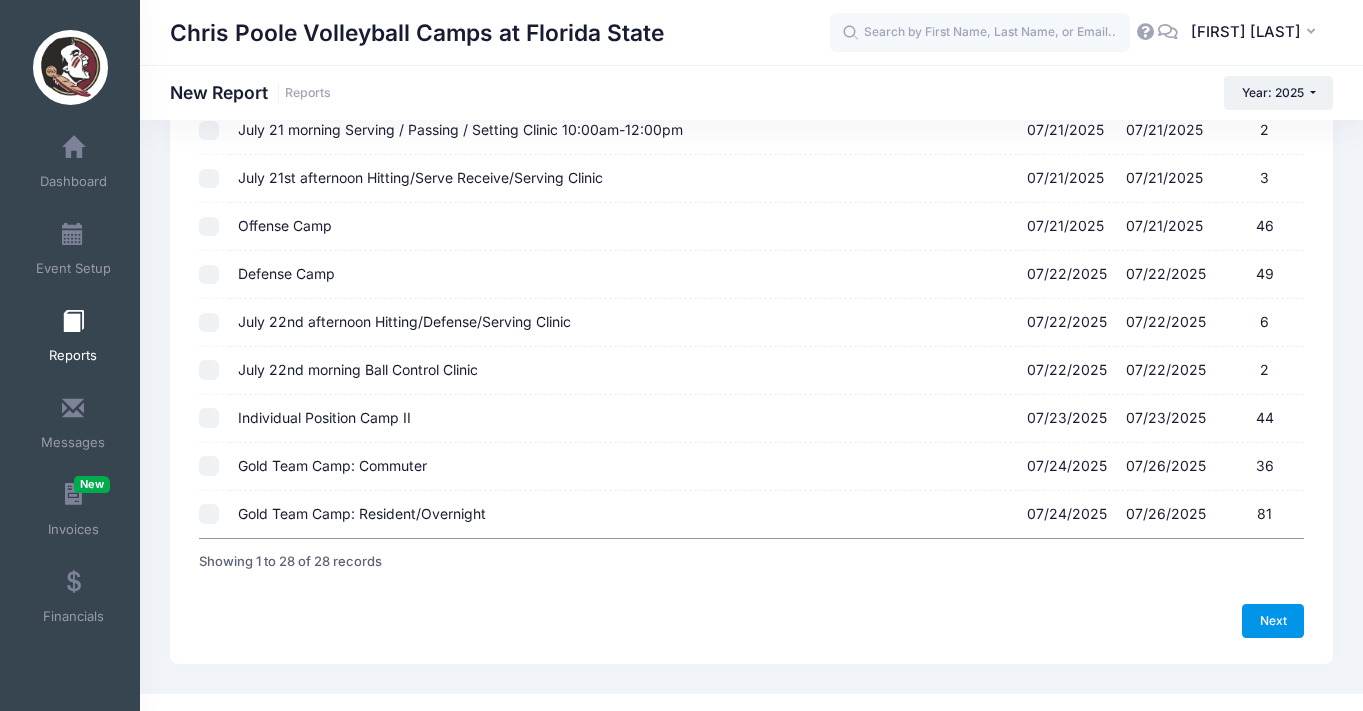 click on "Next" at bounding box center [1273, 621] 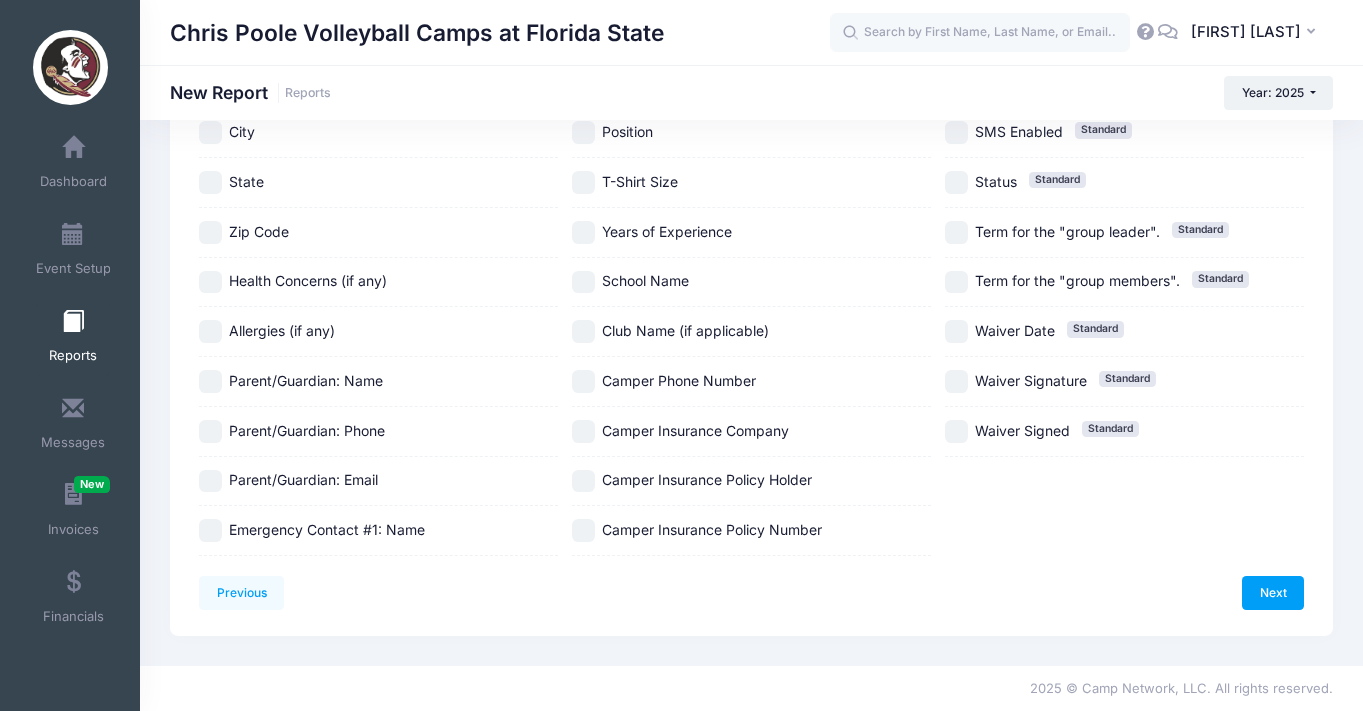 scroll, scrollTop: 0, scrollLeft: 0, axis: both 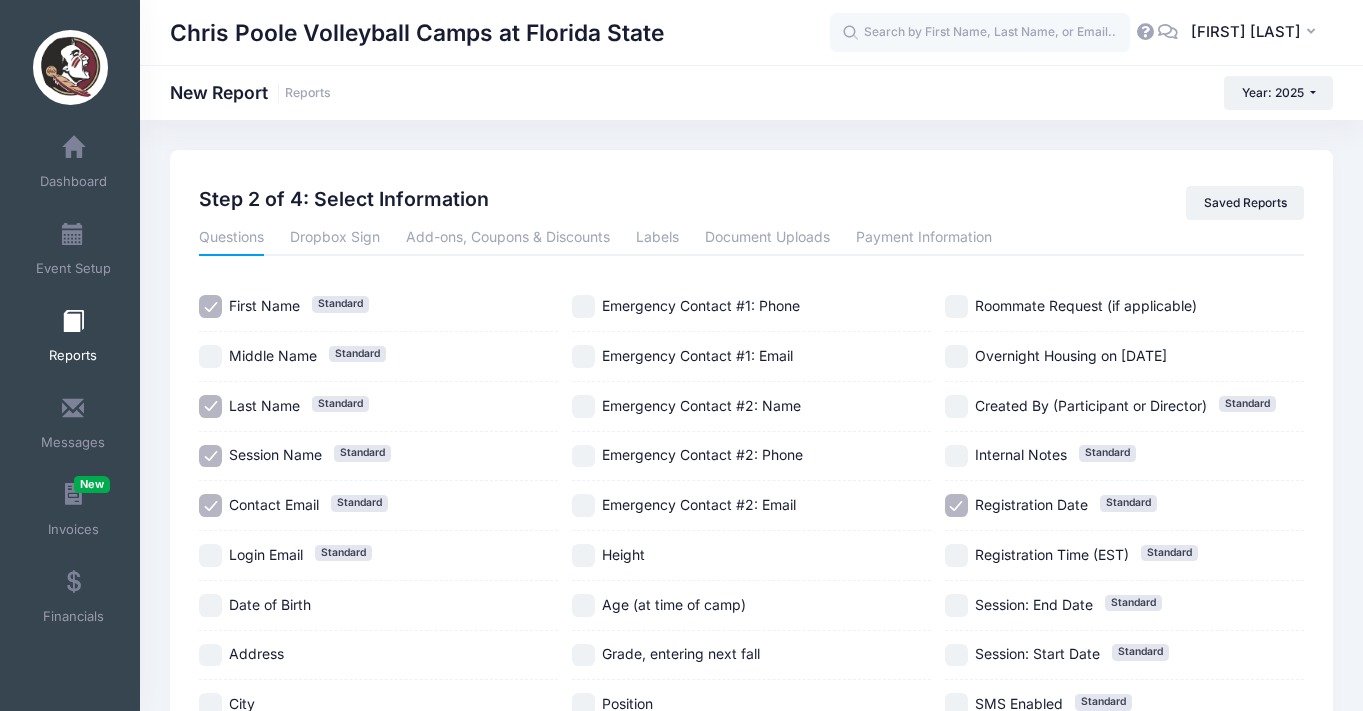 click on "Contact Email Standard" at bounding box center [210, 505] 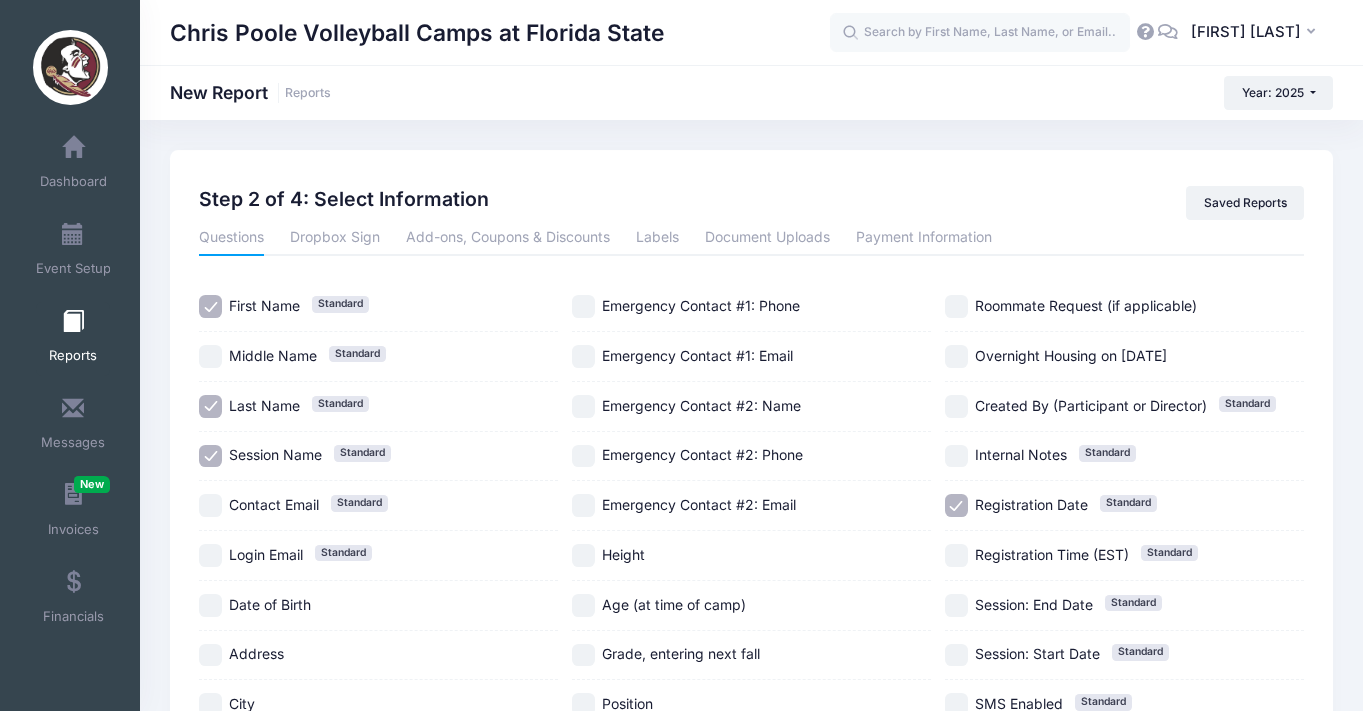 click on "Registration Date Standard" at bounding box center [956, 505] 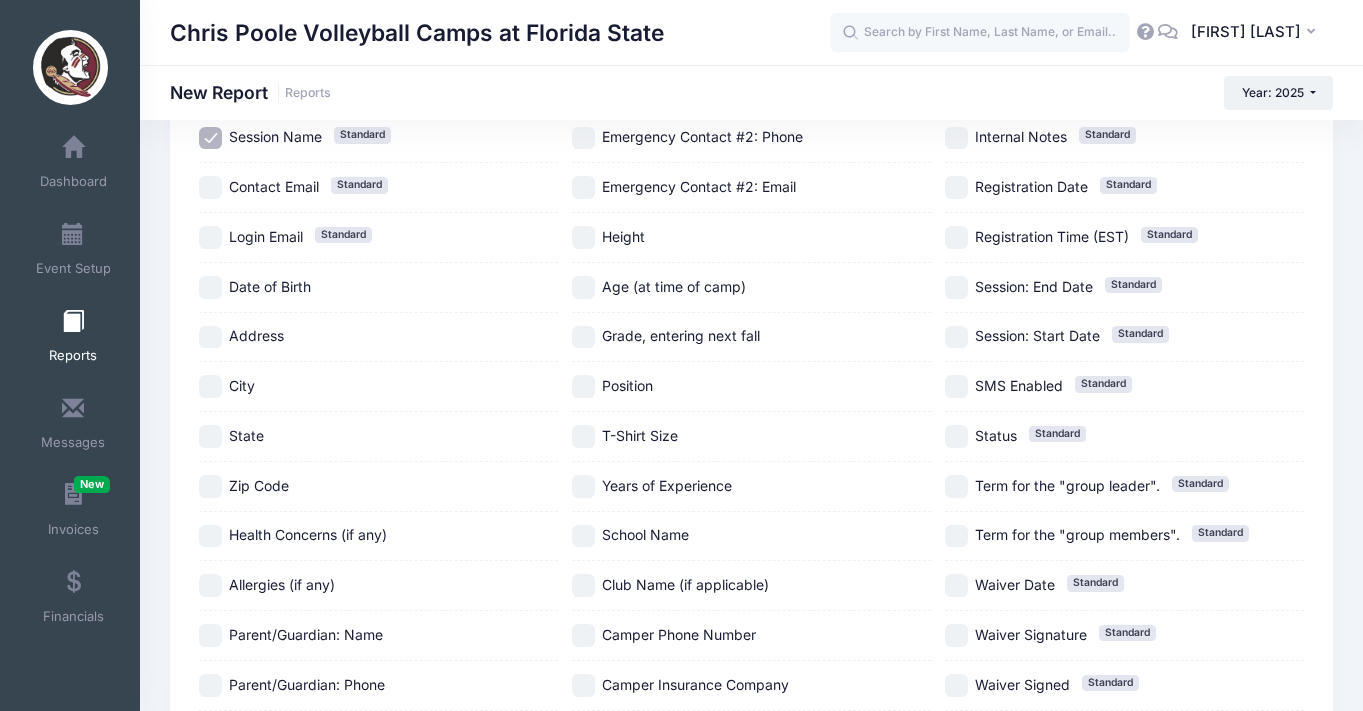 scroll, scrollTop: 0, scrollLeft: 0, axis: both 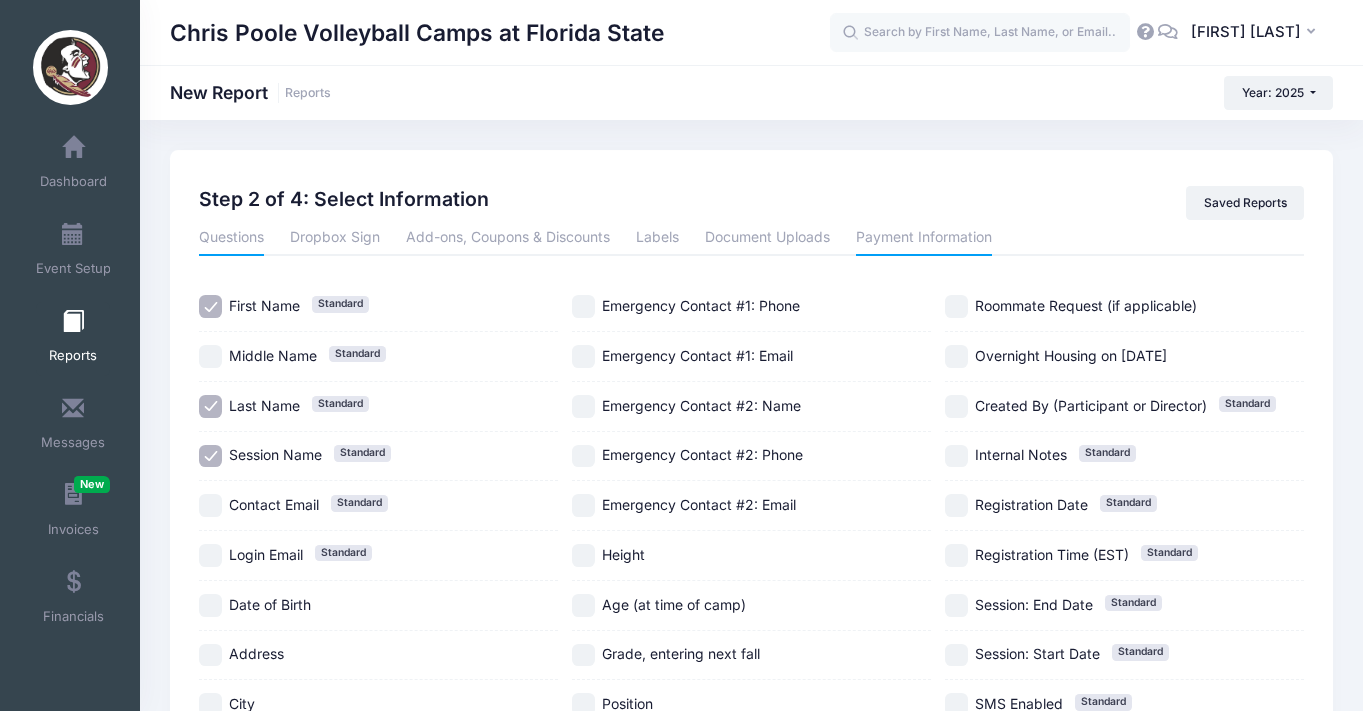 click on "Payment Information" at bounding box center [924, 238] 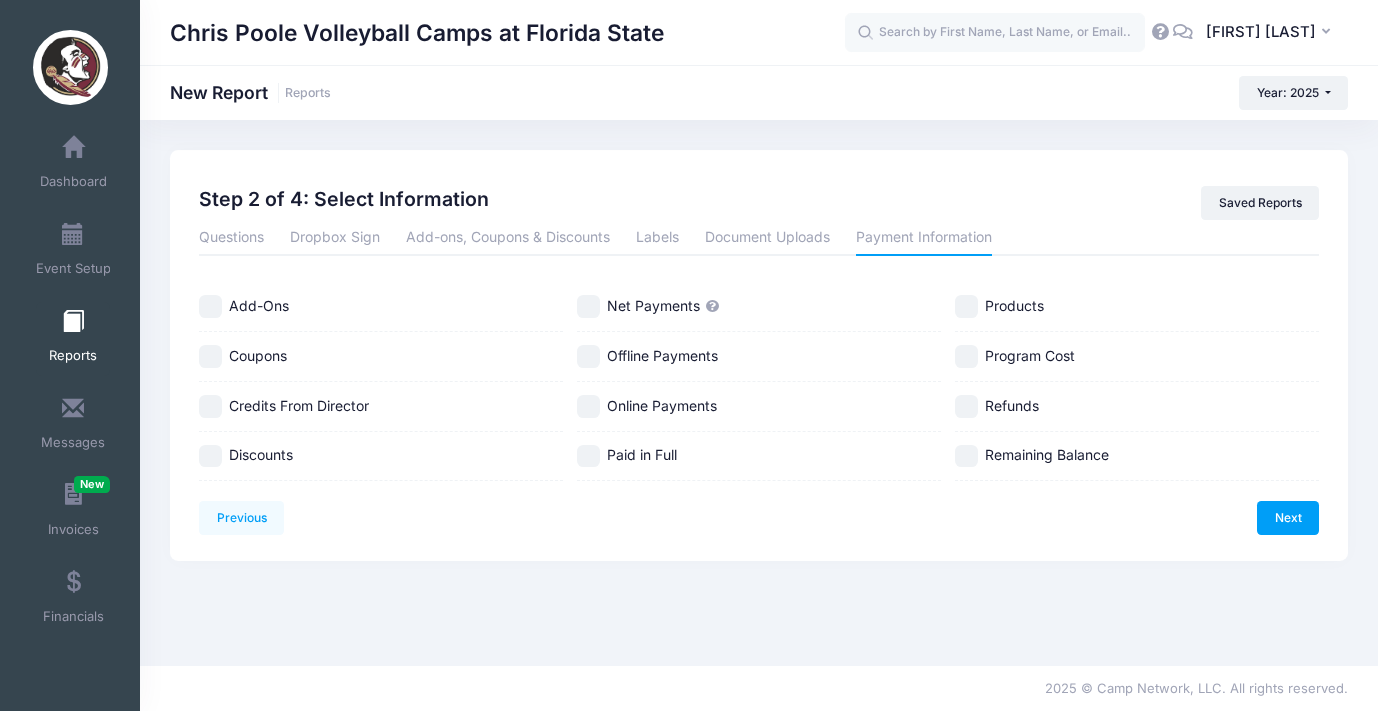 click on "Online Payments" at bounding box center [588, 406] 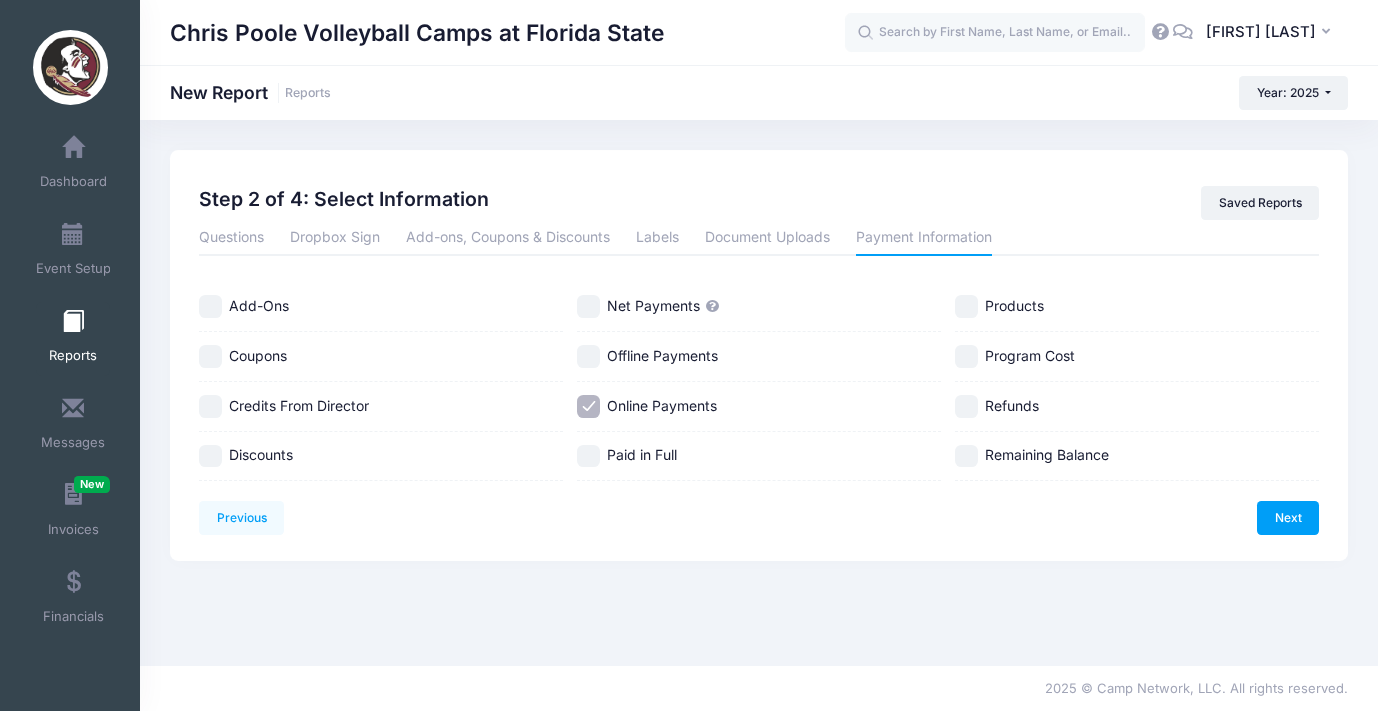 click on "Net Payments" at bounding box center (588, 306) 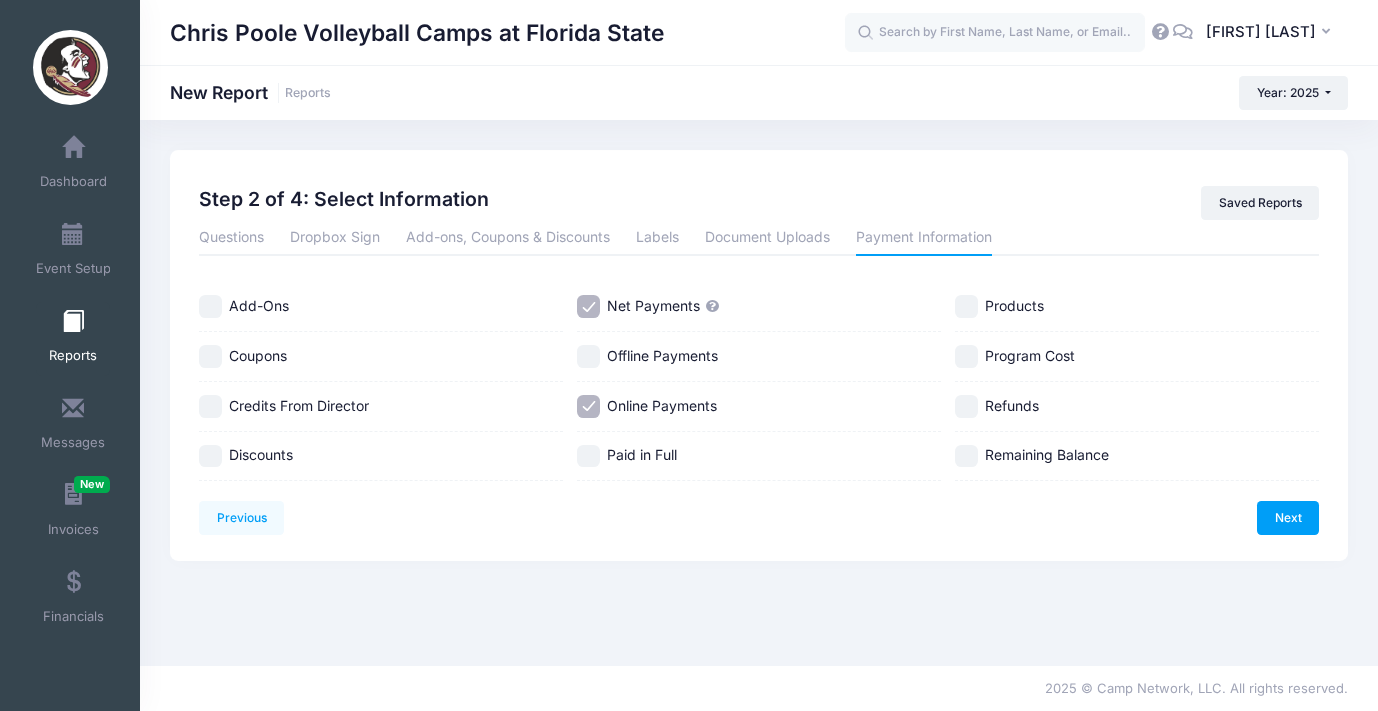 click on "Next" at bounding box center [1288, 518] 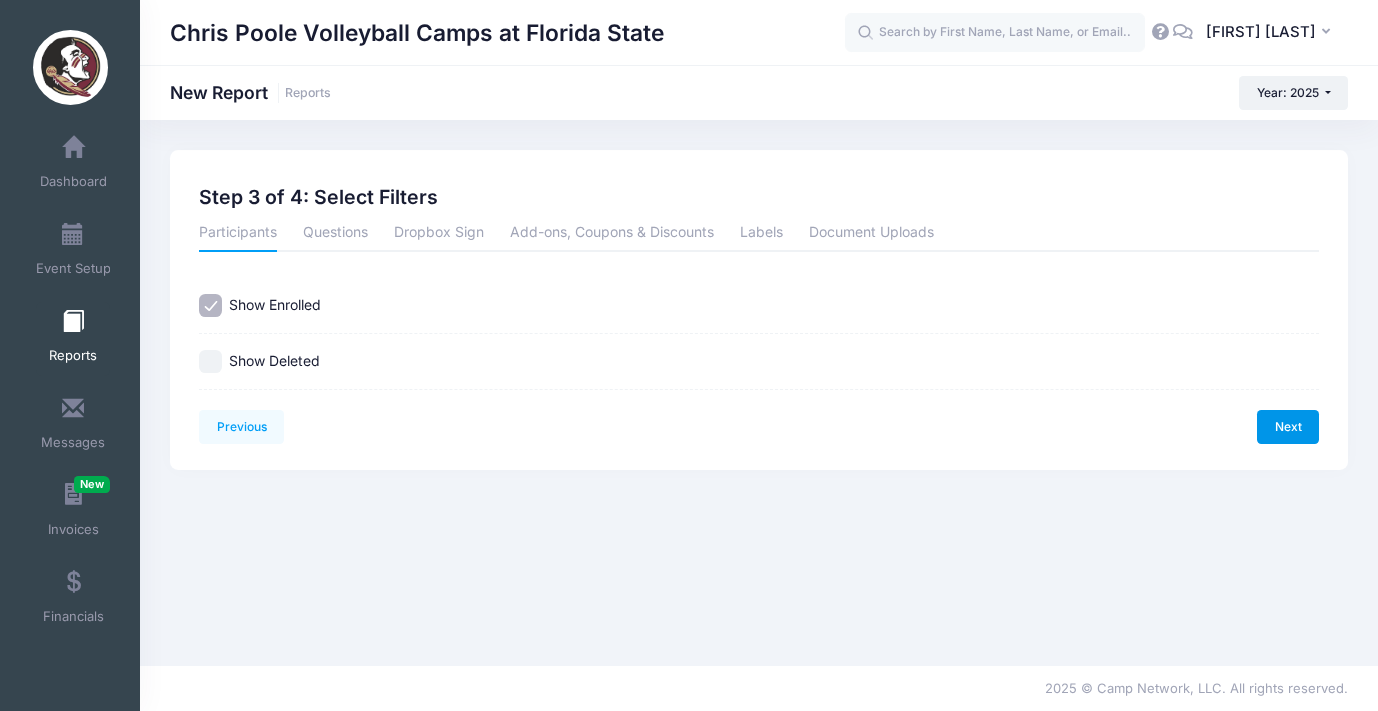 click on "Next" at bounding box center [1288, 427] 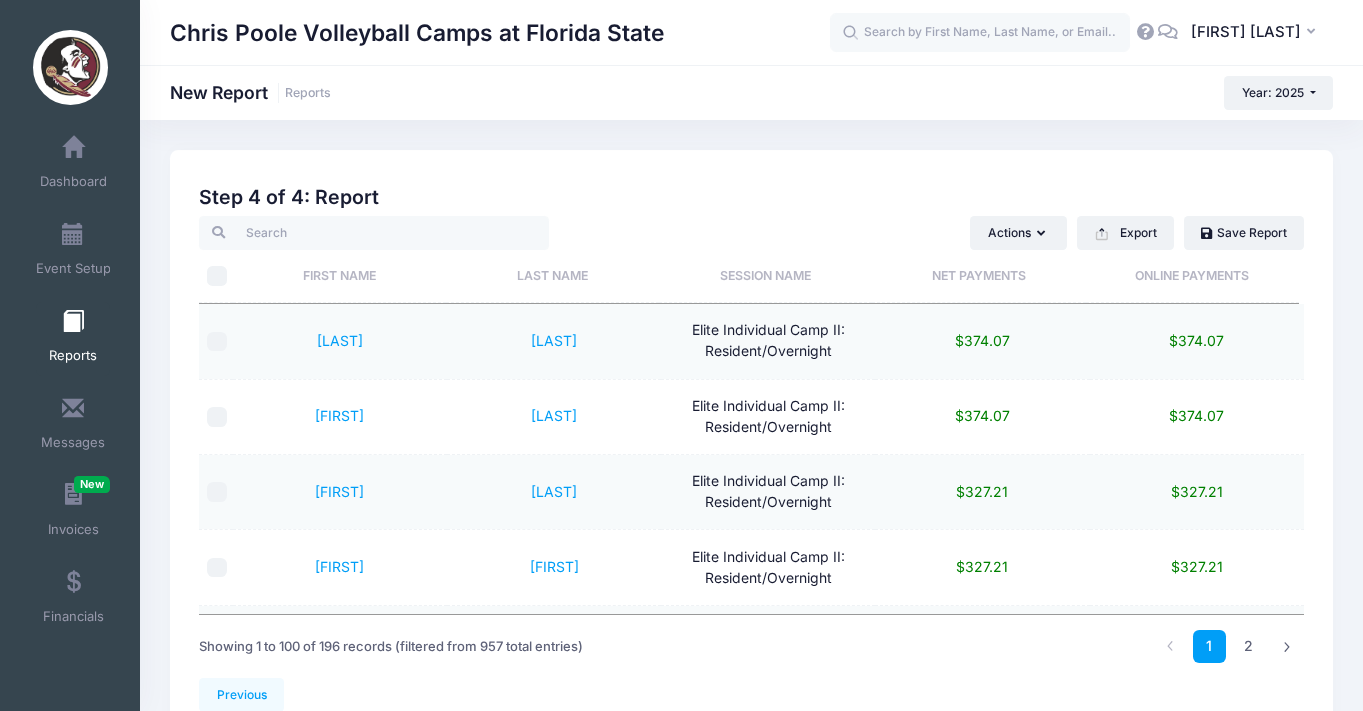 click on "Online Payments" at bounding box center [1192, 276] 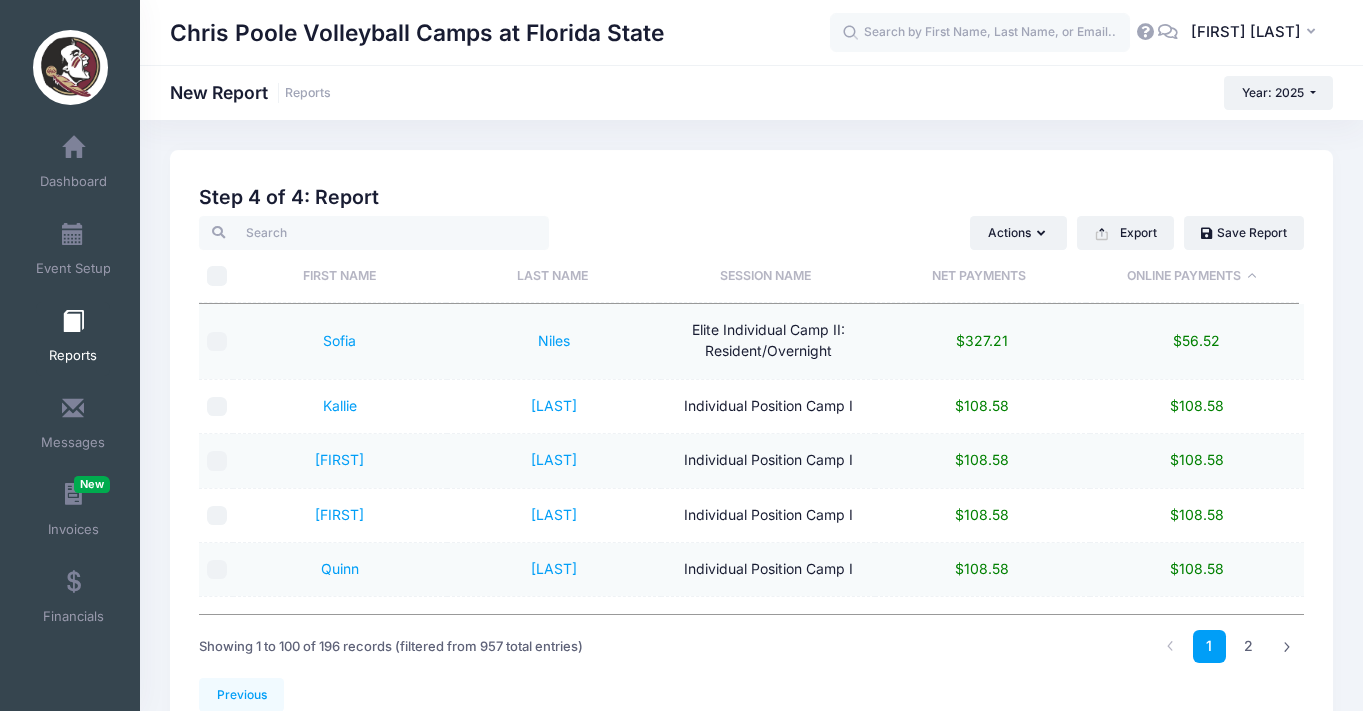click on "Net Payments" at bounding box center (978, 276) 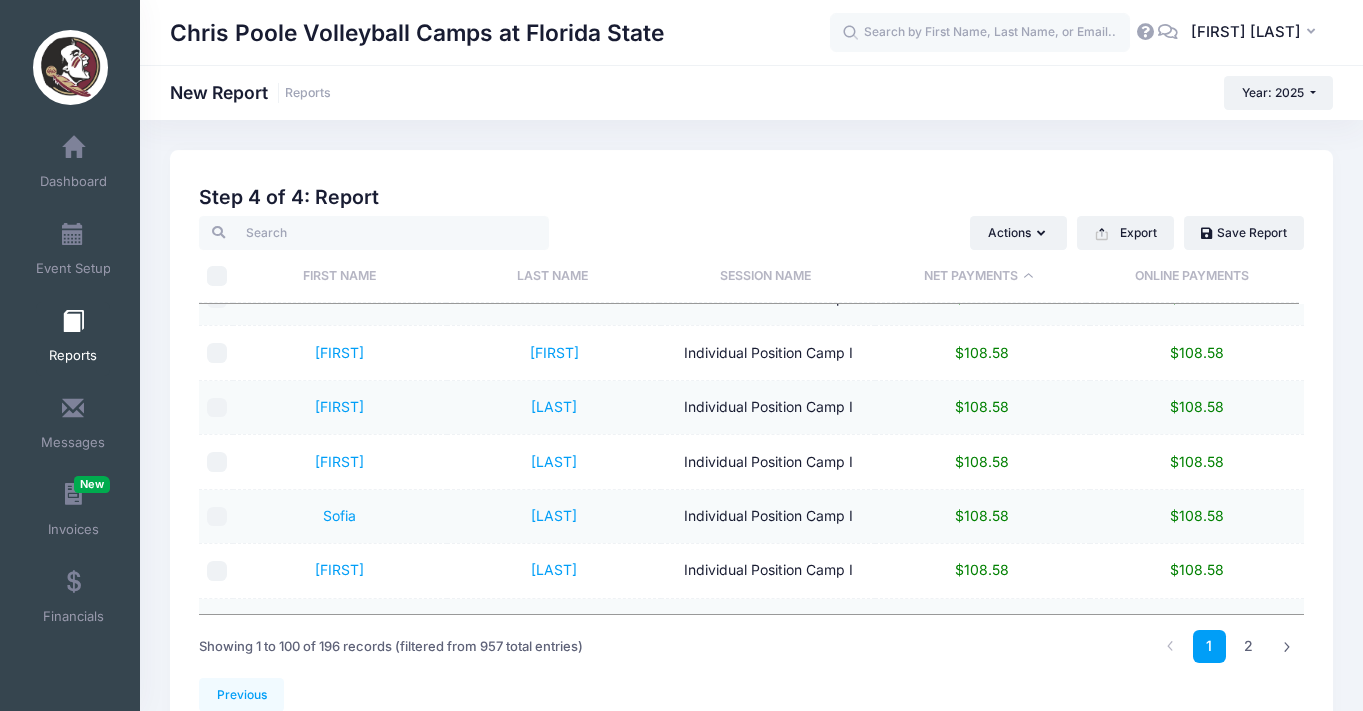scroll, scrollTop: 363, scrollLeft: 0, axis: vertical 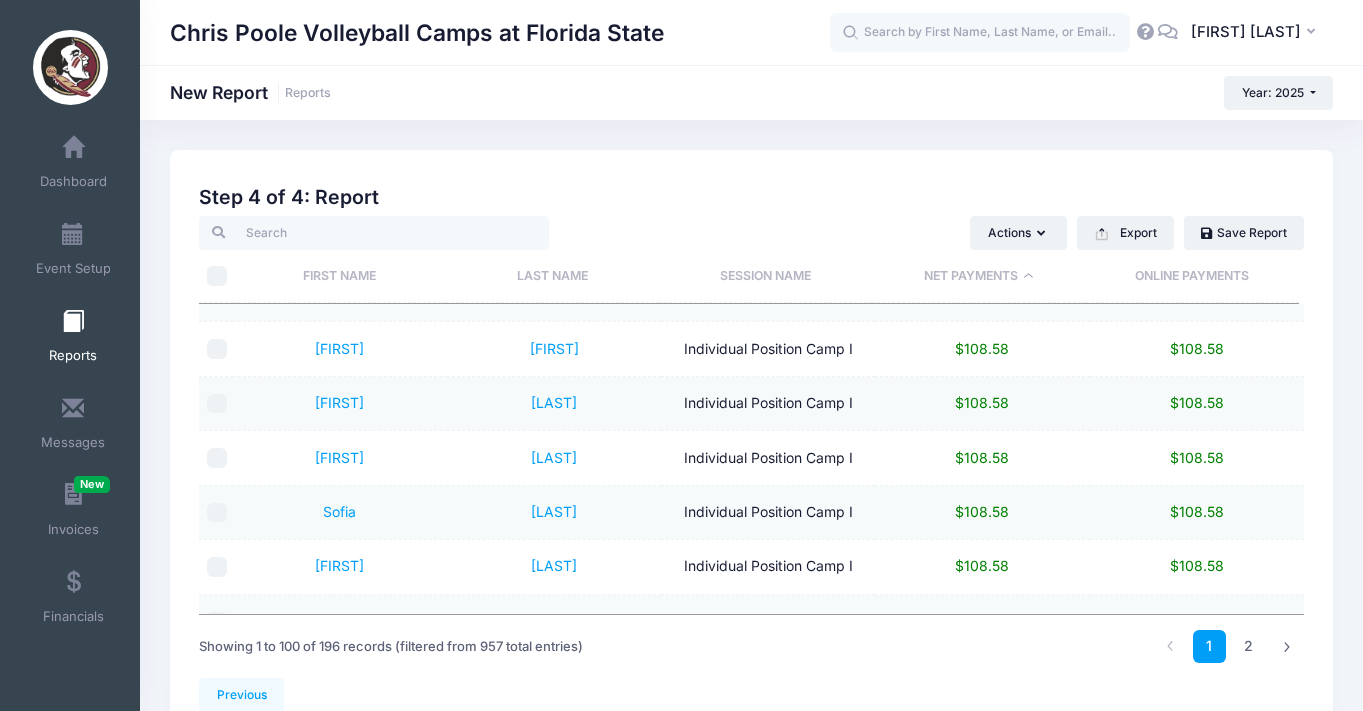 click on "Net Payments" at bounding box center (978, 276) 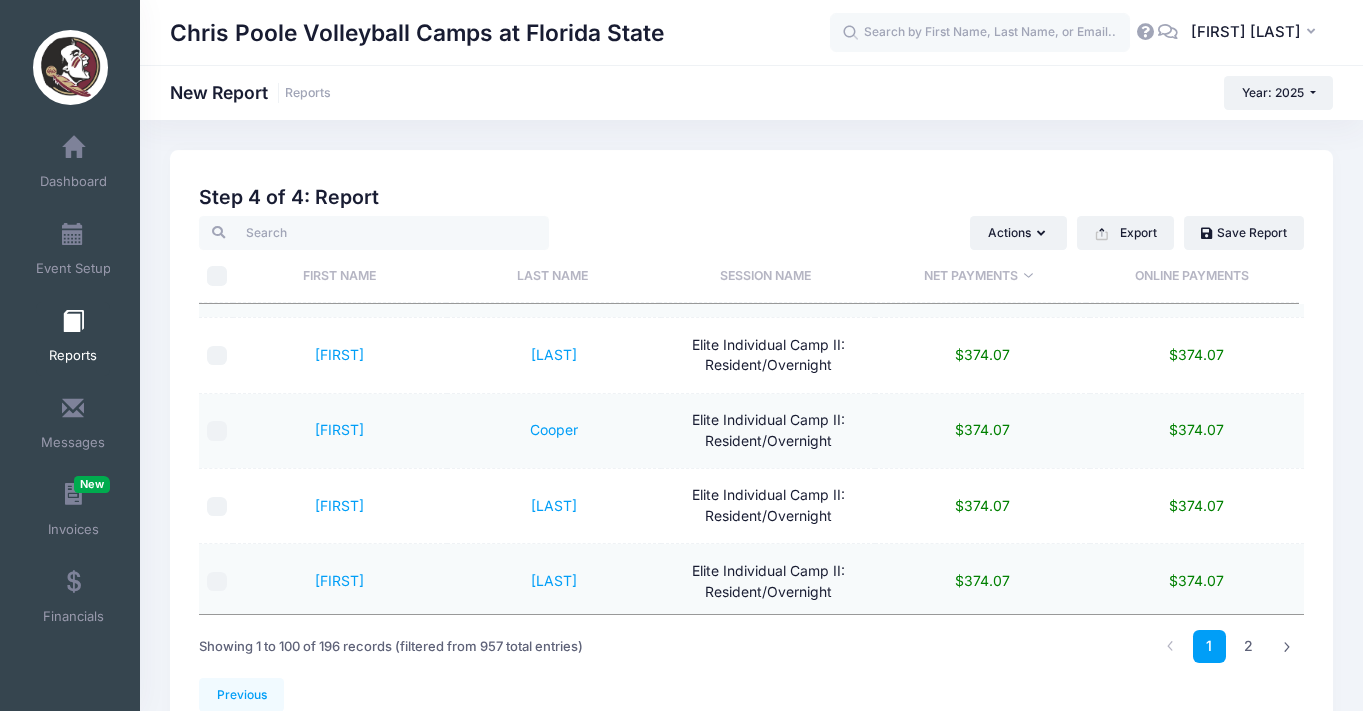 scroll, scrollTop: 0, scrollLeft: 0, axis: both 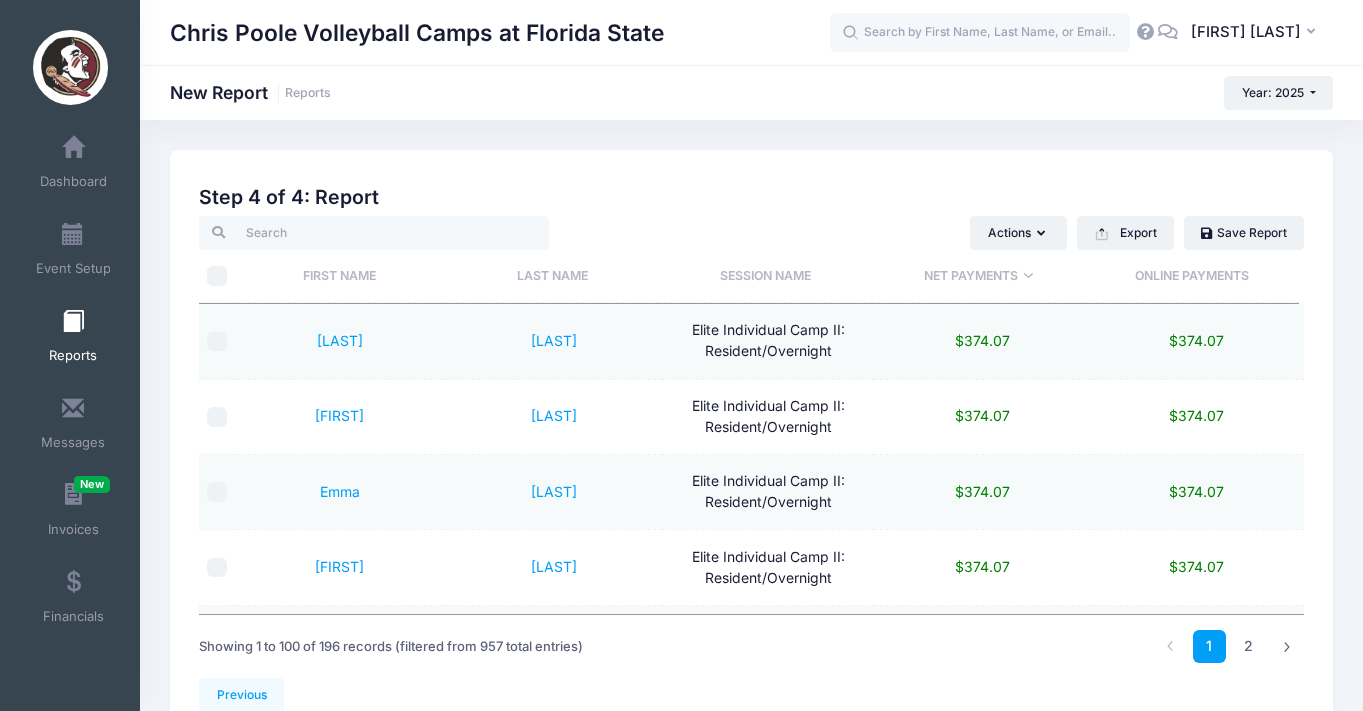 click on "Last Name" at bounding box center (552, 276) 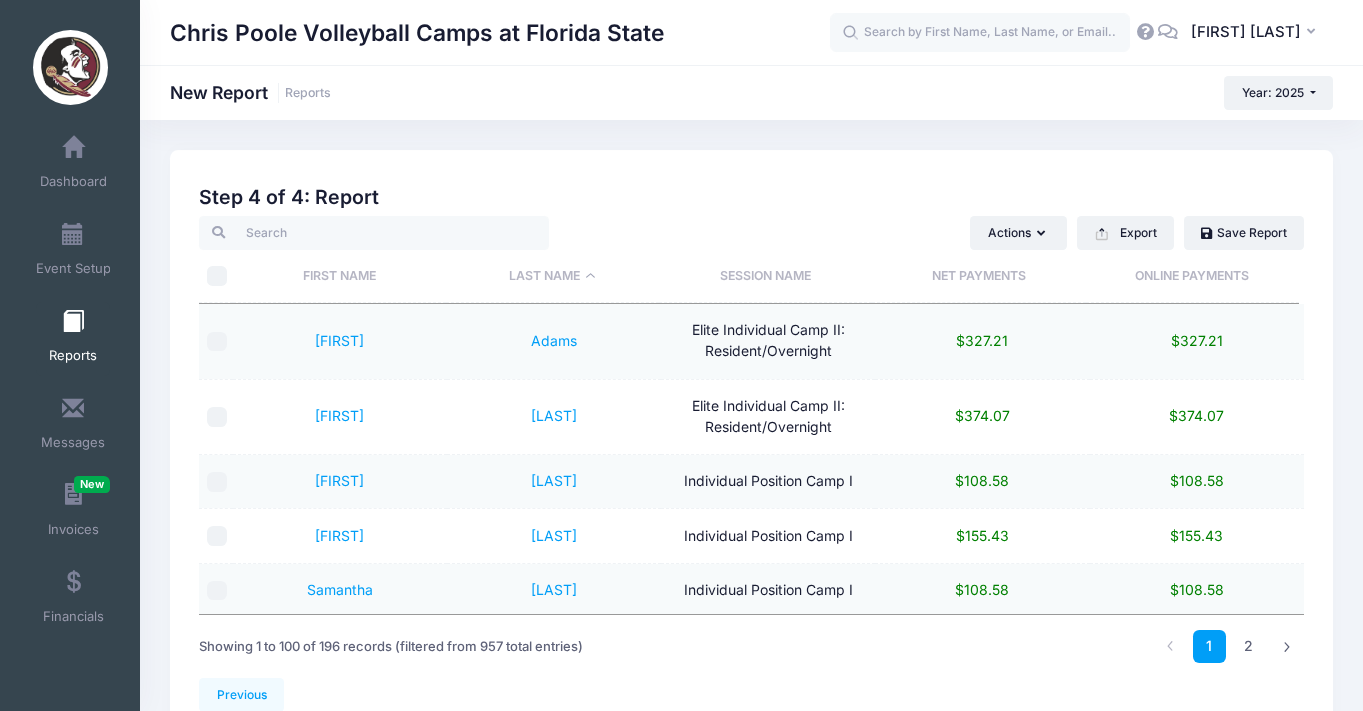click on "Online Payments" at bounding box center [1192, 276] 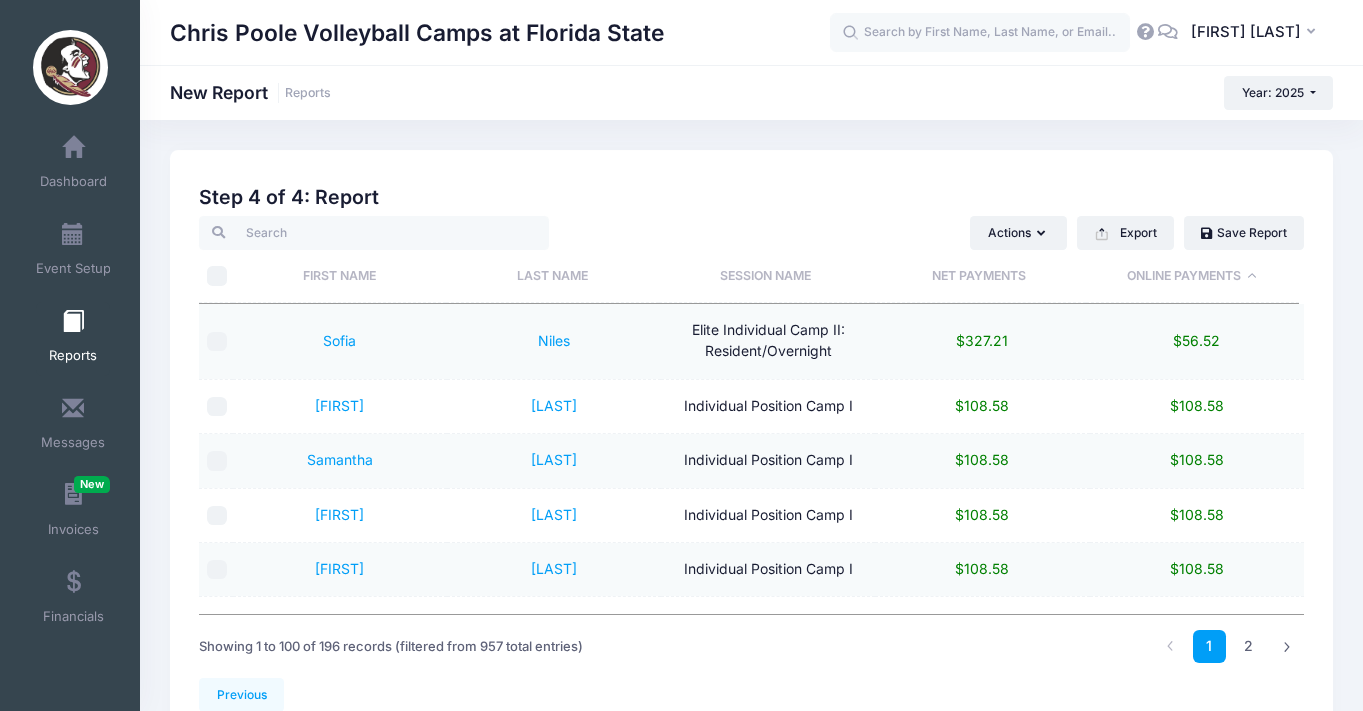 click on "Online Payments" at bounding box center (1192, 276) 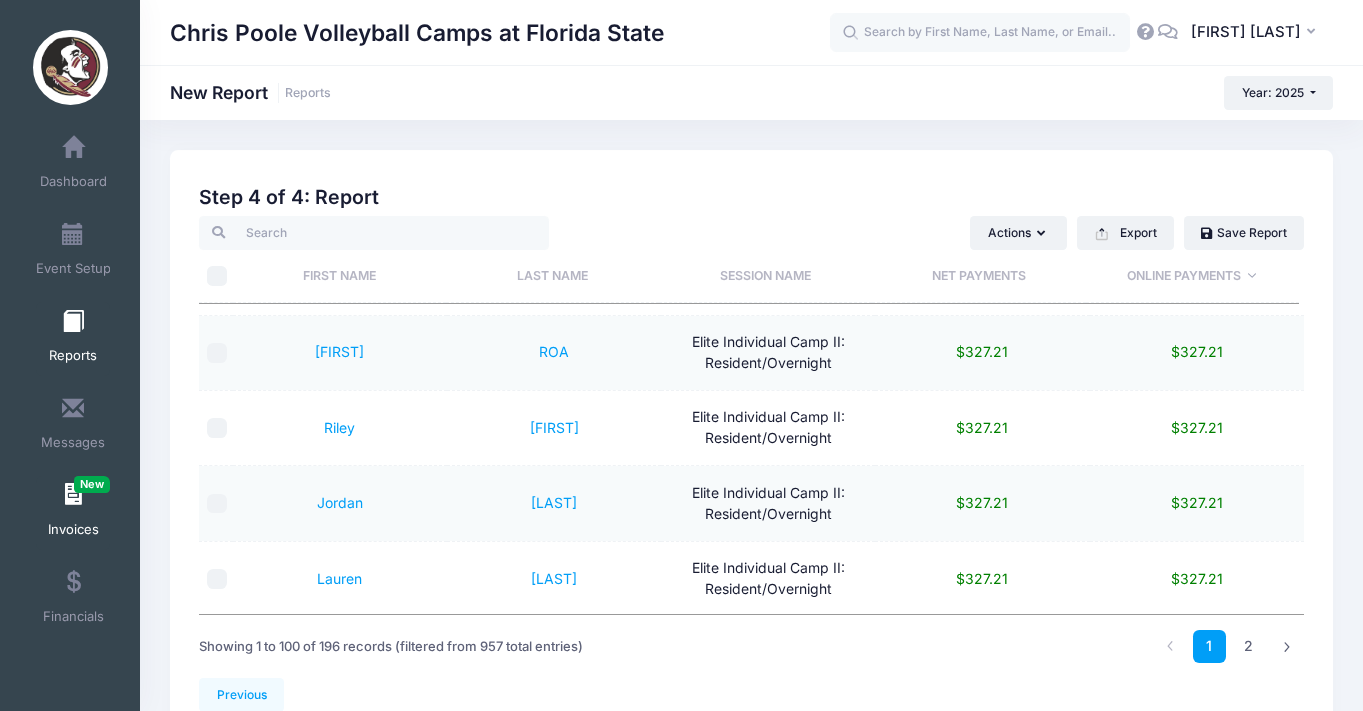 scroll, scrollTop: 7040, scrollLeft: 0, axis: vertical 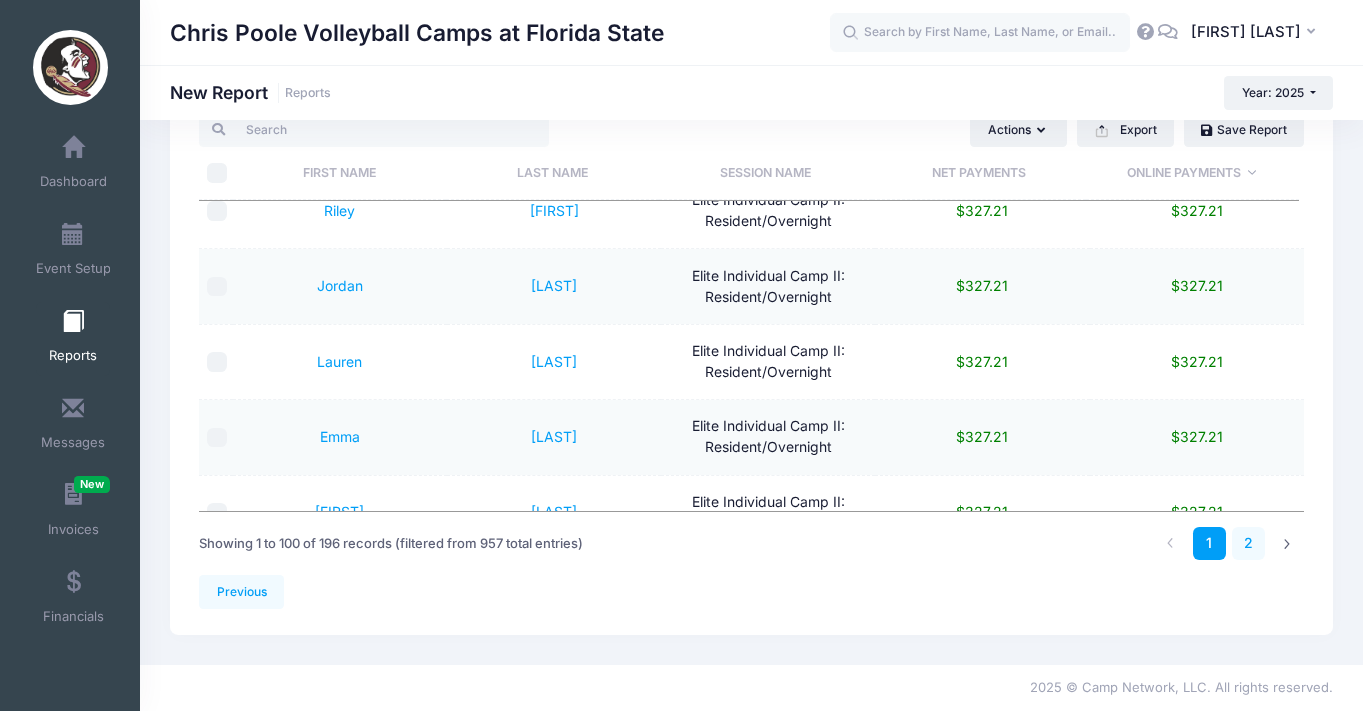 click on "2" at bounding box center (1248, 543) 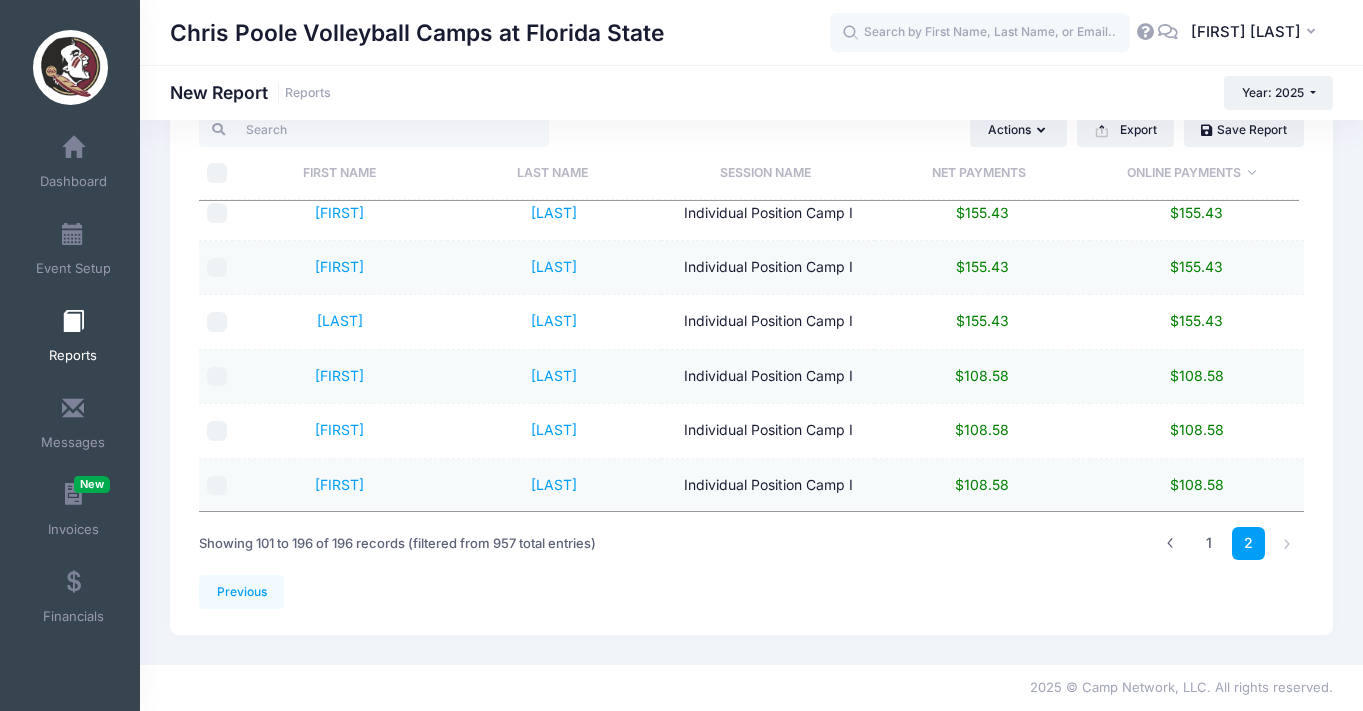 scroll, scrollTop: 0, scrollLeft: 0, axis: both 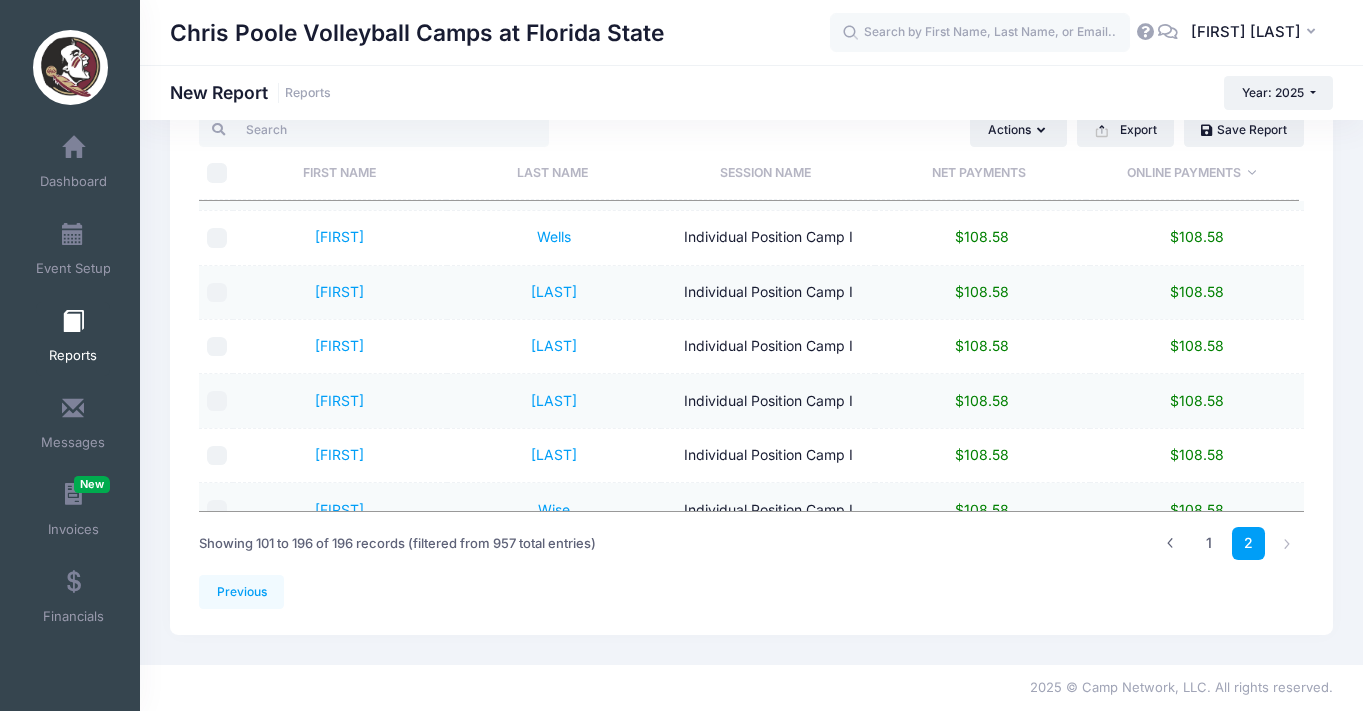click on "Niles" at bounding box center (554, 574) 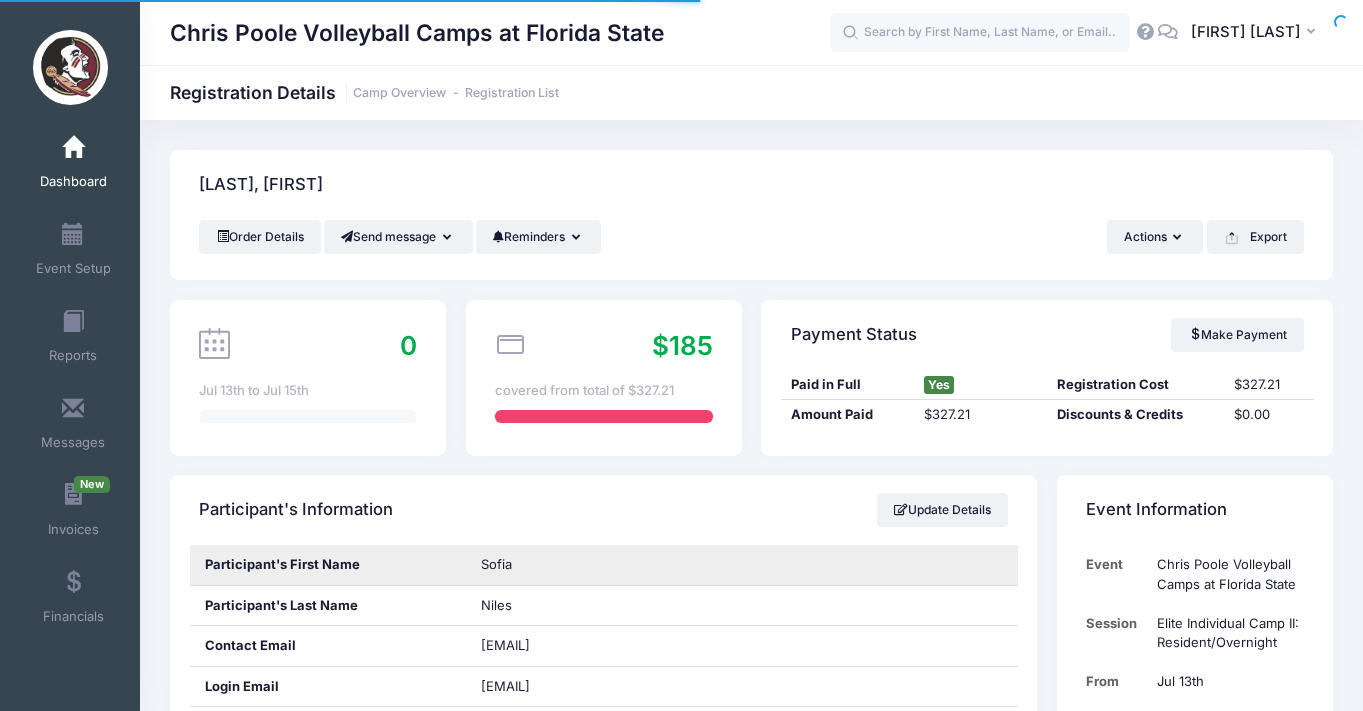 scroll, scrollTop: 0, scrollLeft: 0, axis: both 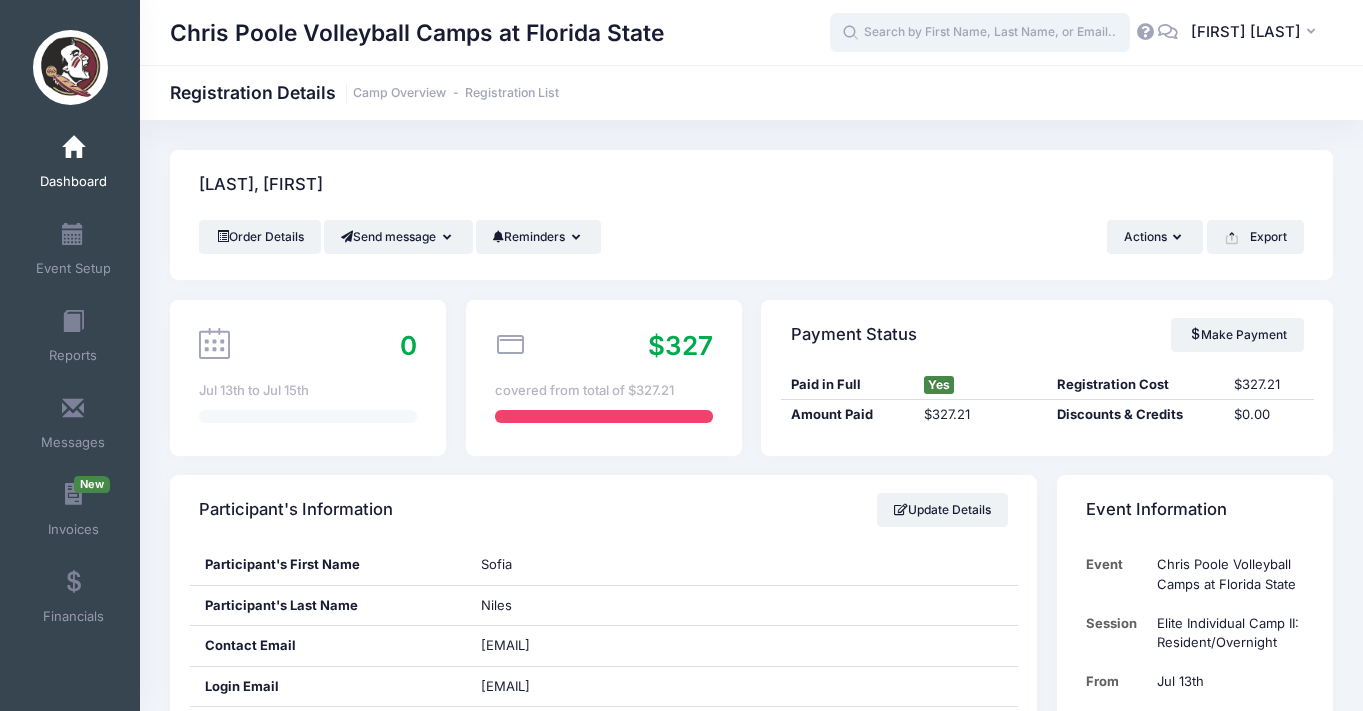 click at bounding box center [980, 33] 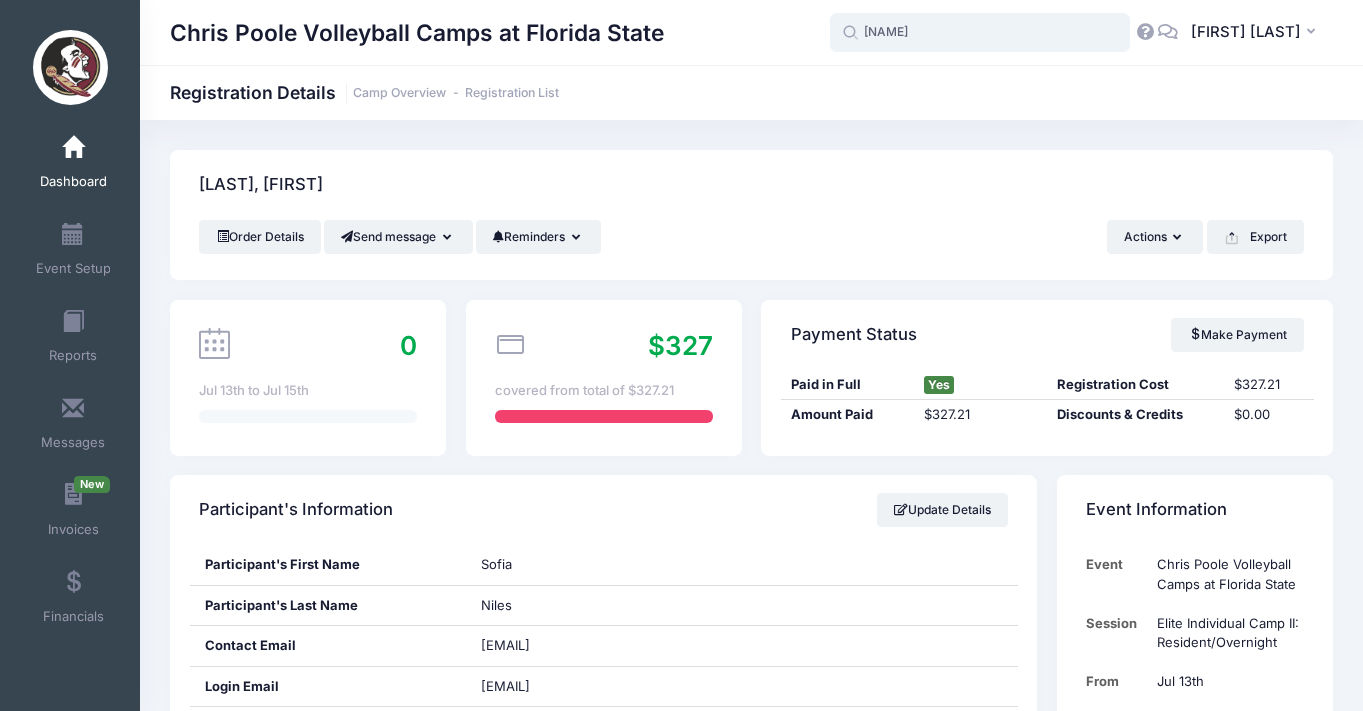 type on "arnold" 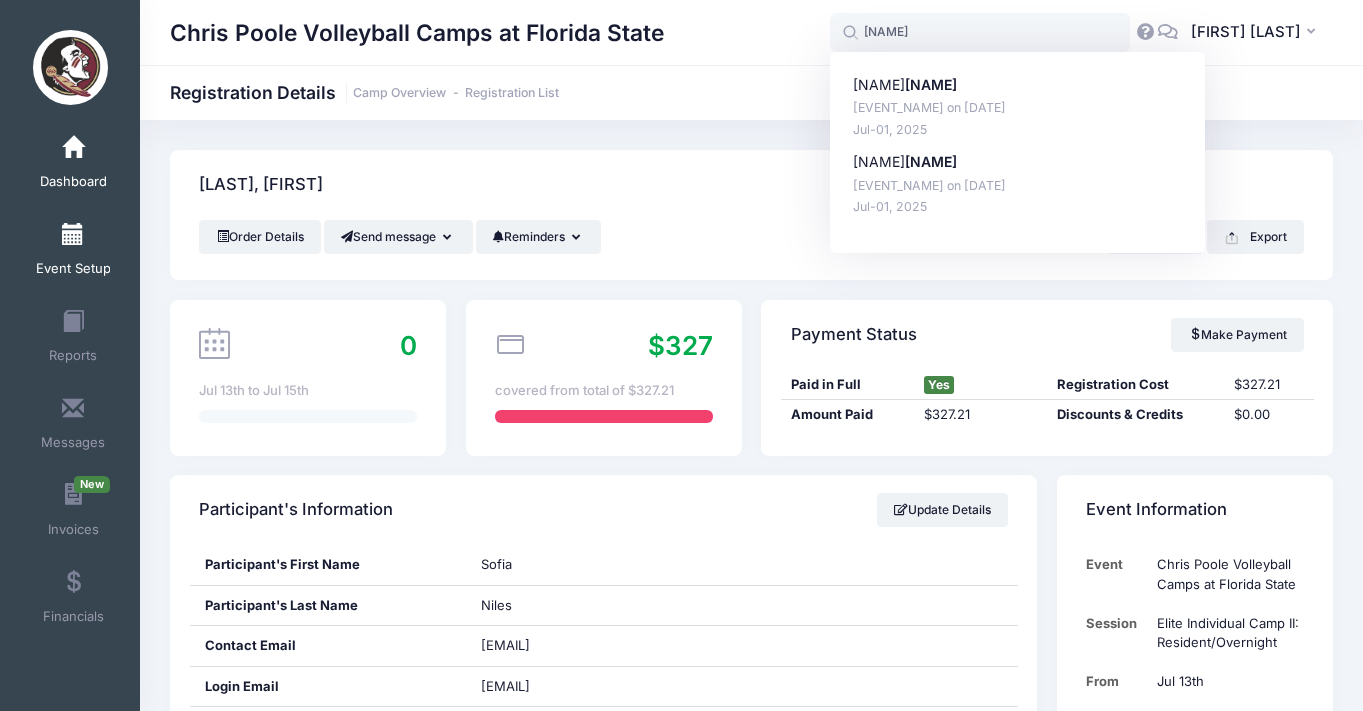 click at bounding box center (73, 235) 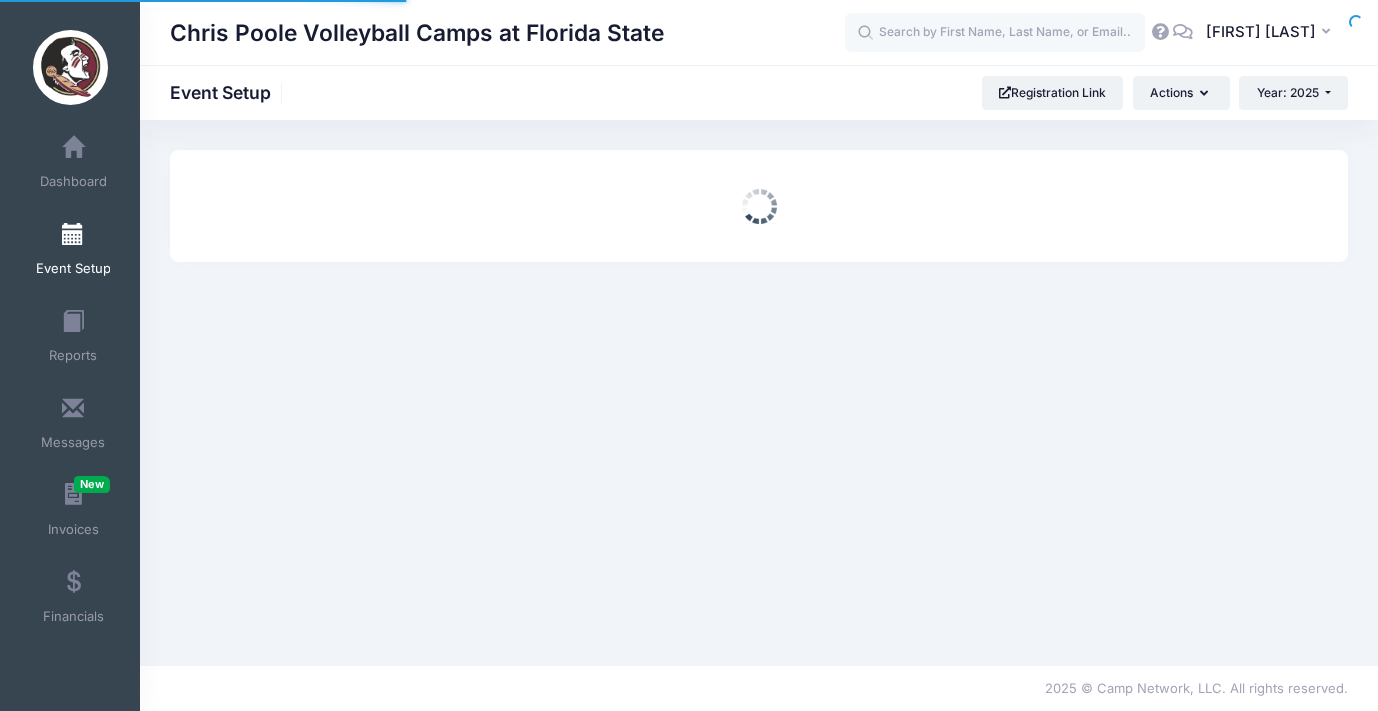 scroll, scrollTop: 0, scrollLeft: 0, axis: both 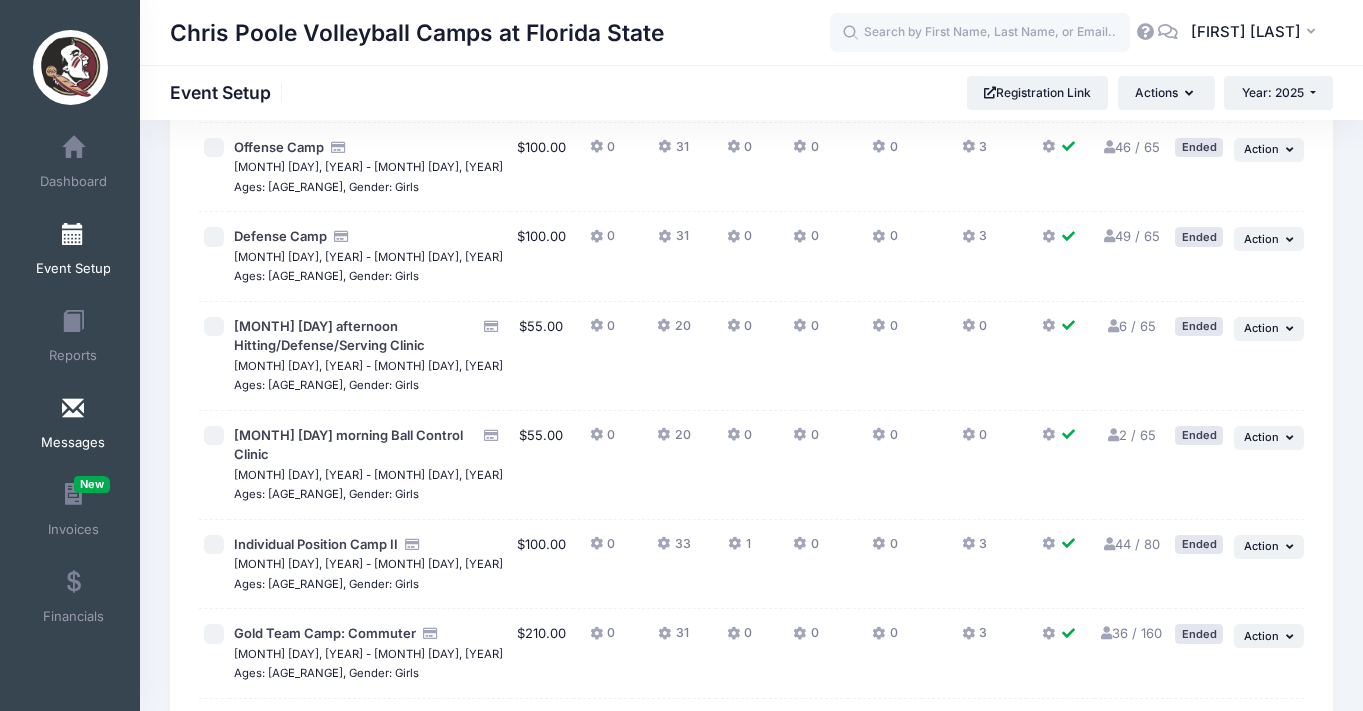 click at bounding box center [73, 409] 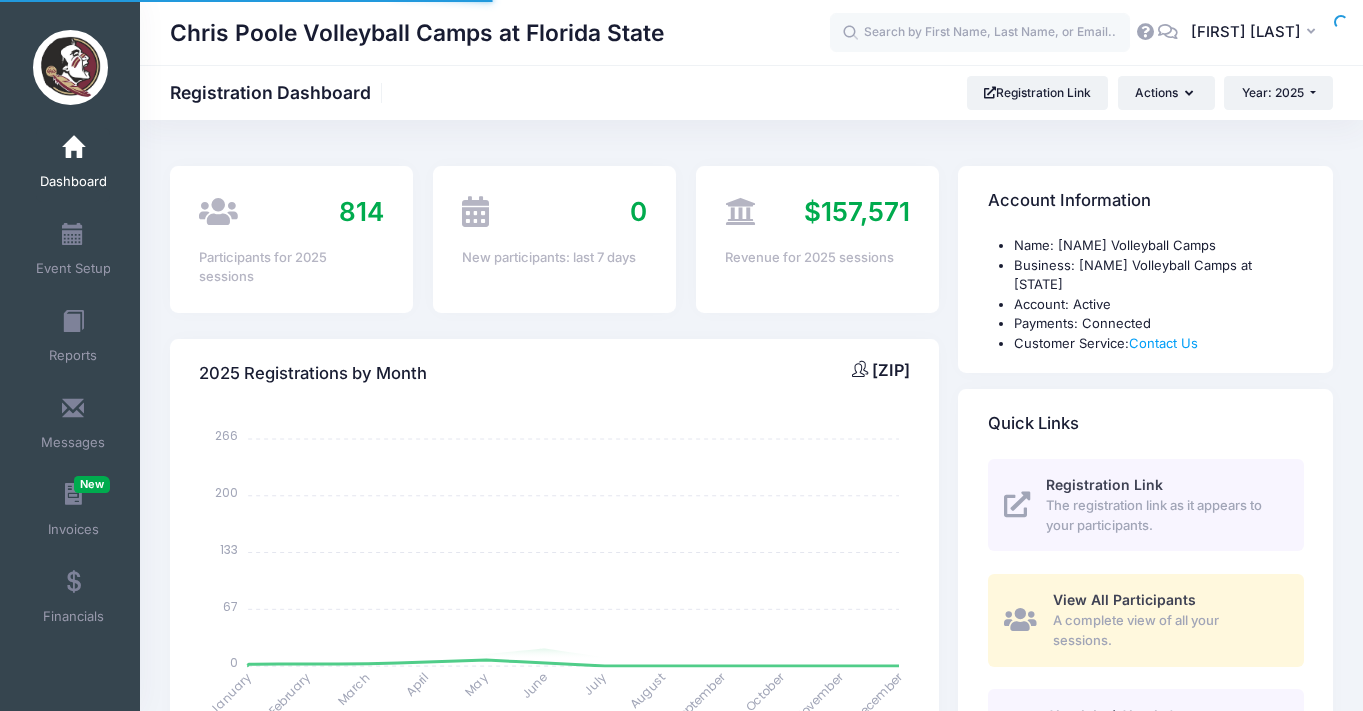 select 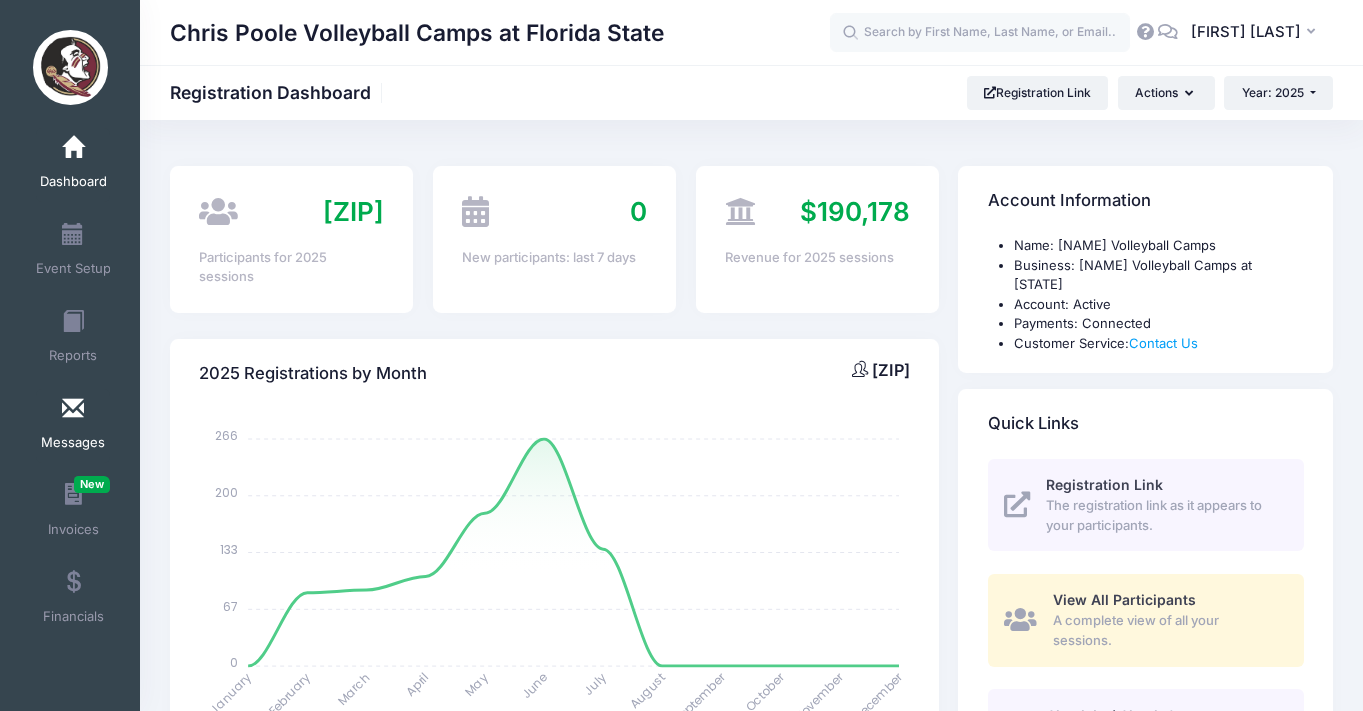 click at bounding box center (73, 409) 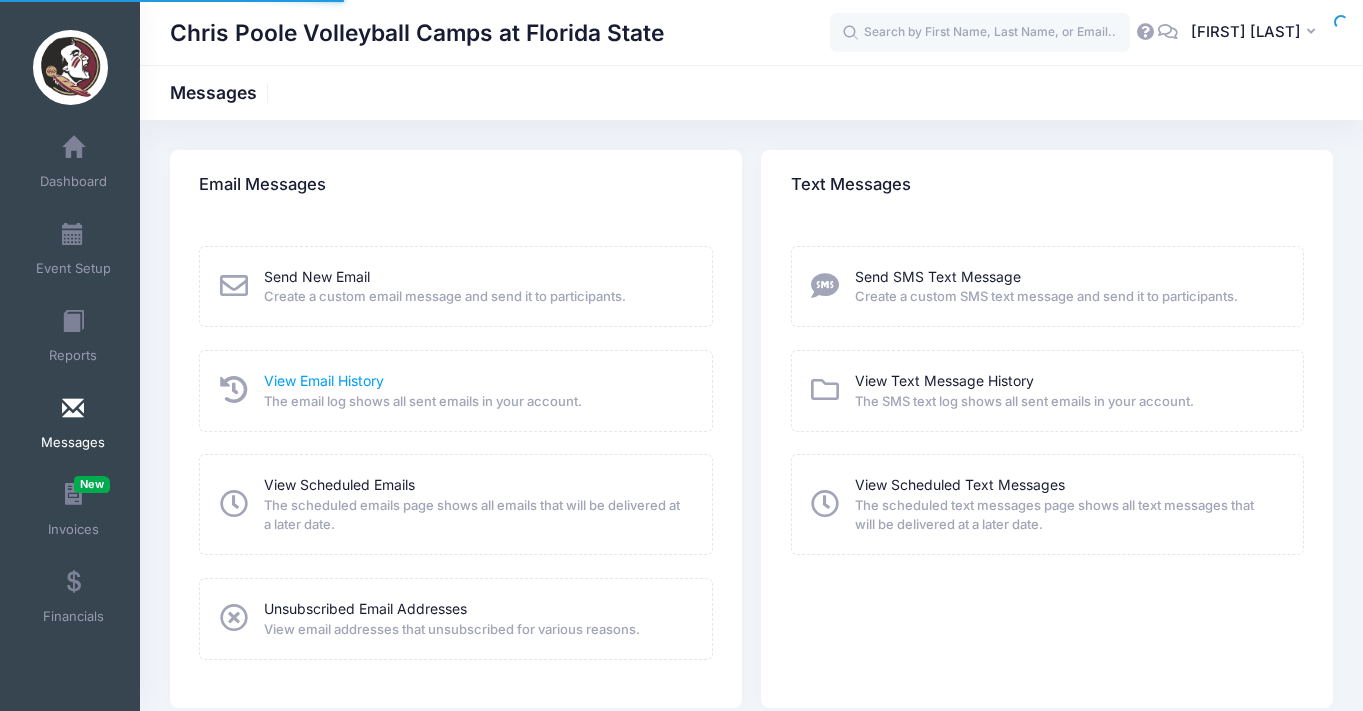 scroll, scrollTop: 0, scrollLeft: 0, axis: both 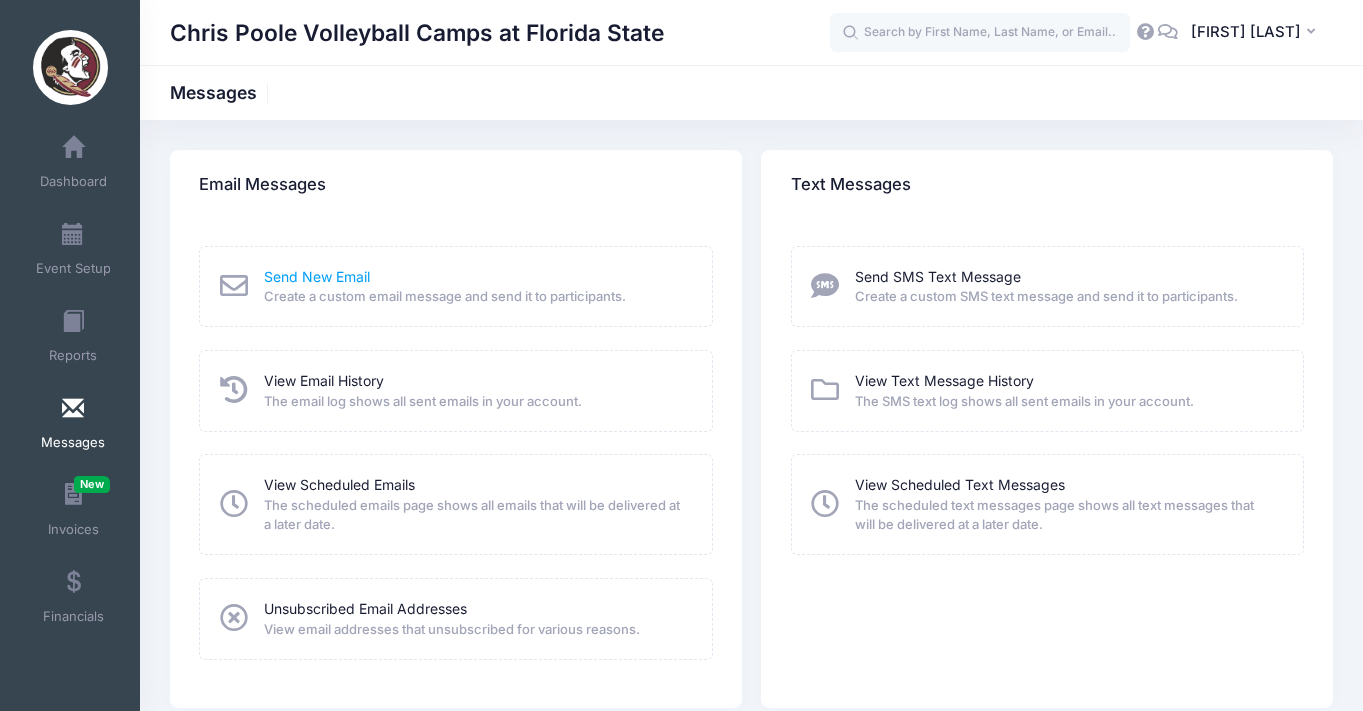click on "Send New Email" at bounding box center (317, 276) 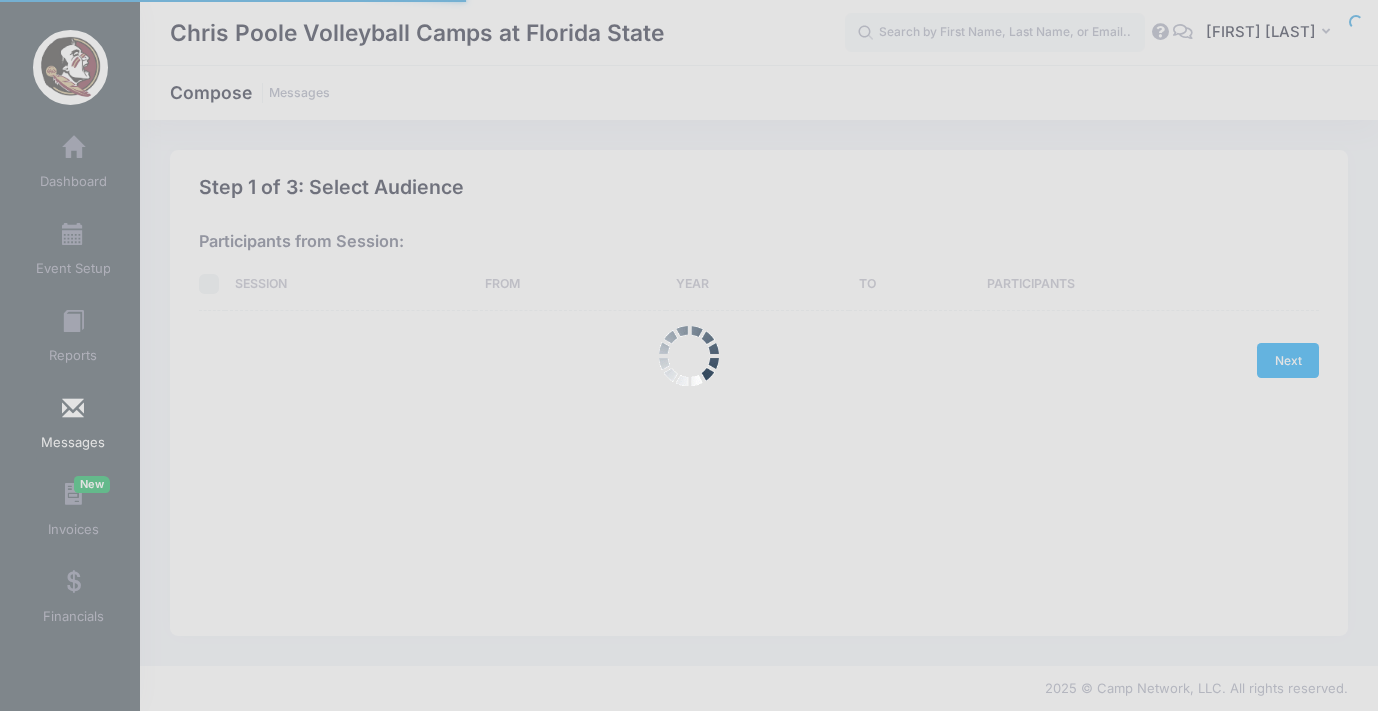 scroll, scrollTop: 0, scrollLeft: 0, axis: both 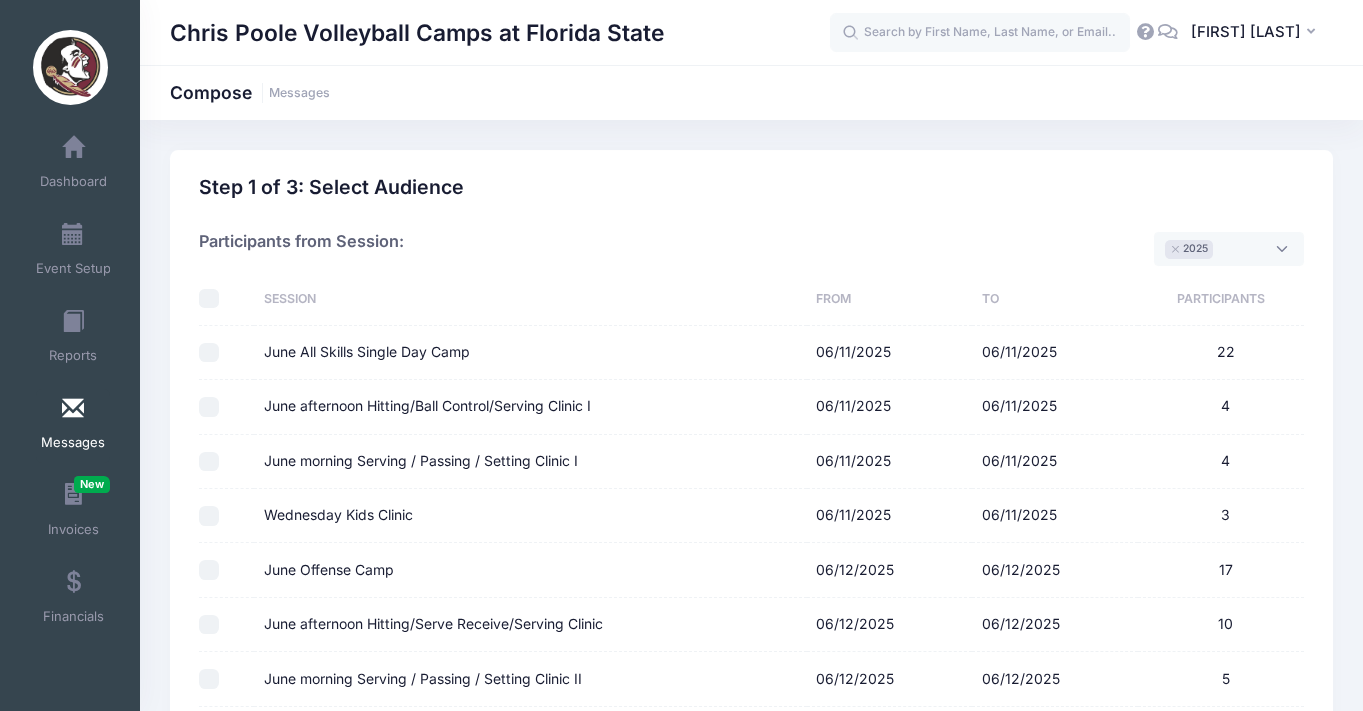 click at bounding box center (209, 299) 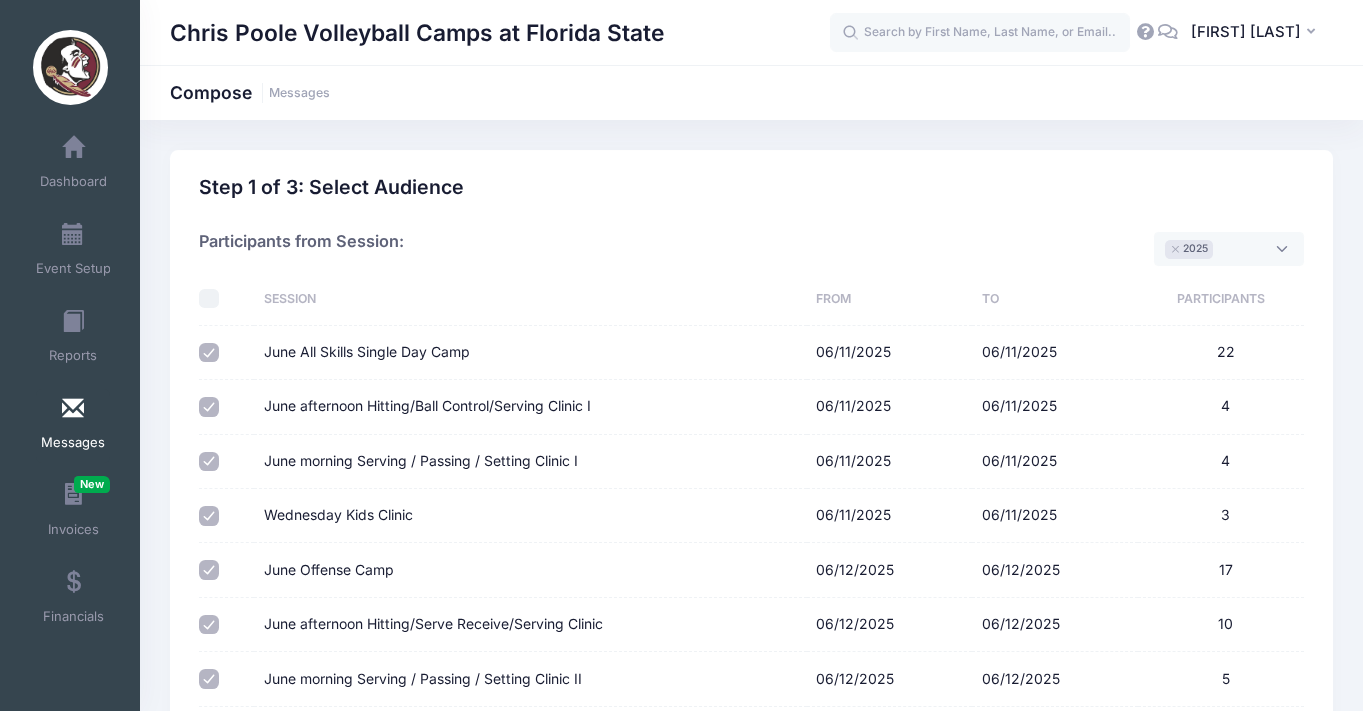 checkbox on "true" 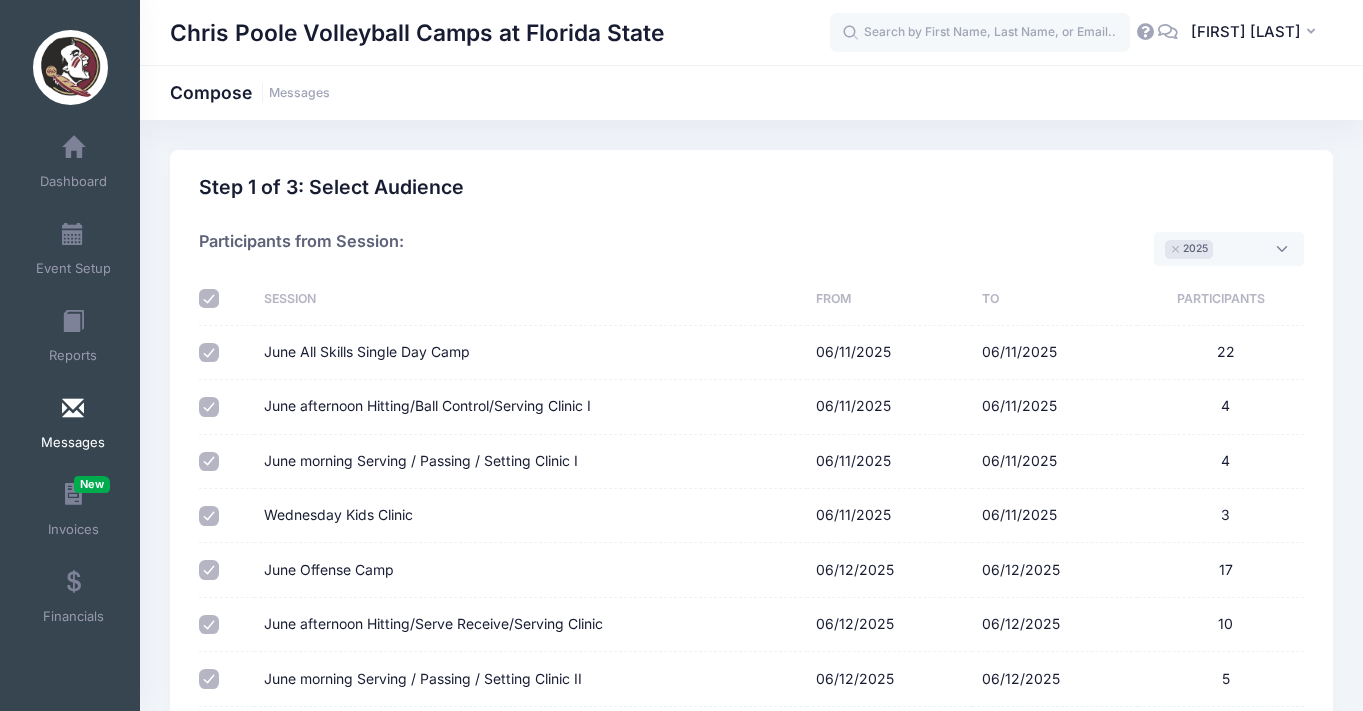 checkbox on "true" 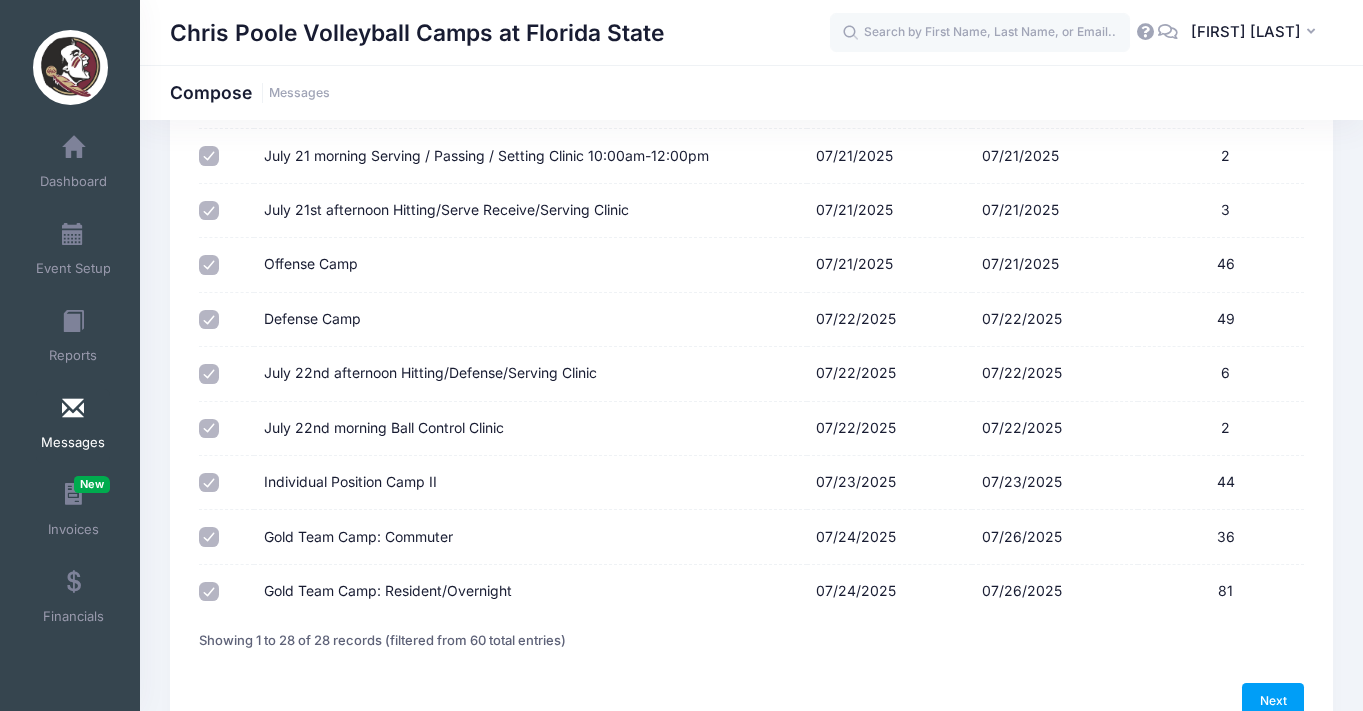 scroll, scrollTop: 1311, scrollLeft: 0, axis: vertical 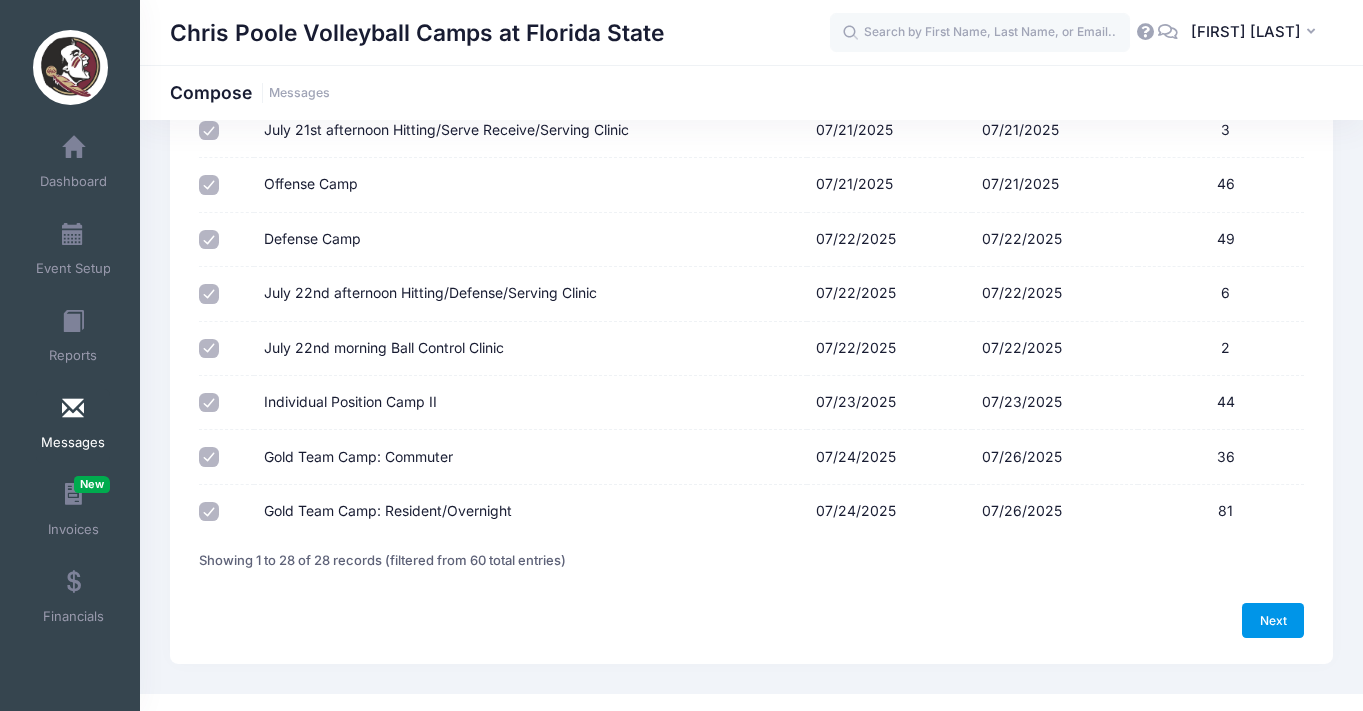 click on "Next" at bounding box center (1273, 620) 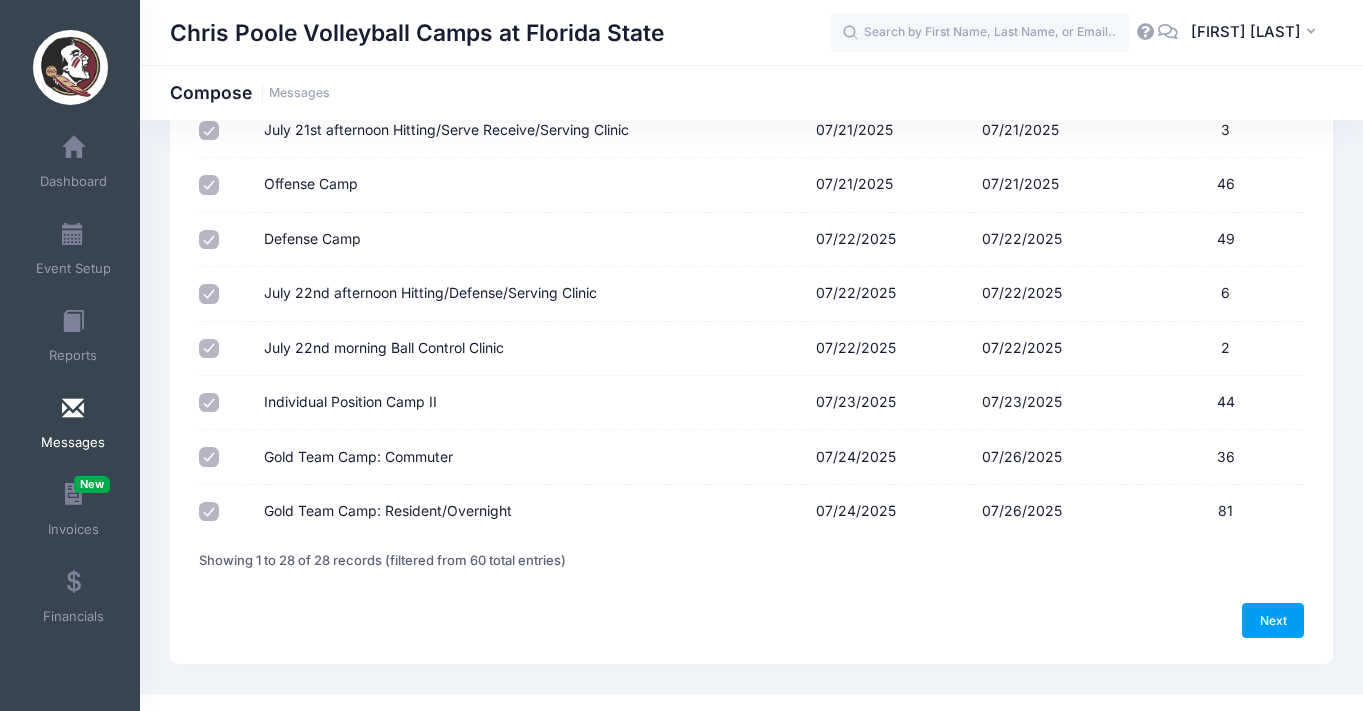 scroll, scrollTop: 0, scrollLeft: 0, axis: both 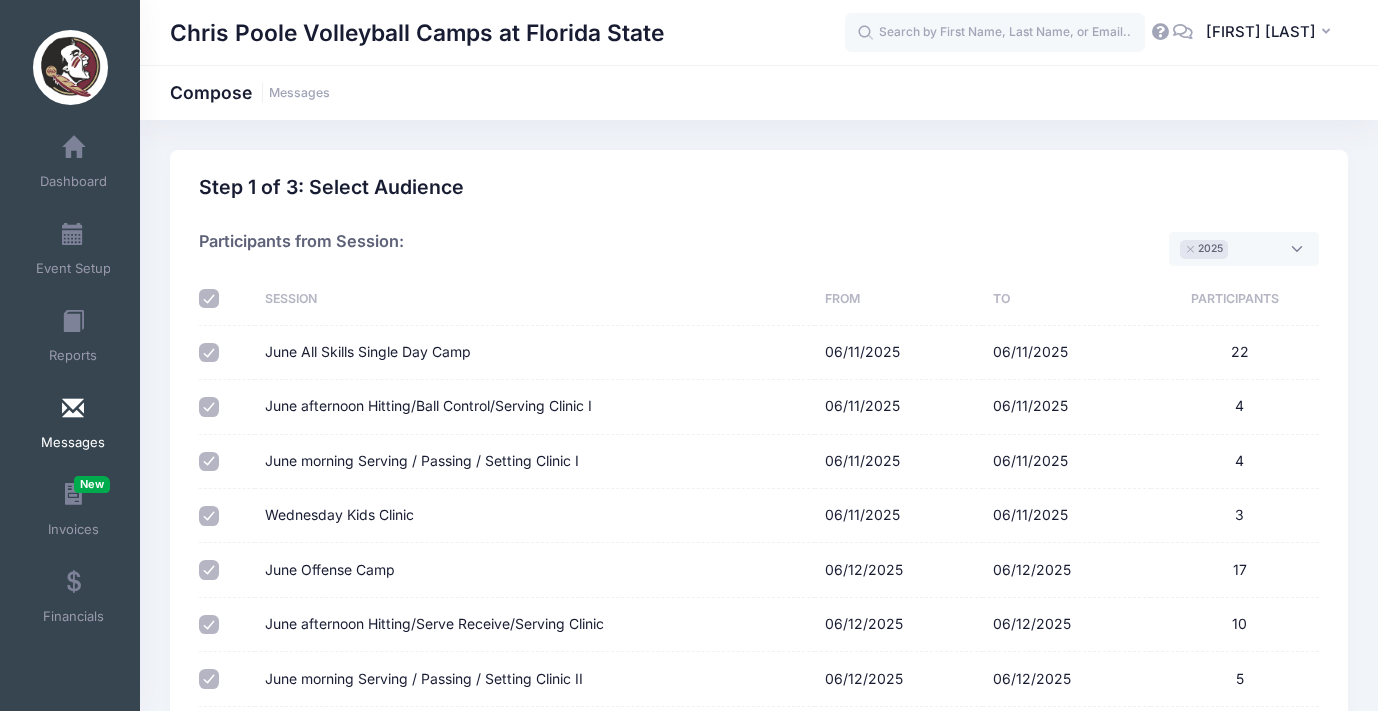 select on "50" 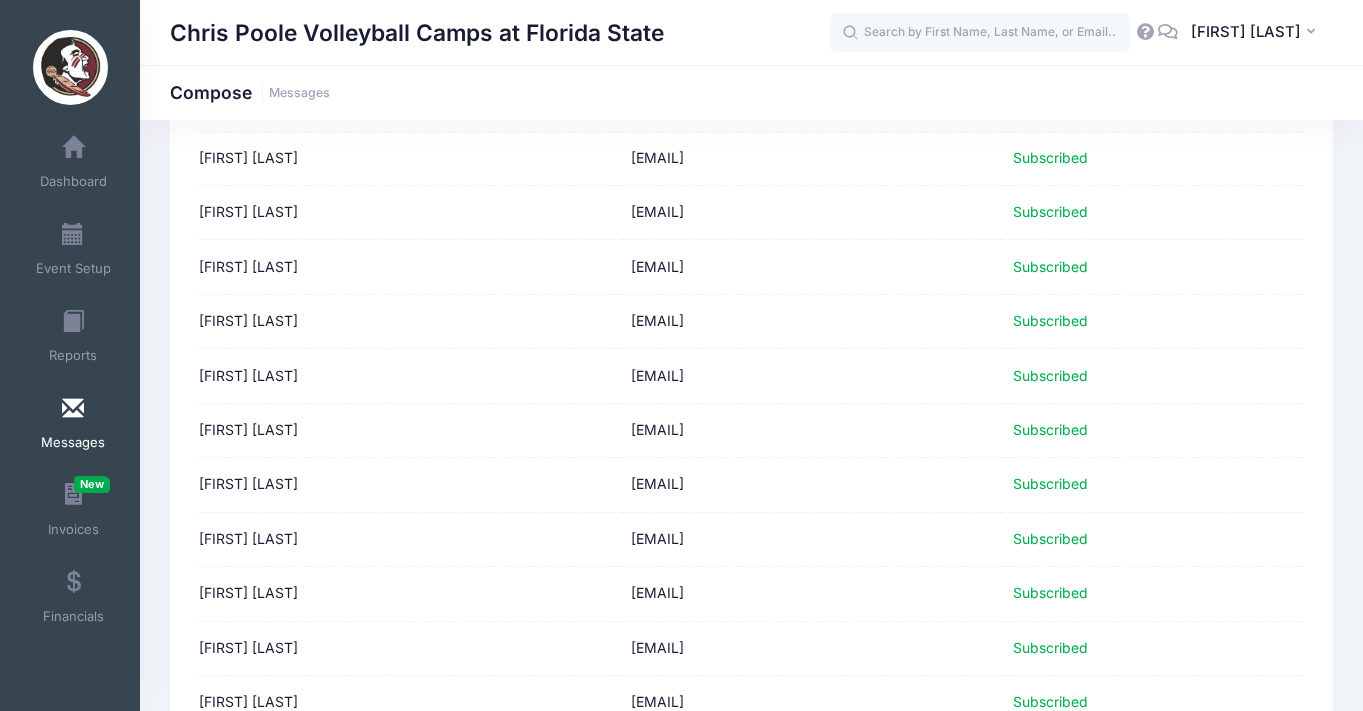 scroll, scrollTop: 2479, scrollLeft: 0, axis: vertical 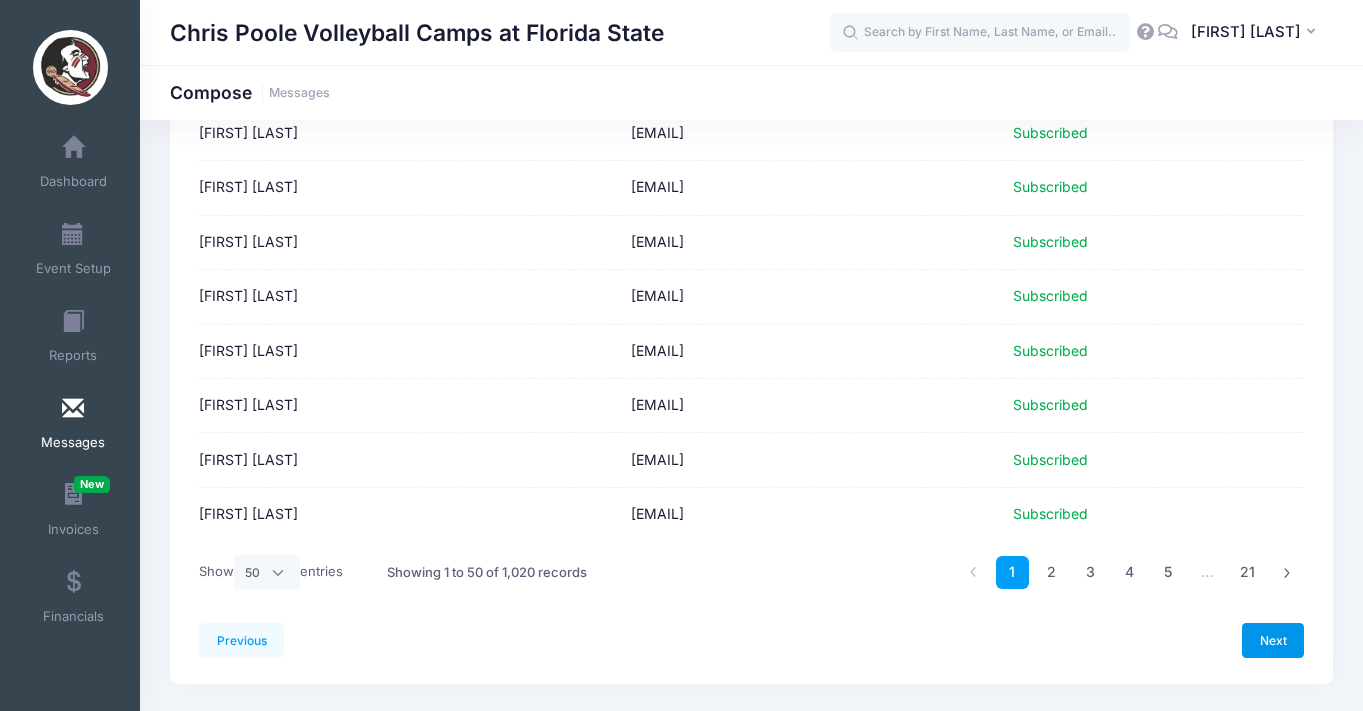 click on "Next" at bounding box center (1273, 640) 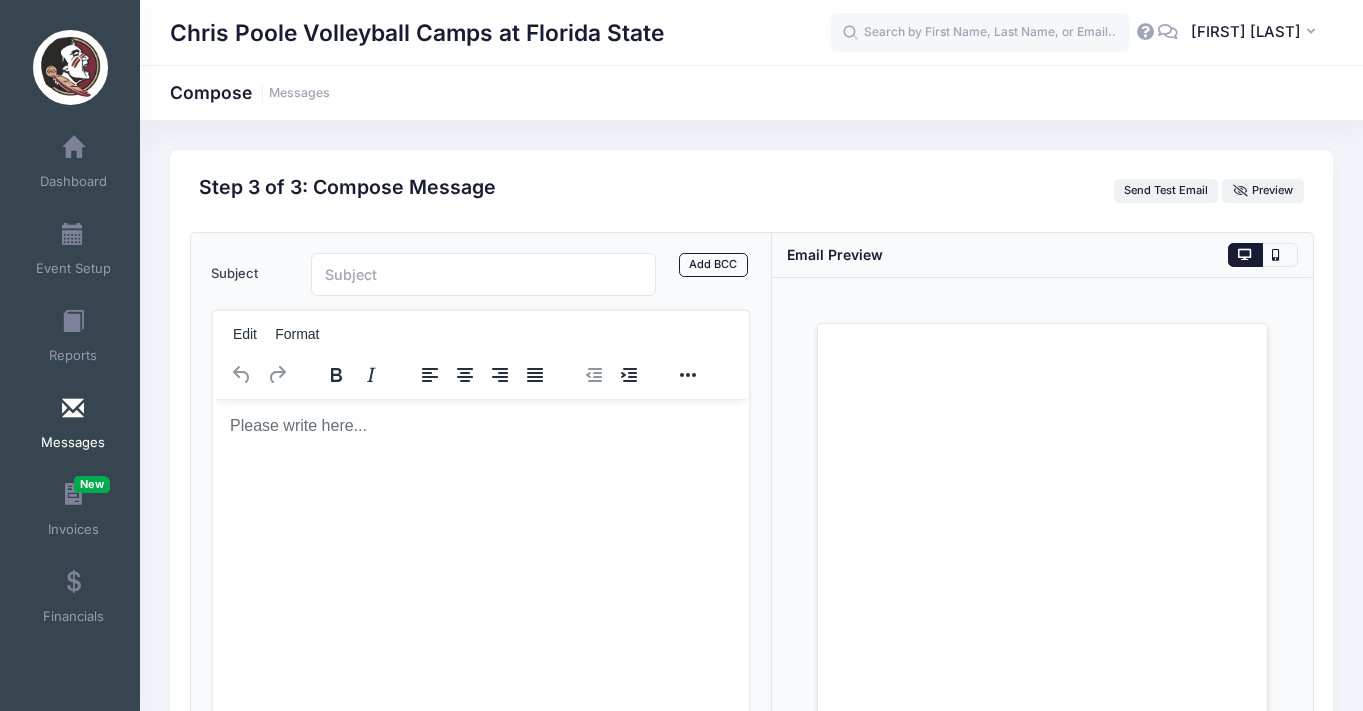 scroll, scrollTop: 0, scrollLeft: 0, axis: both 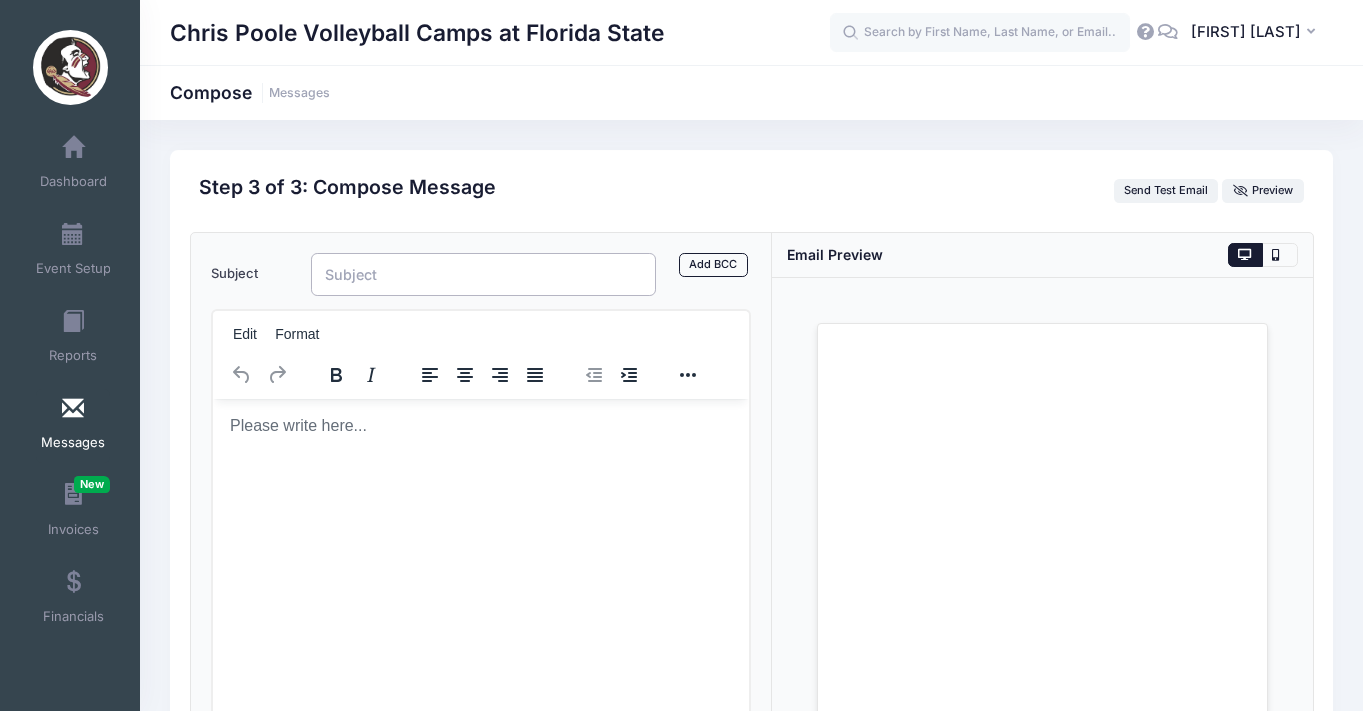 click on "Subject" at bounding box center [484, 274] 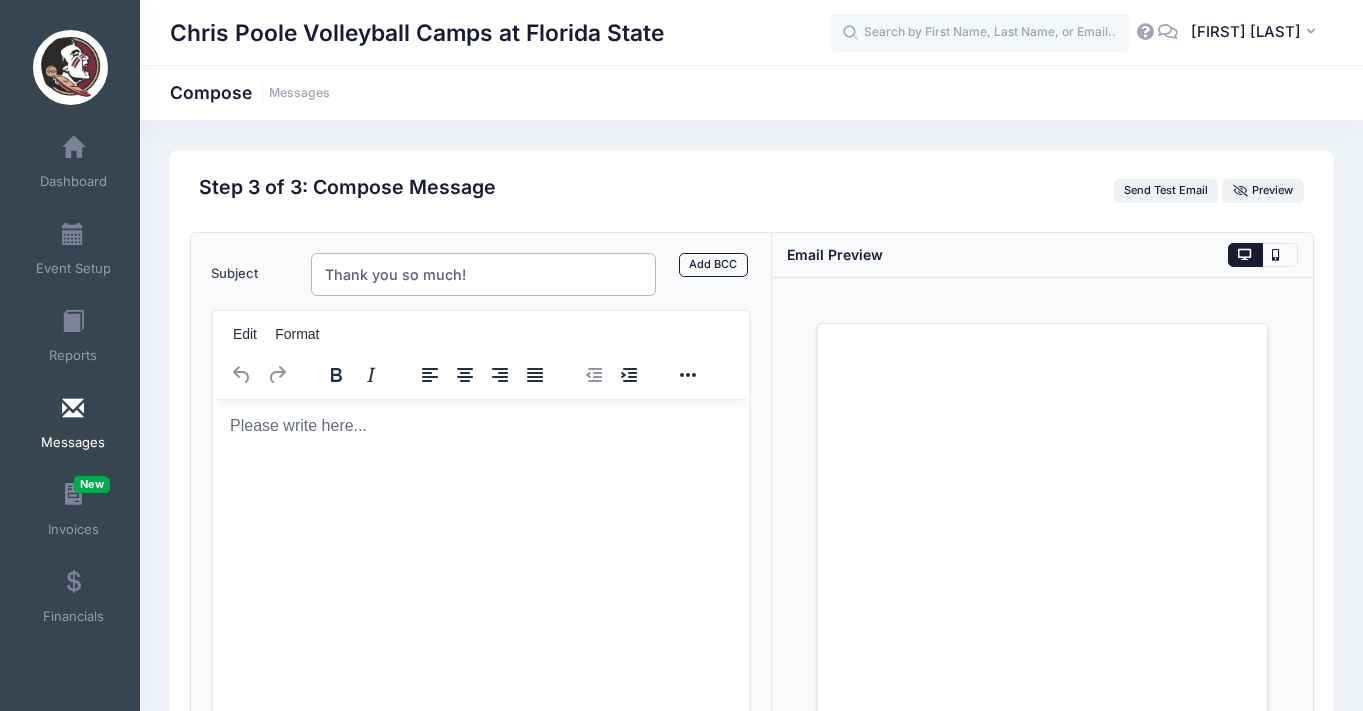 type on "Thank you so much!" 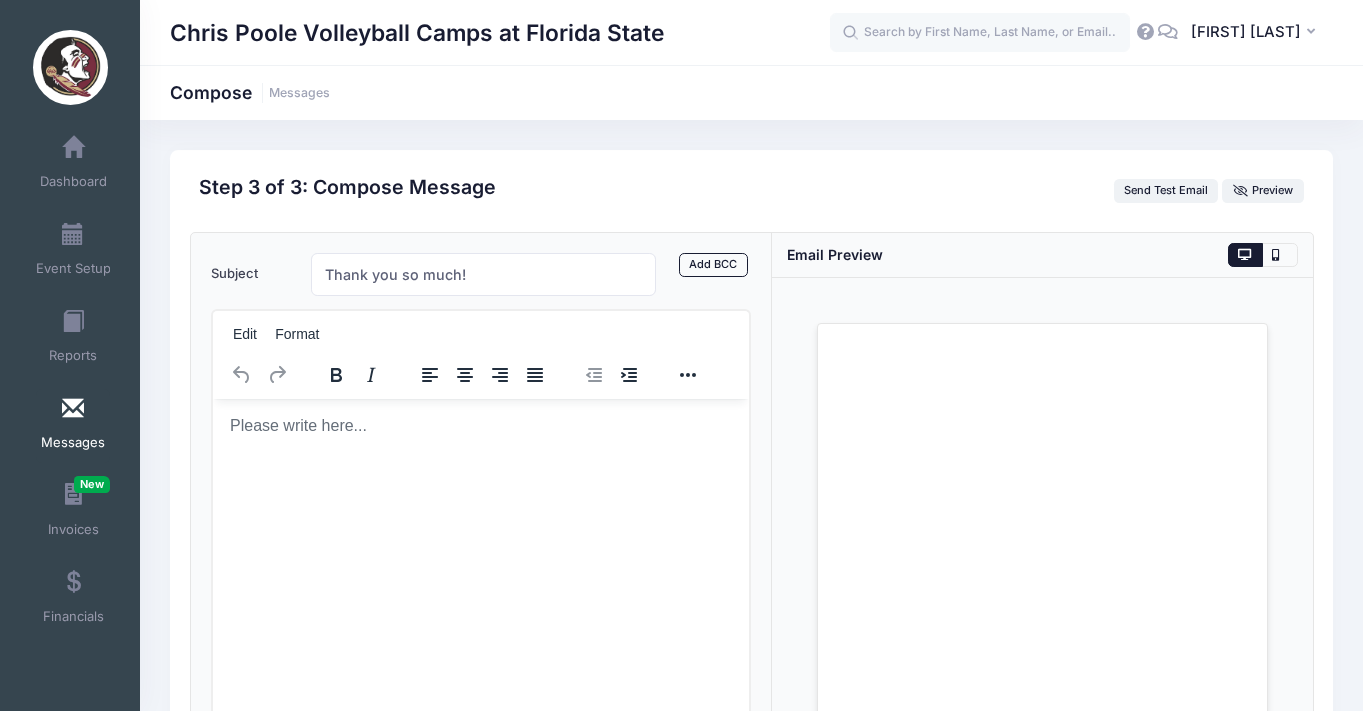 click at bounding box center (480, 425) 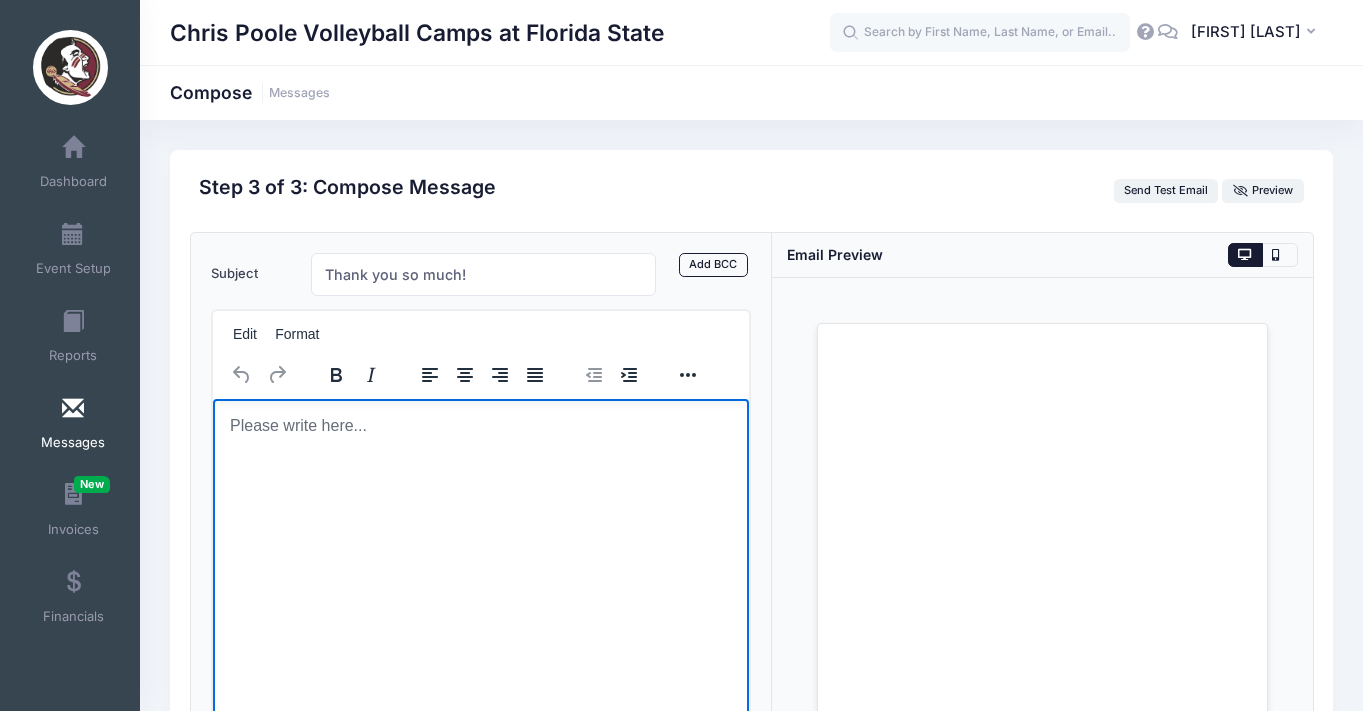 type 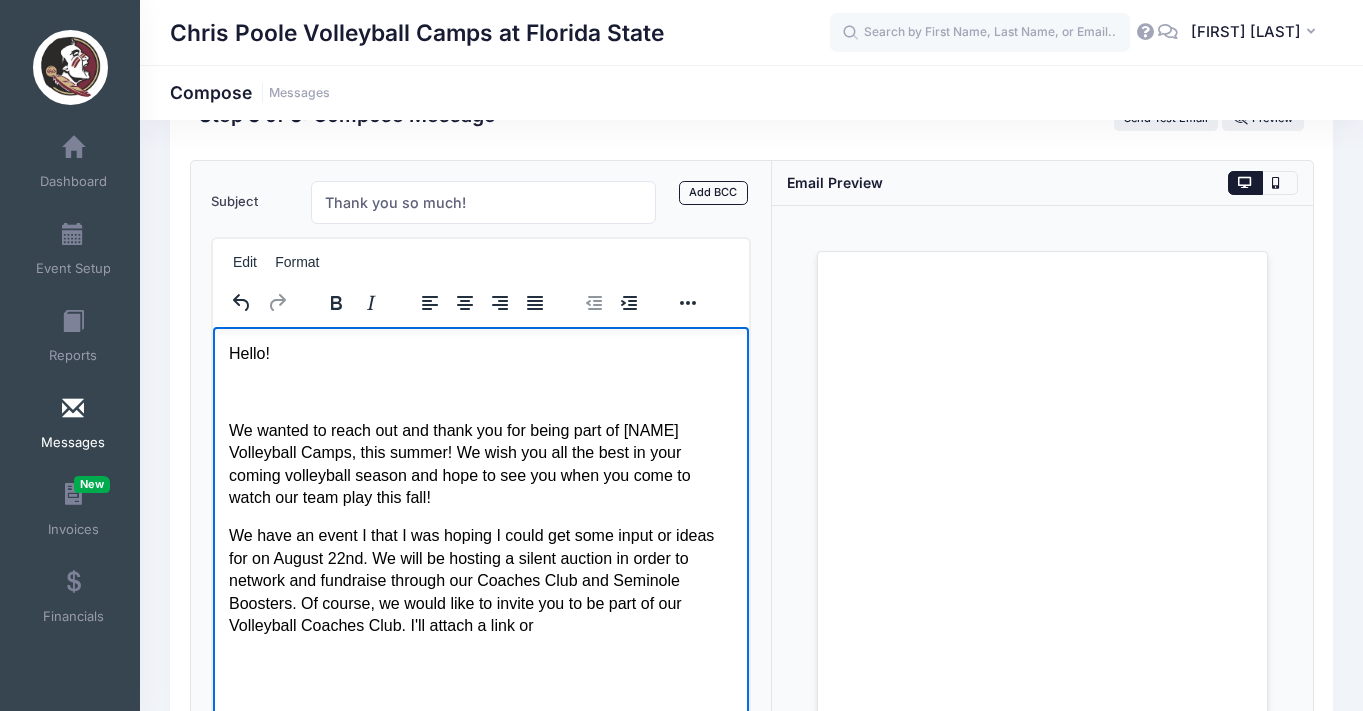 scroll, scrollTop: 212, scrollLeft: 0, axis: vertical 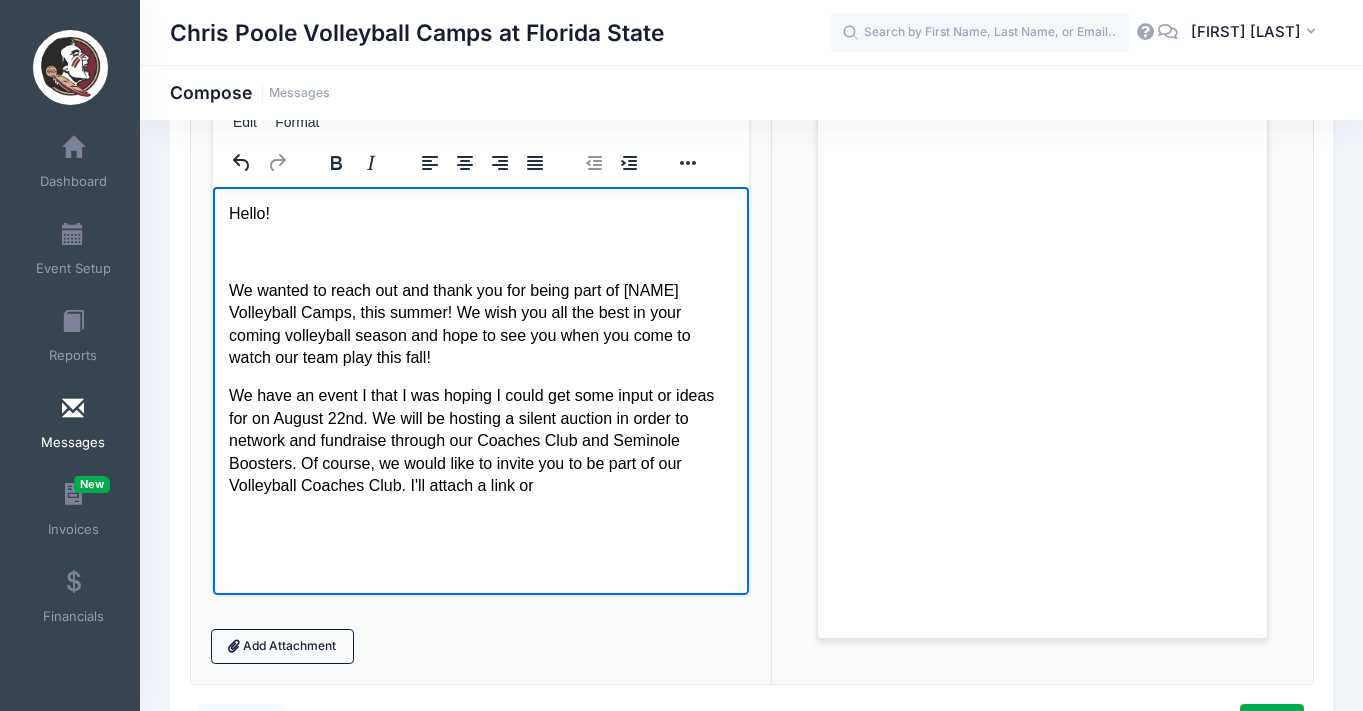 drag, startPoint x: 542, startPoint y: 483, endPoint x: 412, endPoint y: 486, distance: 130.0346 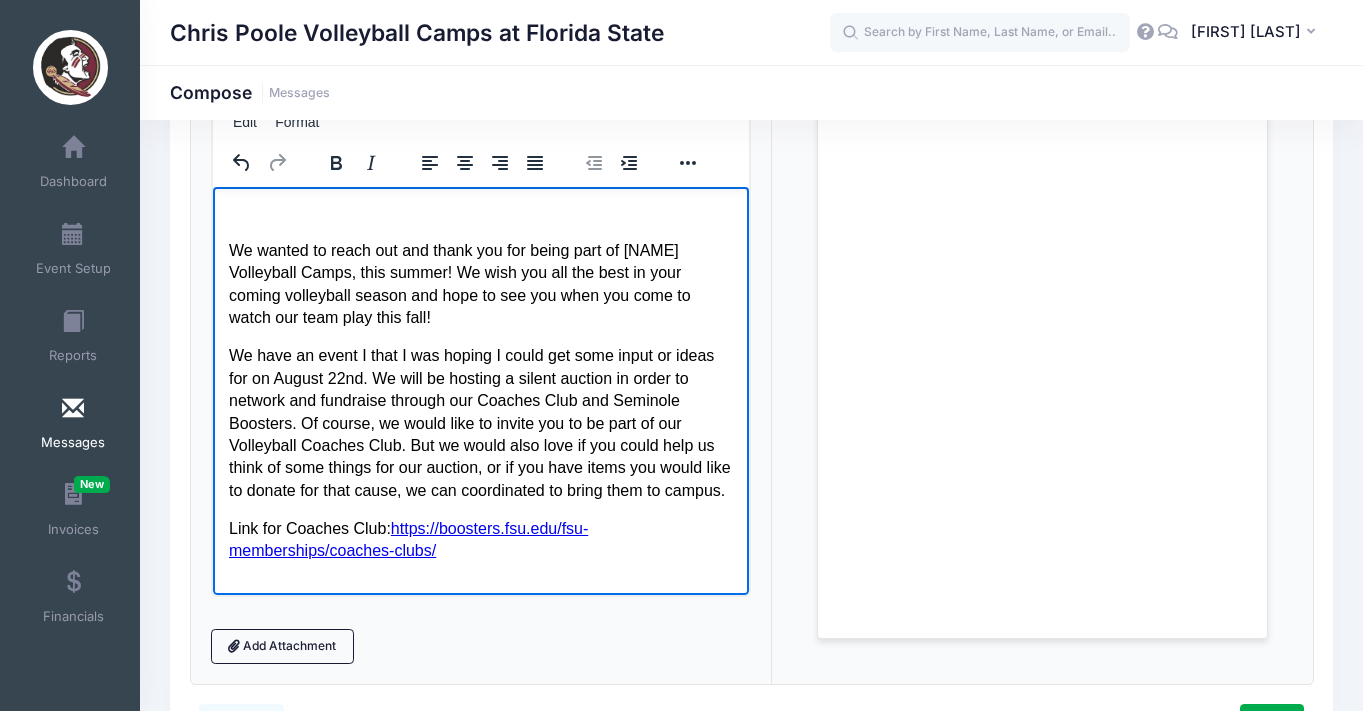 scroll, scrollTop: 78, scrollLeft: 0, axis: vertical 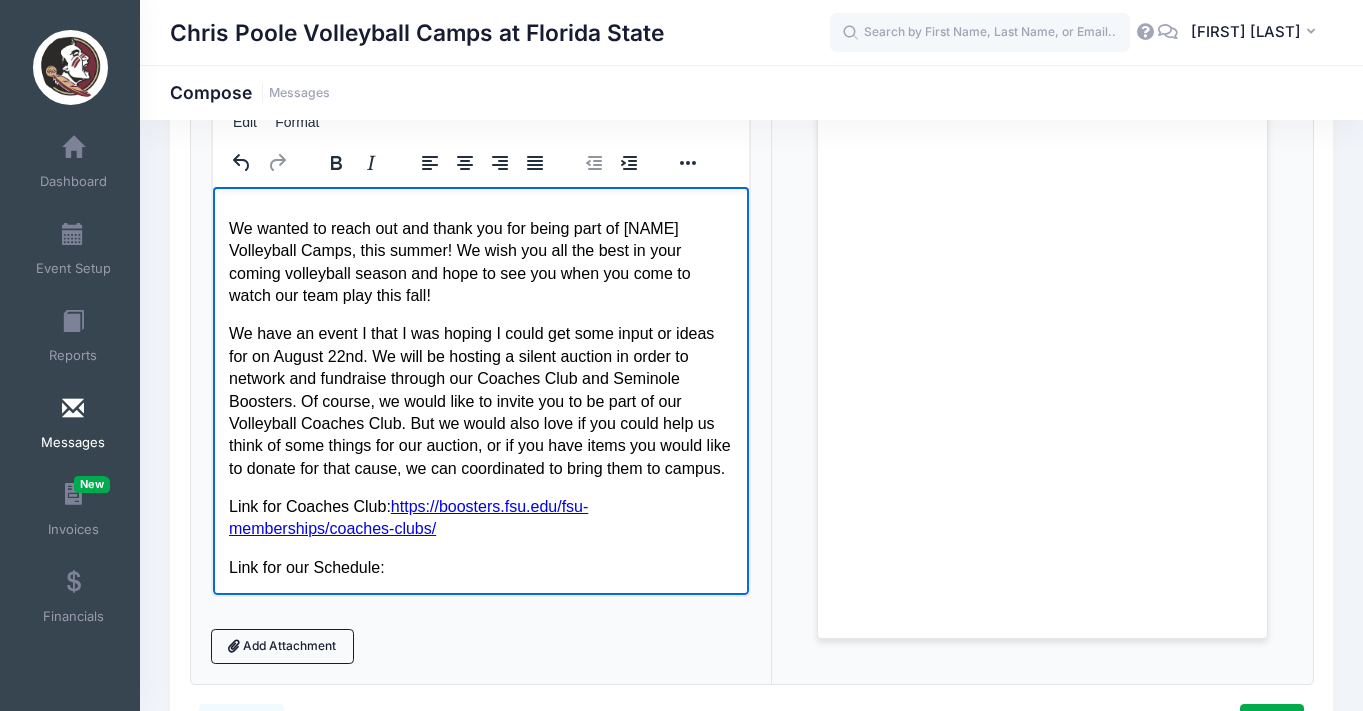 click on "Link for our Schedule:" at bounding box center [480, 567] 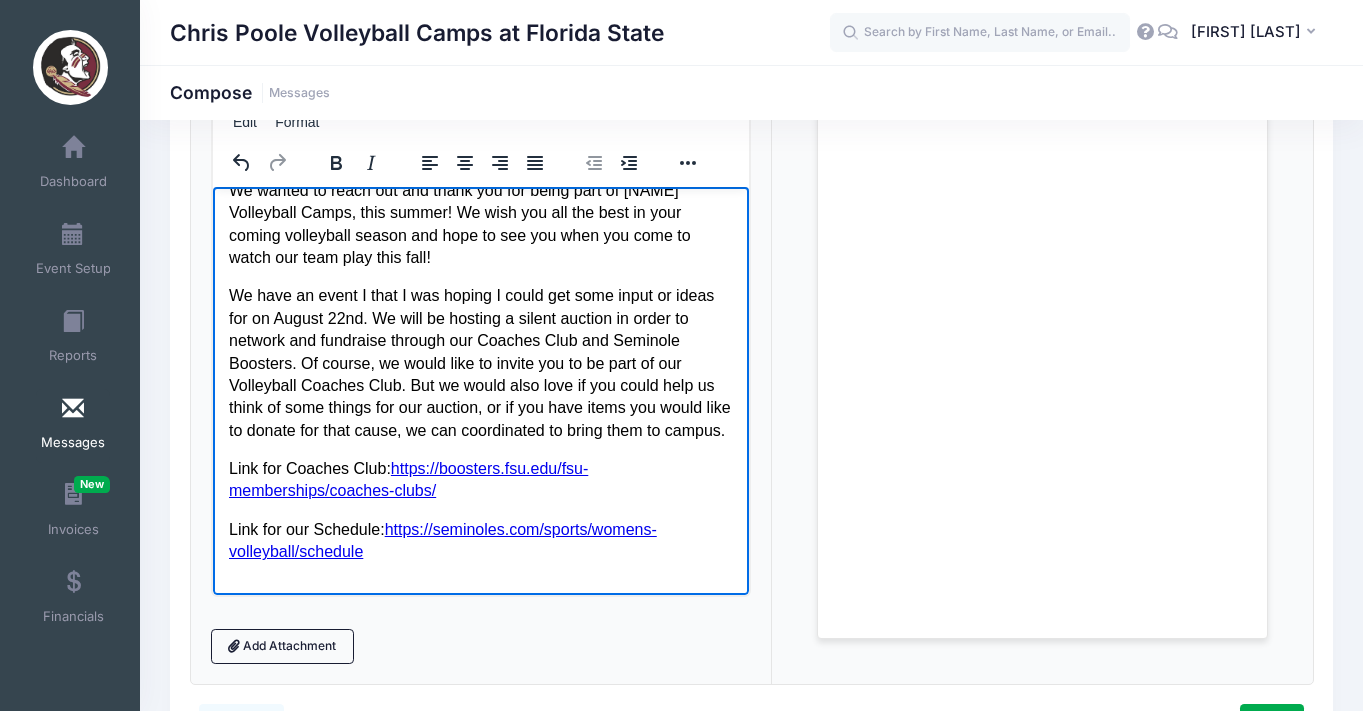 scroll, scrollTop: 138, scrollLeft: 0, axis: vertical 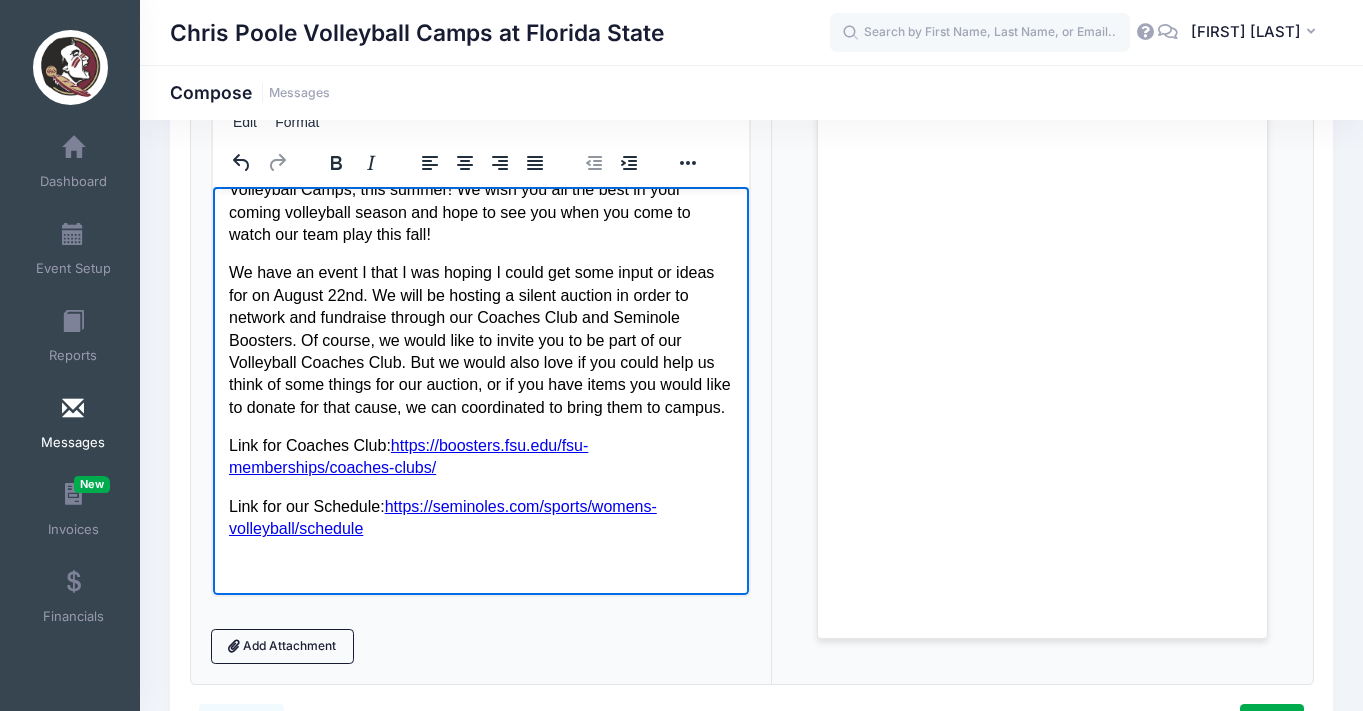 click on "Link for Coaches Club:  https://boosters.fsu.edu/fsu-memberships/coaches-clubs/" at bounding box center (480, 456) 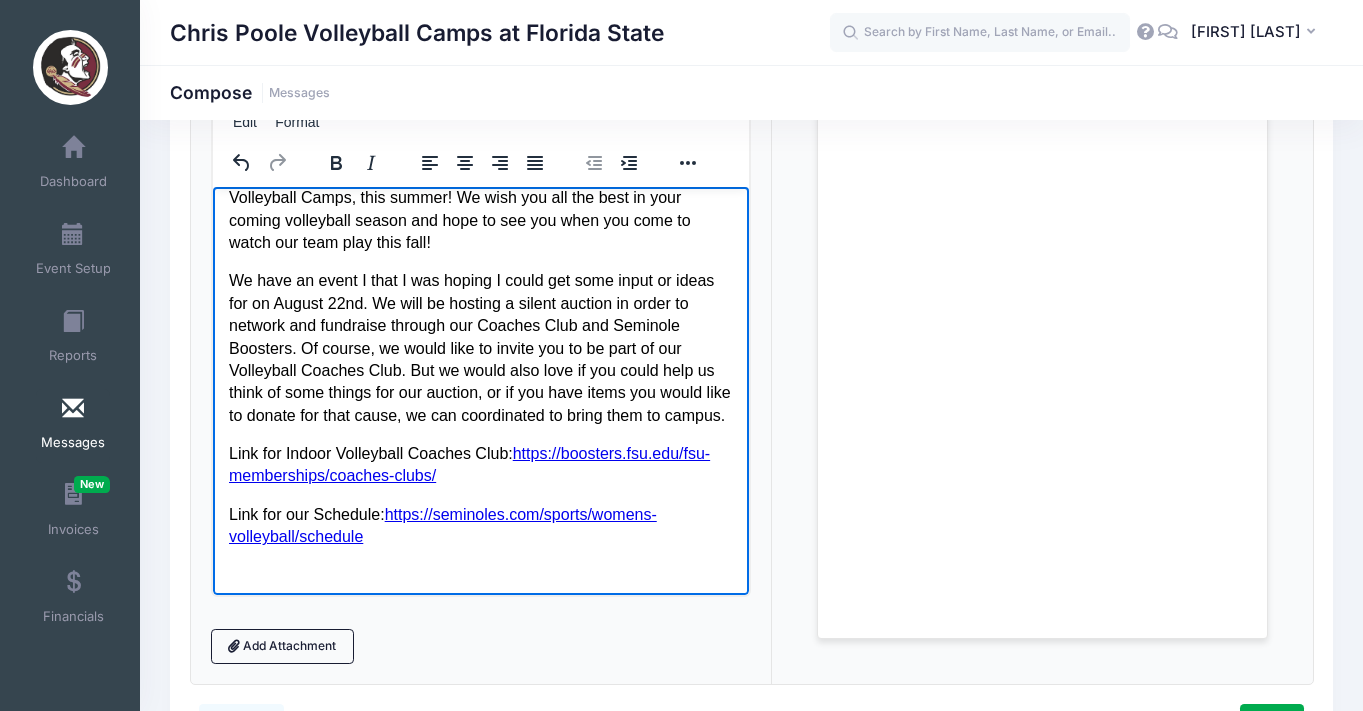 scroll, scrollTop: 53, scrollLeft: 0, axis: vertical 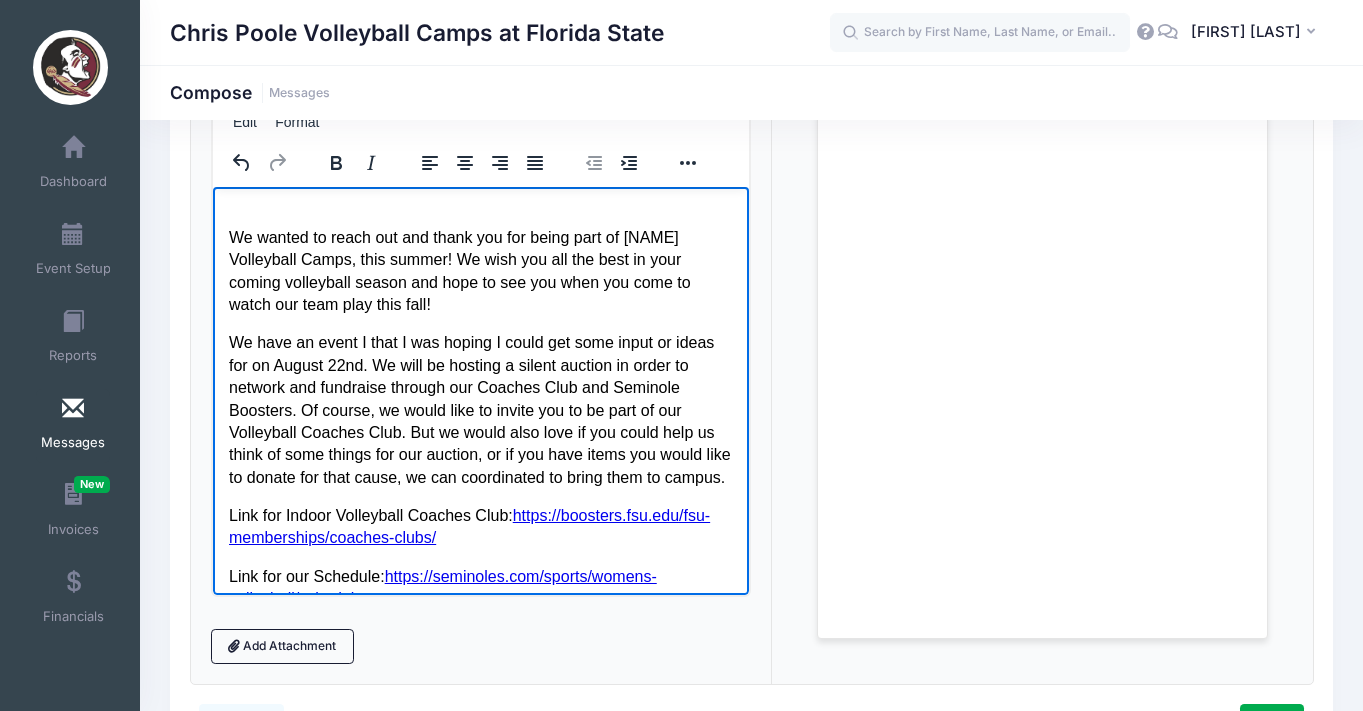 click on "We have an event I that I was hoping I could get some input or ideas for on August 22nd. We will be hosting a silent auction in order to network and fundraise through our Coaches Club and Seminole Boosters. Of course, we would like to invite you to be part of our Volleyball Coaches Club. But we would also love if you could help us think of some things for our auction, or if you have items you would like to donate for that cause, we can coordinated to bring them to campus." at bounding box center (480, 409) 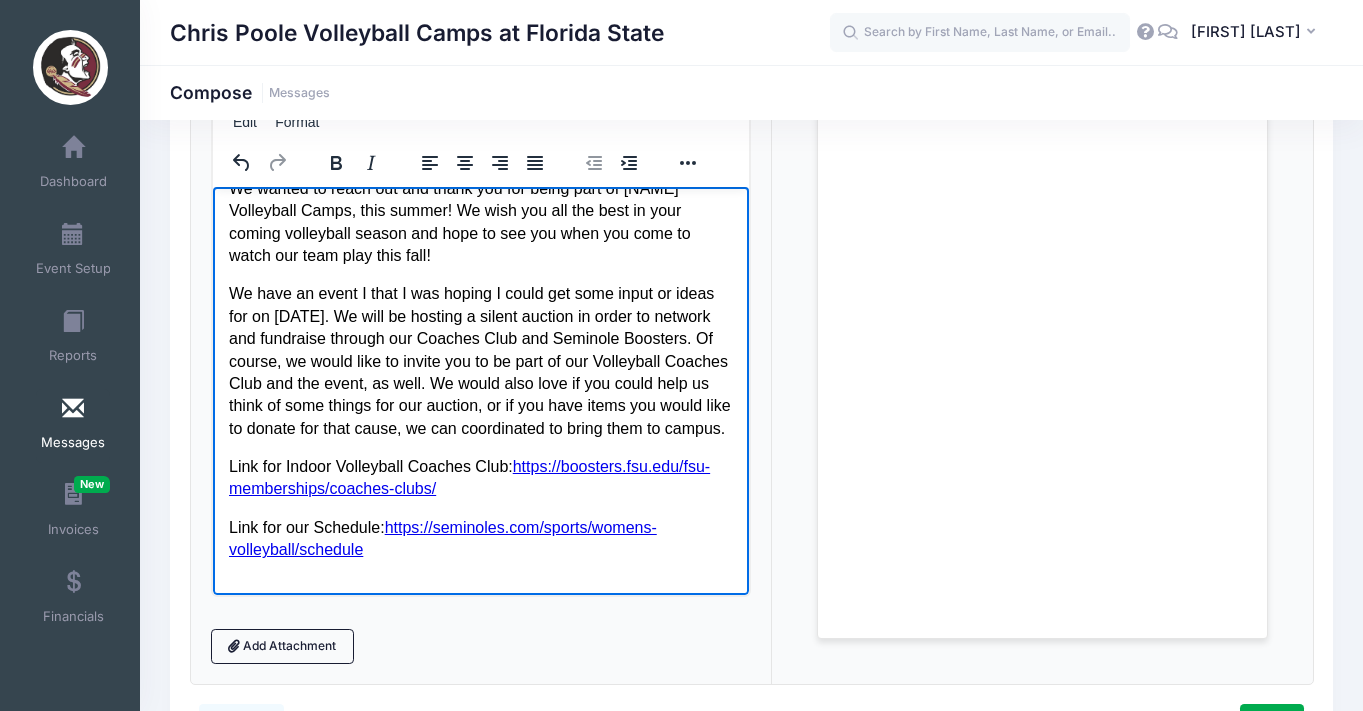 scroll, scrollTop: 138, scrollLeft: 0, axis: vertical 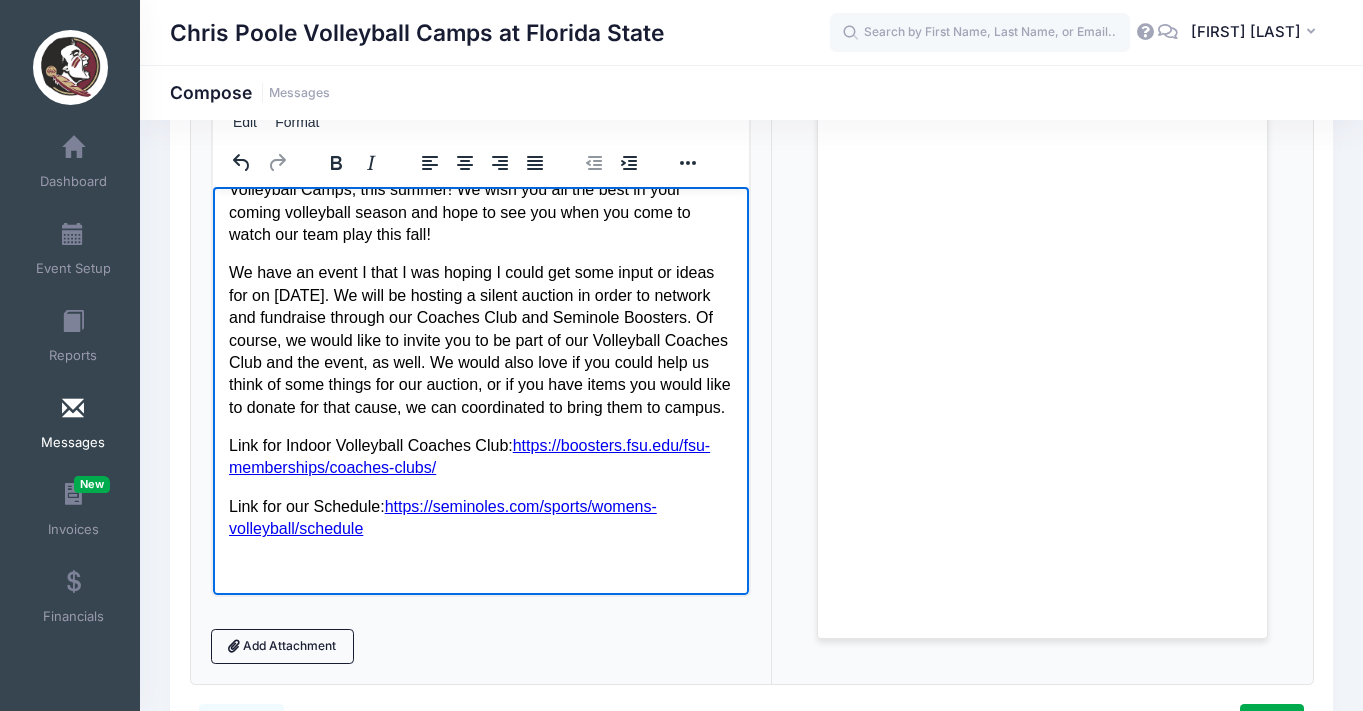 click on "We have an event I that I was hoping I could get some input or ideas for on [DATE]. We will be hosting a silent auction in order to network and fundraise through our Coaches Club and Seminole Boosters. Of course, we would like to invite you to be part of our Volleyball Coaches Club and the event, as well. We would also love if you could help us think of some things for our auction, or if you have items you would like to donate for that cause, we can coordinated to bring them to campus." at bounding box center (480, 339) 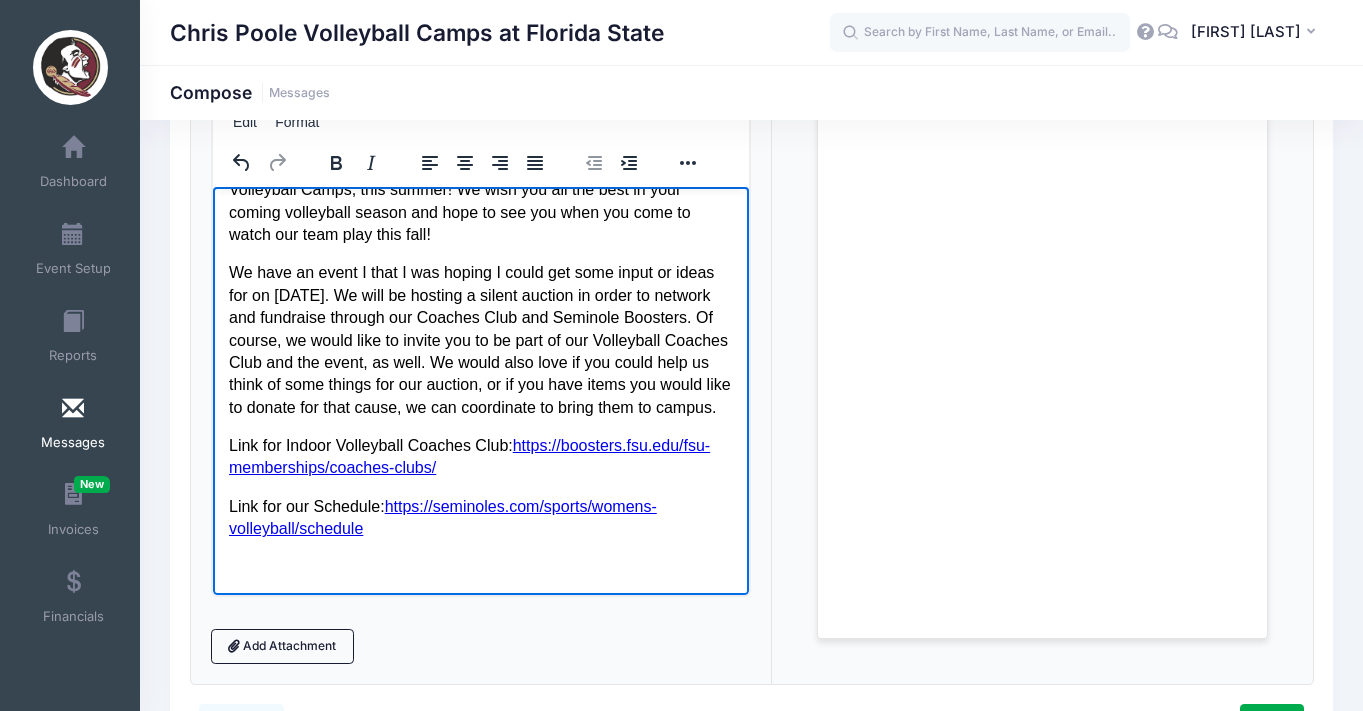 click at bounding box center (480, 567) 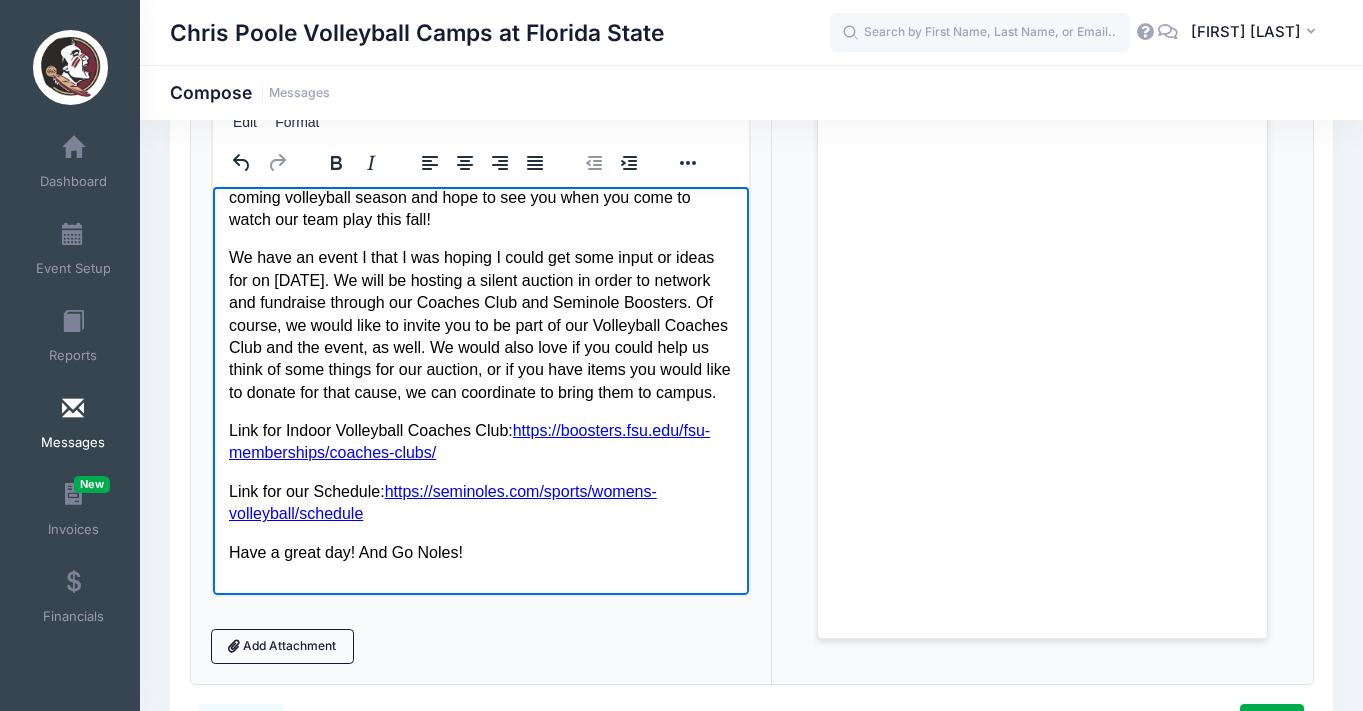 scroll, scrollTop: 176, scrollLeft: 0, axis: vertical 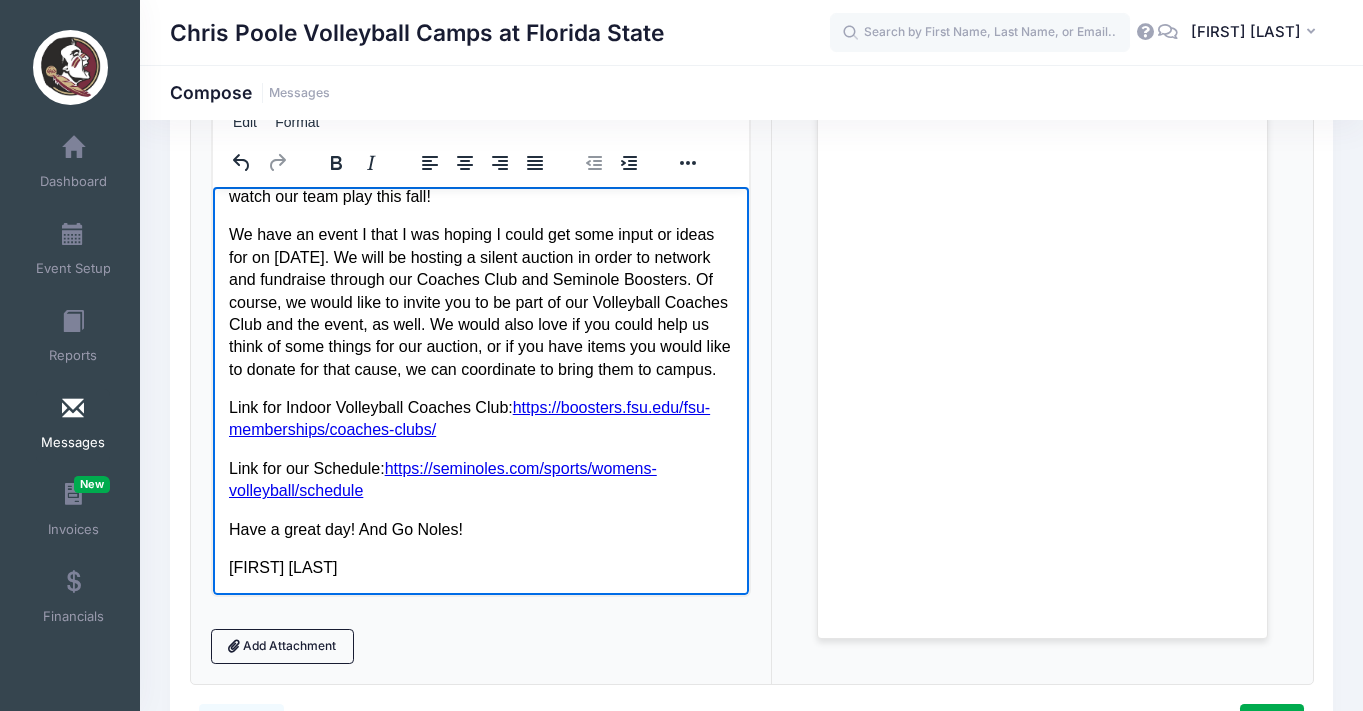 click on "[FIRST] [LAST]" at bounding box center [480, 567] 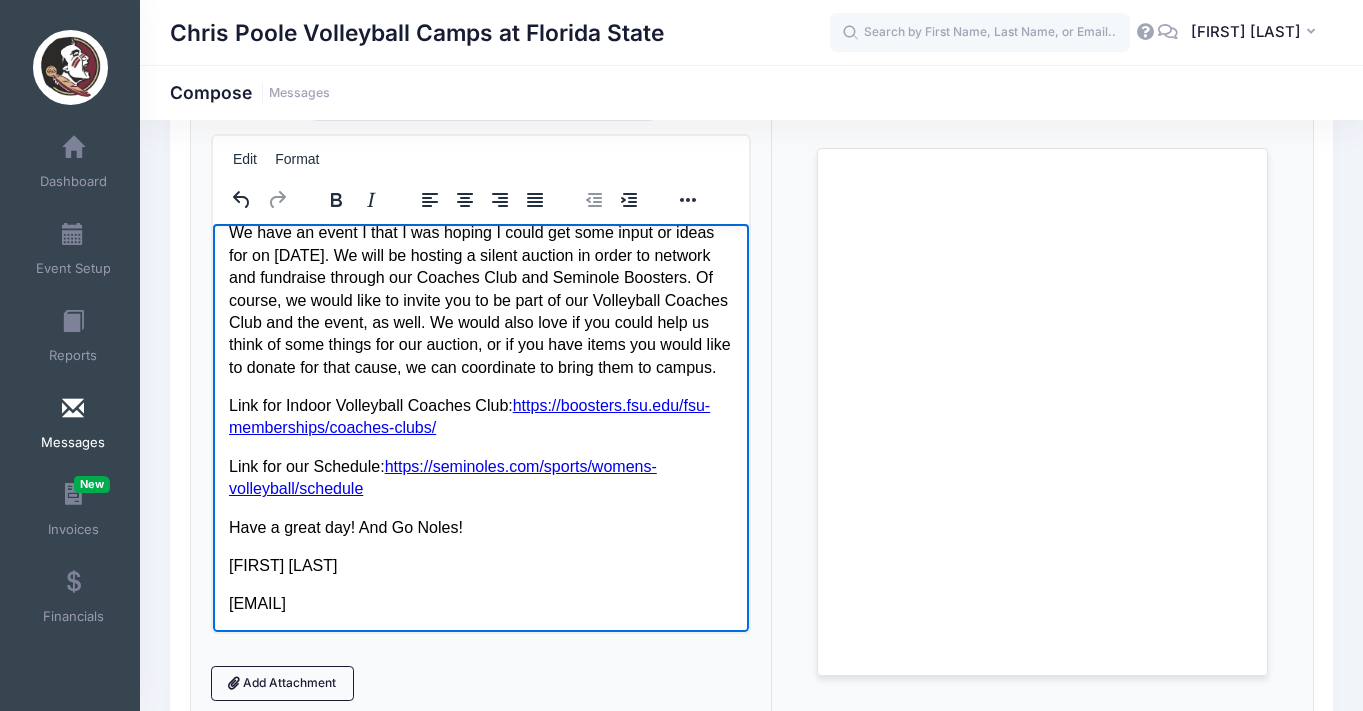 scroll, scrollTop: 340, scrollLeft: 0, axis: vertical 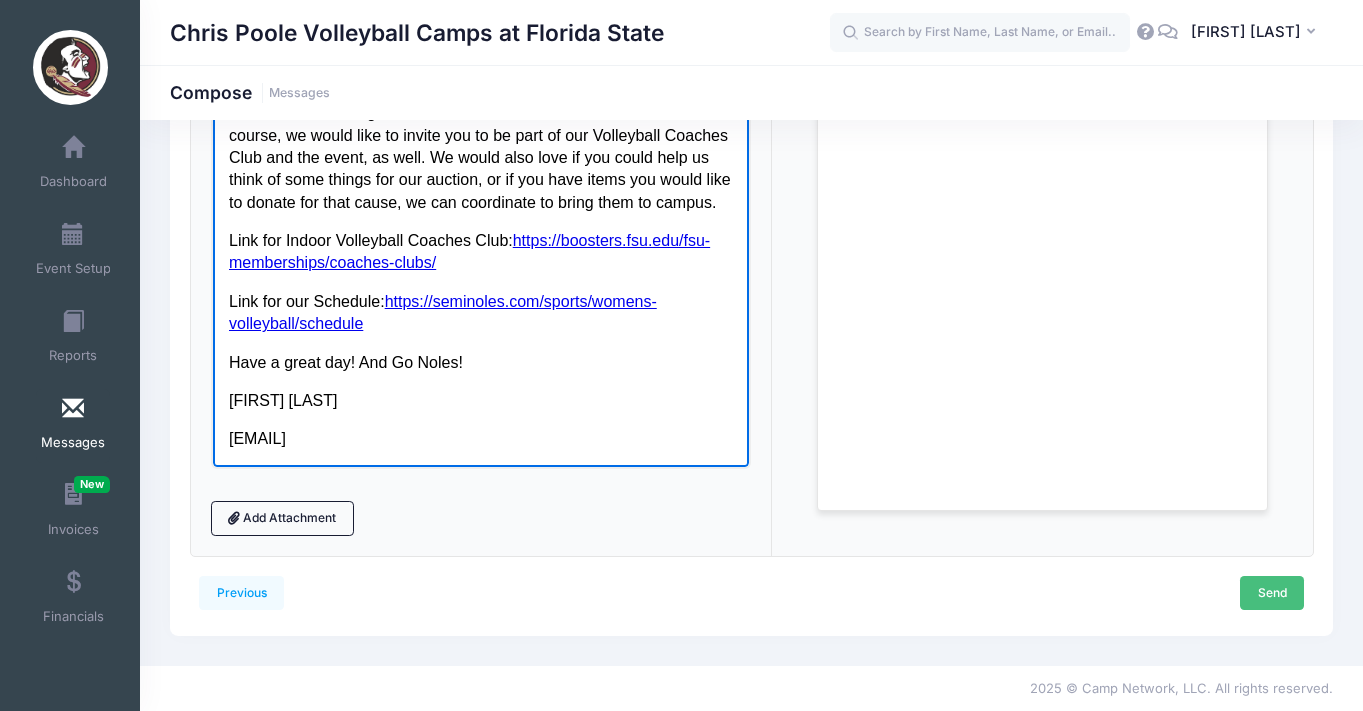 click on "Send" at bounding box center [1272, 593] 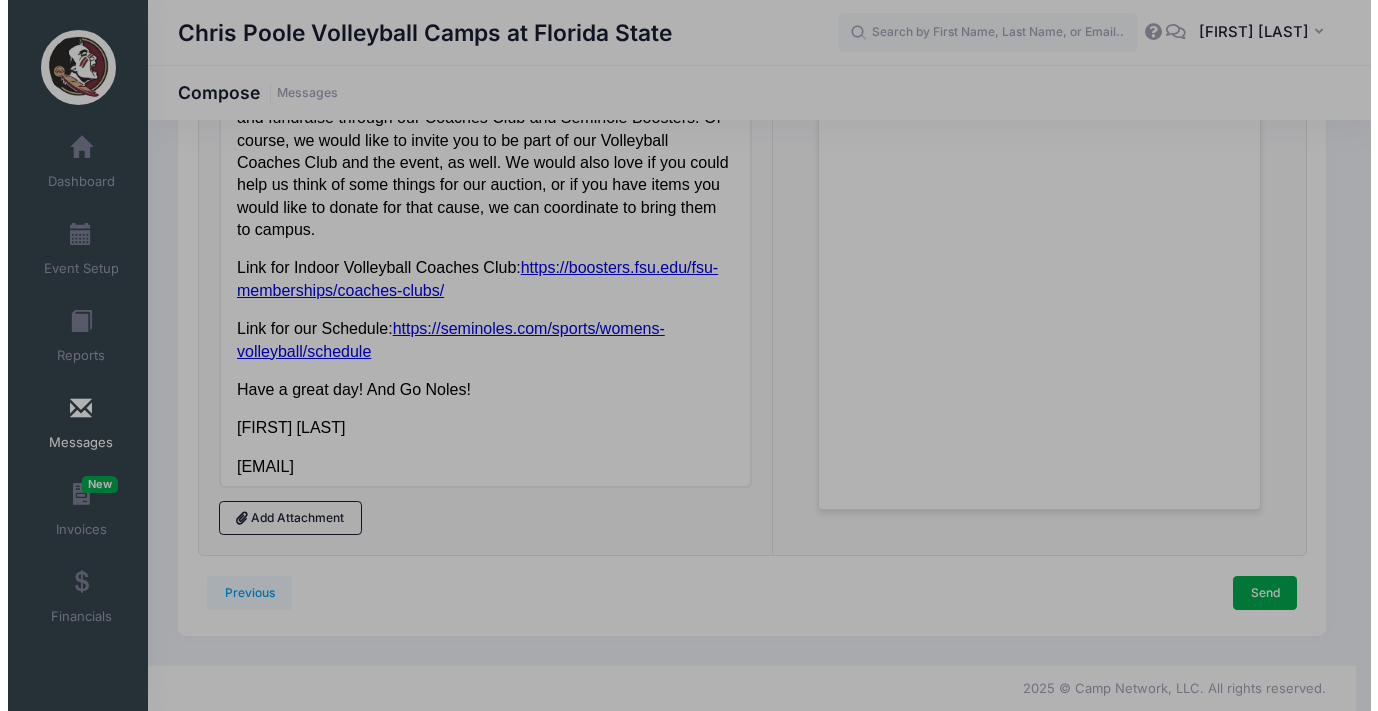 scroll, scrollTop: 0, scrollLeft: 0, axis: both 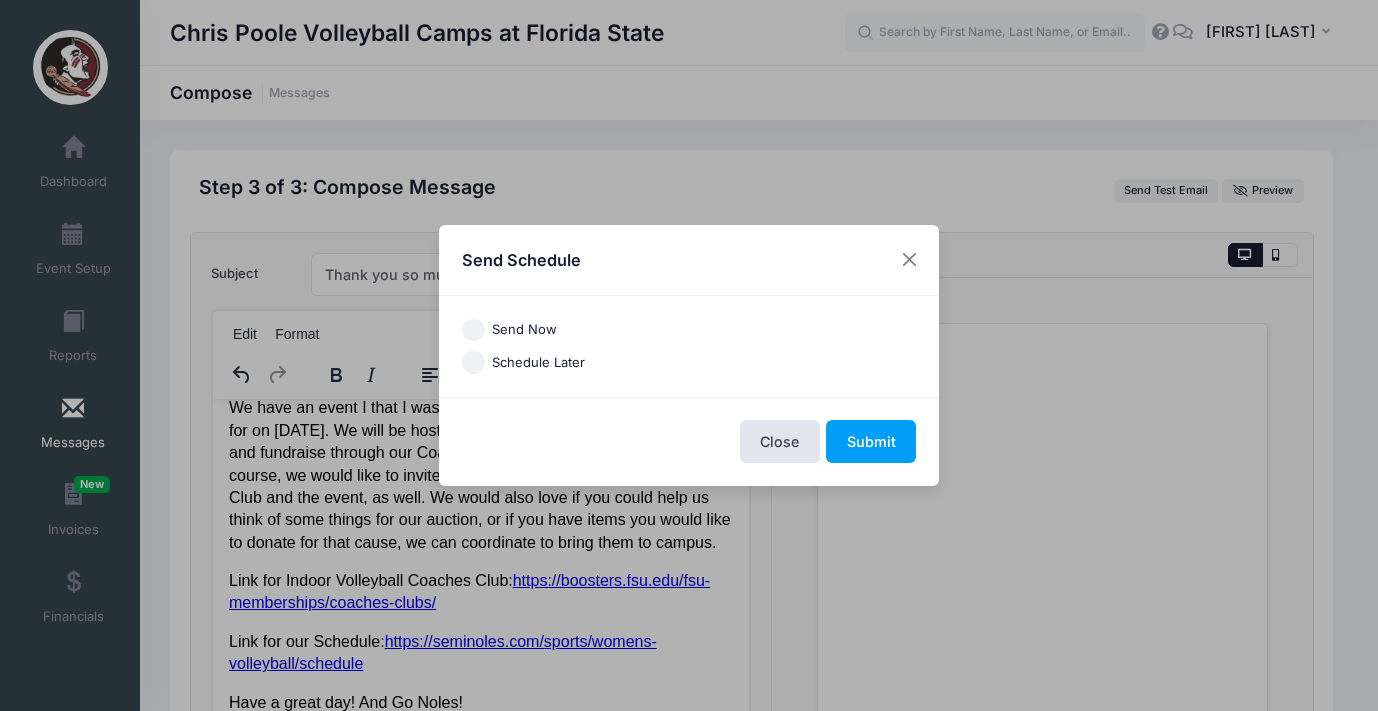 click on "Send Now" at bounding box center [473, 330] 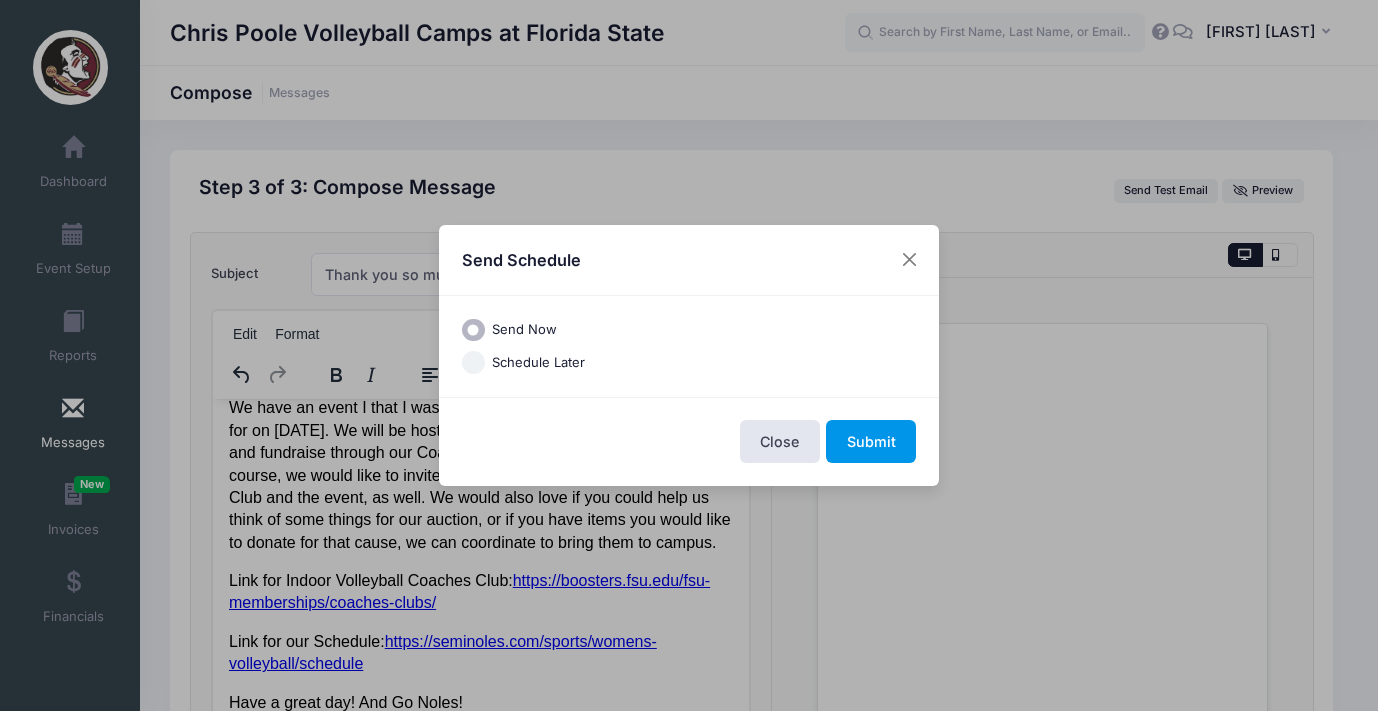 click on "Submit" at bounding box center [871, 441] 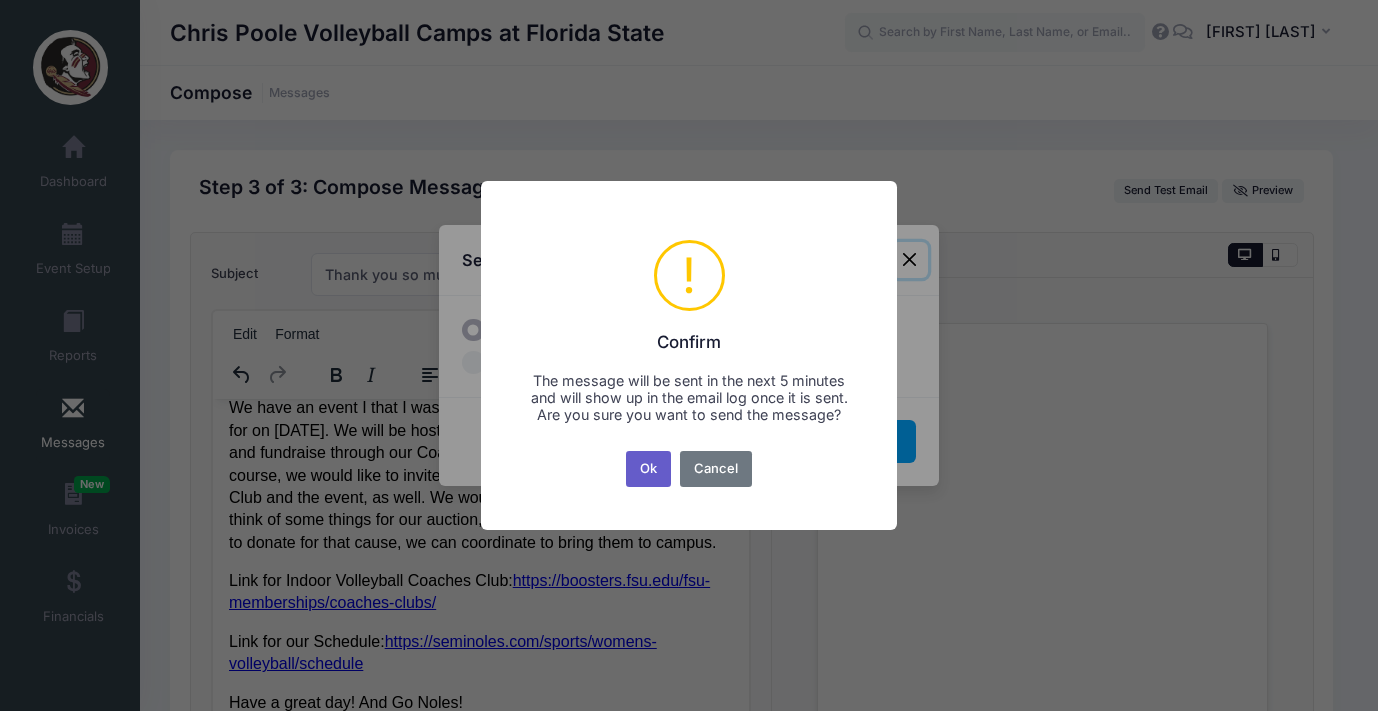 click on "Ok" at bounding box center [649, 469] 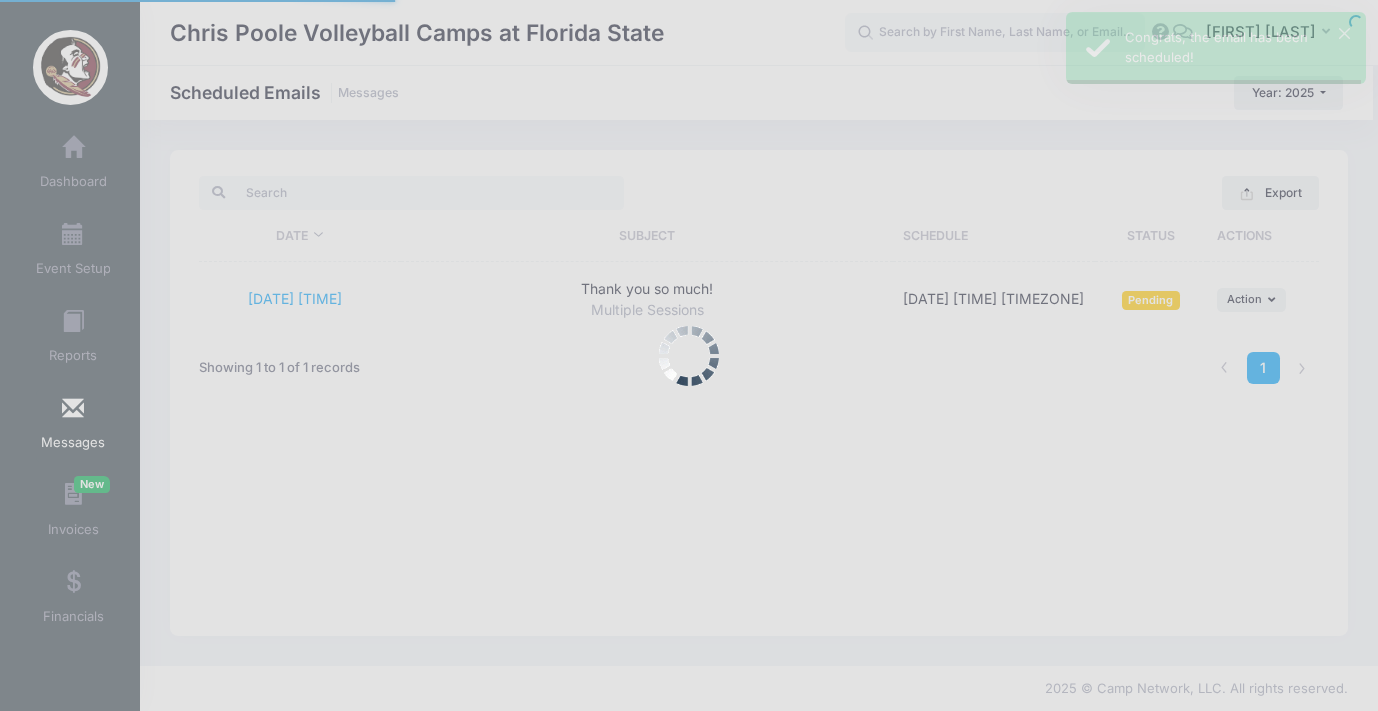 scroll, scrollTop: 0, scrollLeft: 0, axis: both 